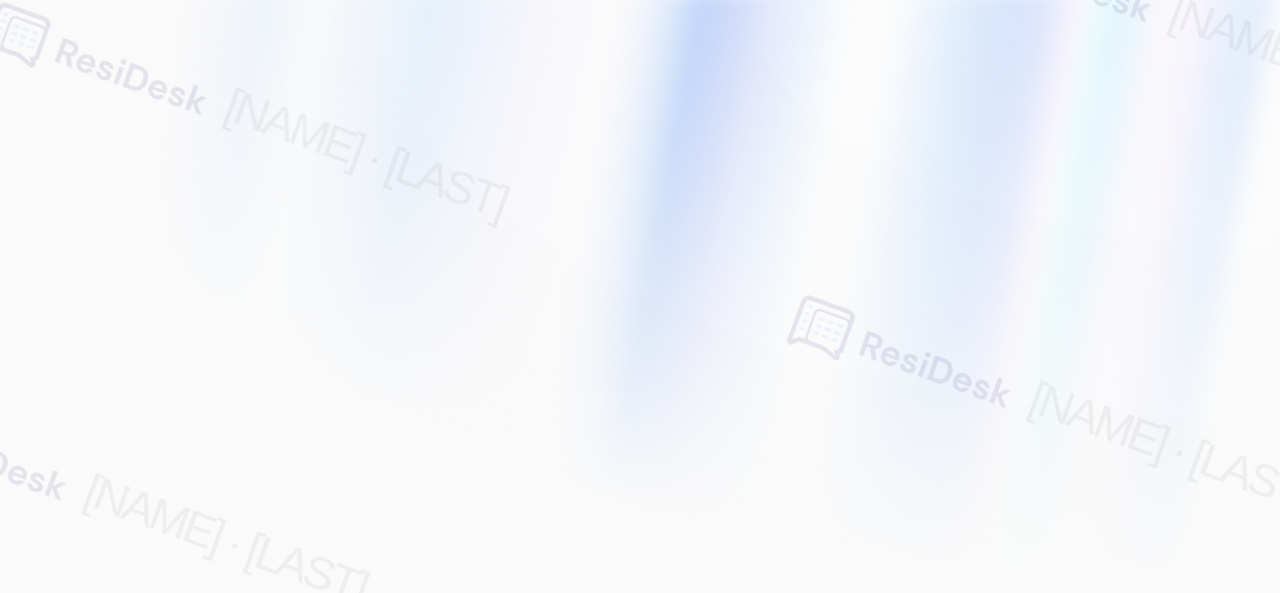 scroll, scrollTop: 0, scrollLeft: 0, axis: both 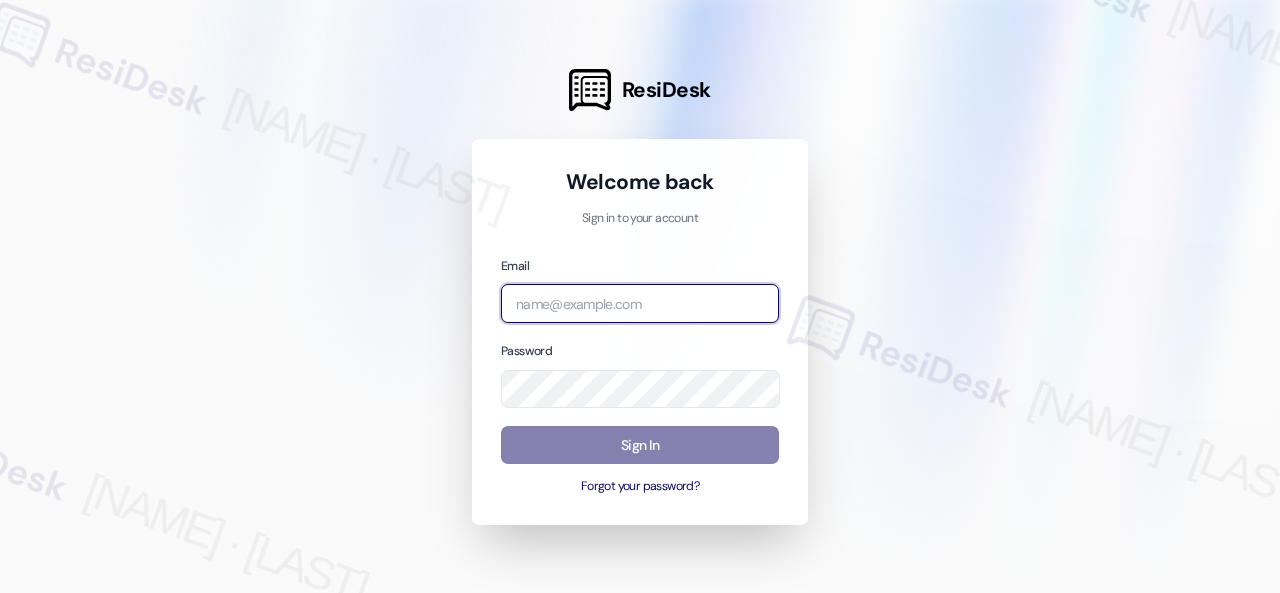 click at bounding box center [640, 303] 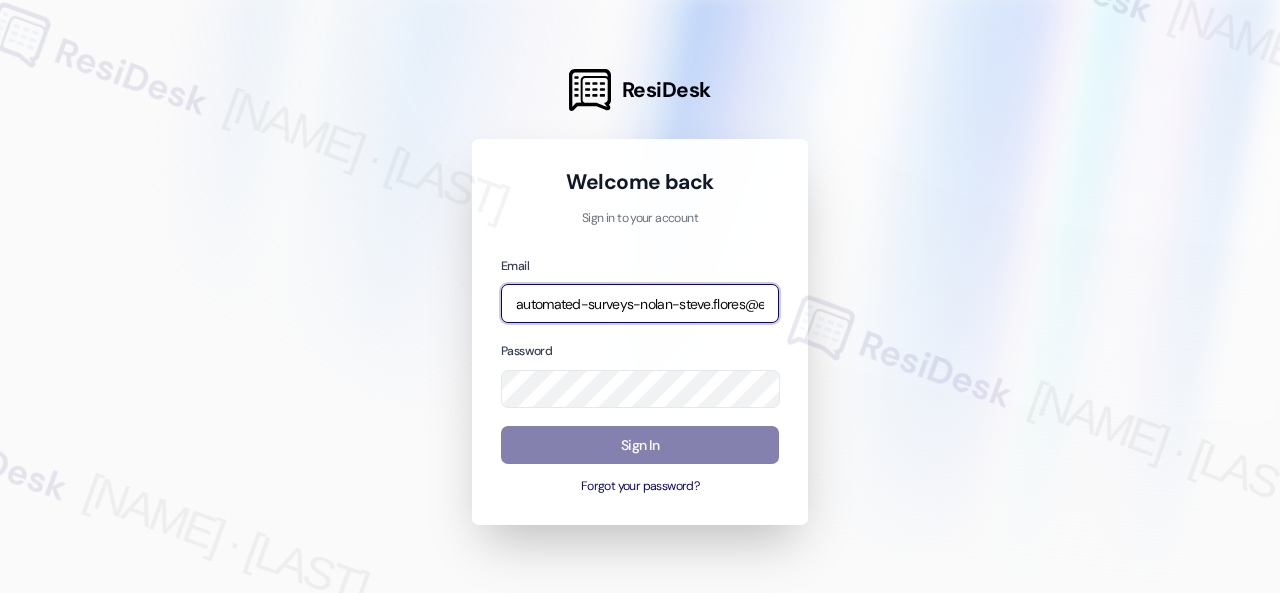 scroll, scrollTop: 0, scrollLeft: 51, axis: horizontal 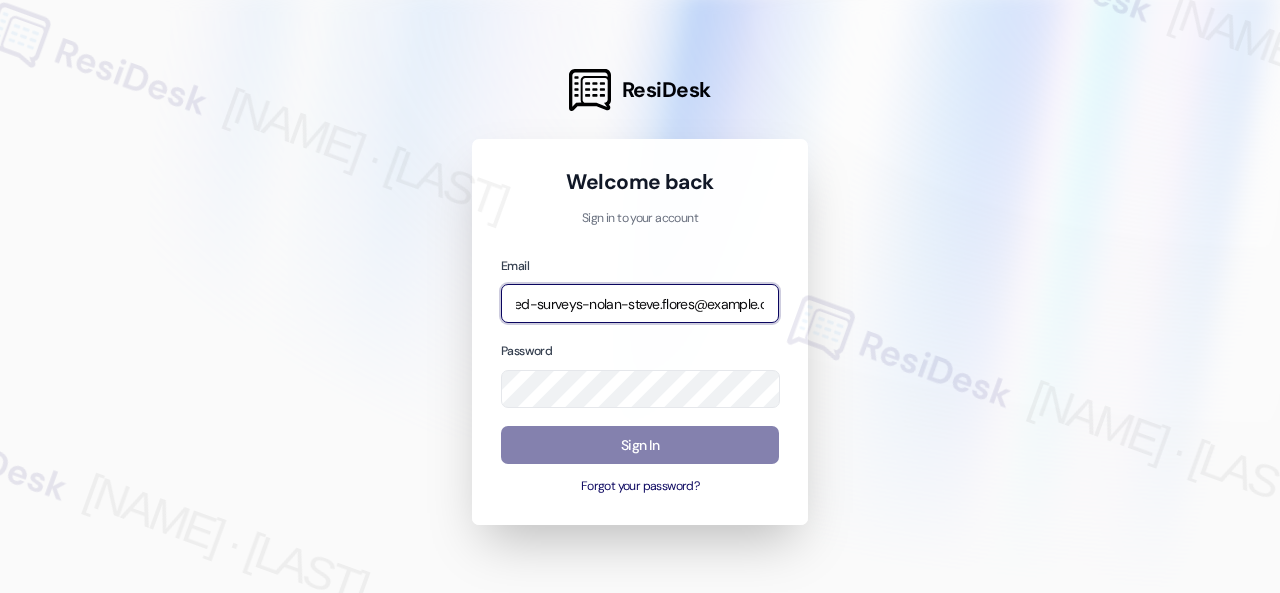 type on "automated-surveys-nolan-steve.flores@example.com" 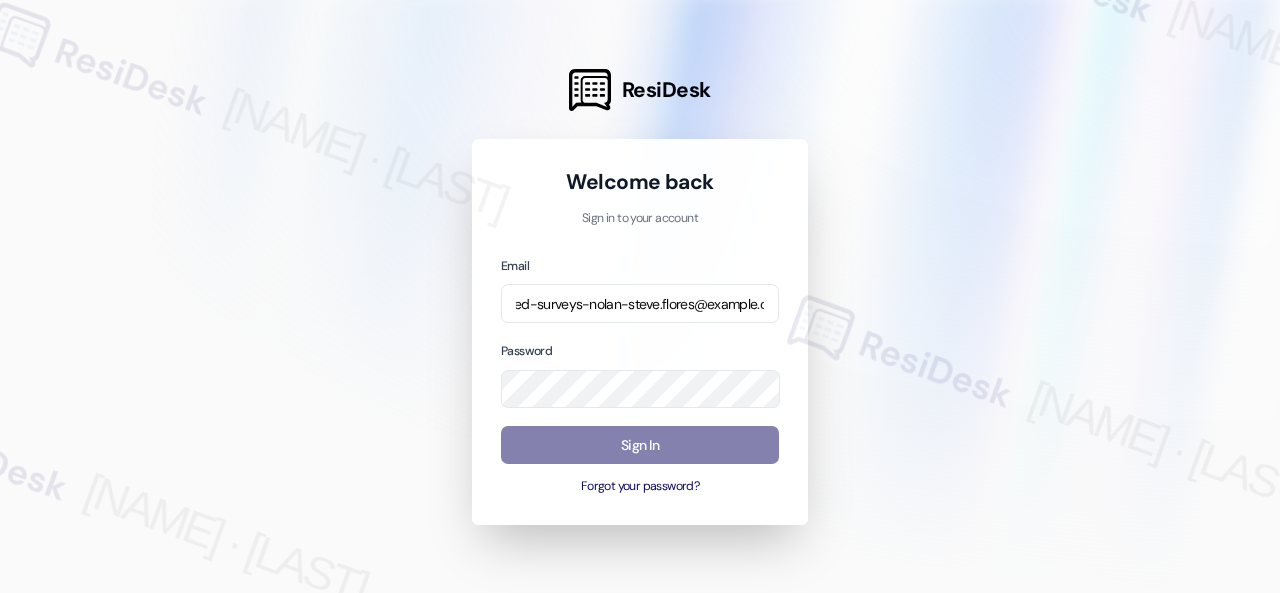 scroll, scrollTop: 0, scrollLeft: 0, axis: both 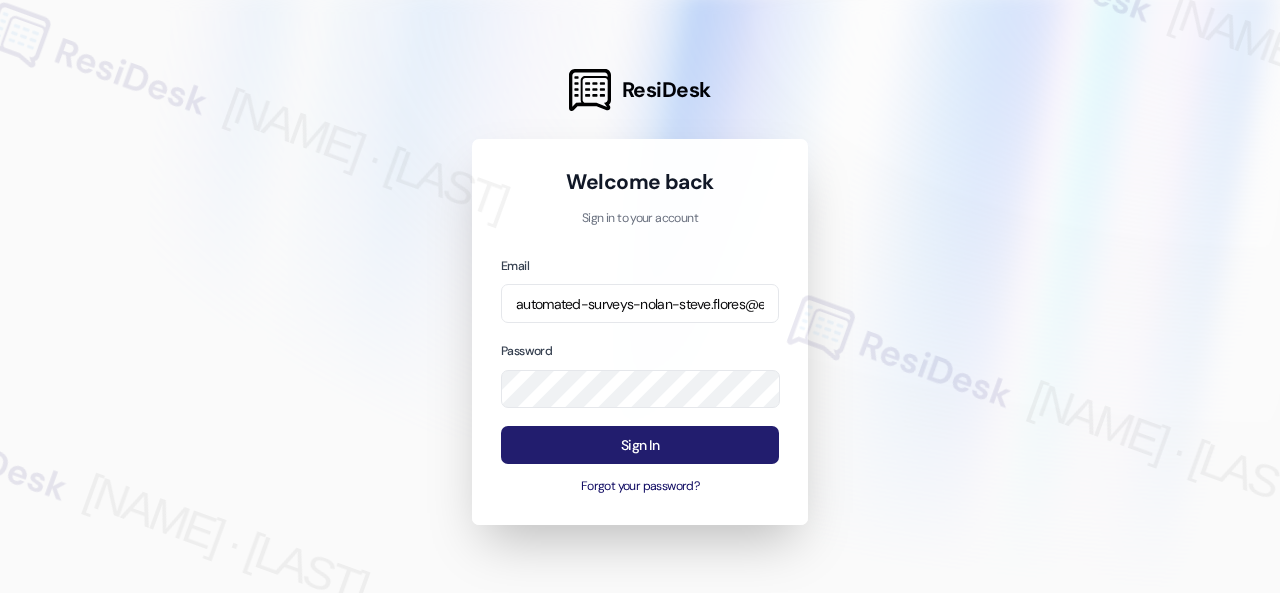 click on "Sign In" at bounding box center (640, 445) 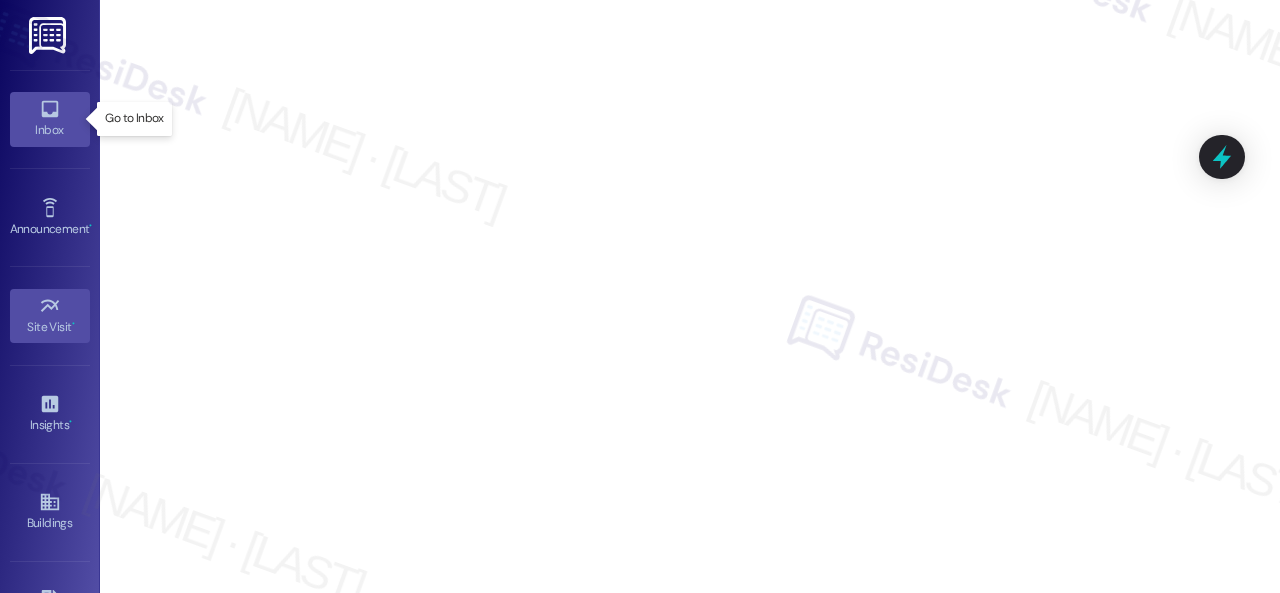 click 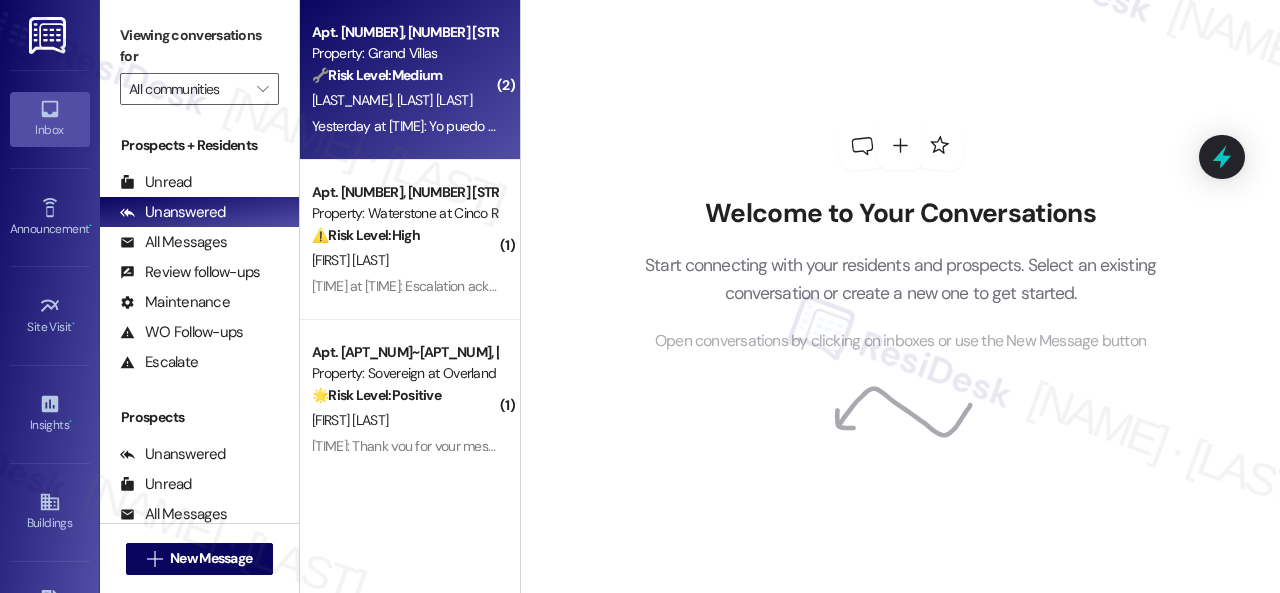click on "🔧  Risk Level:  Medium The resident is inquiring about making cash payments at the office. This is a routine payment inquiry and does not indicate any urgency or financial distress." at bounding box center (404, 75) 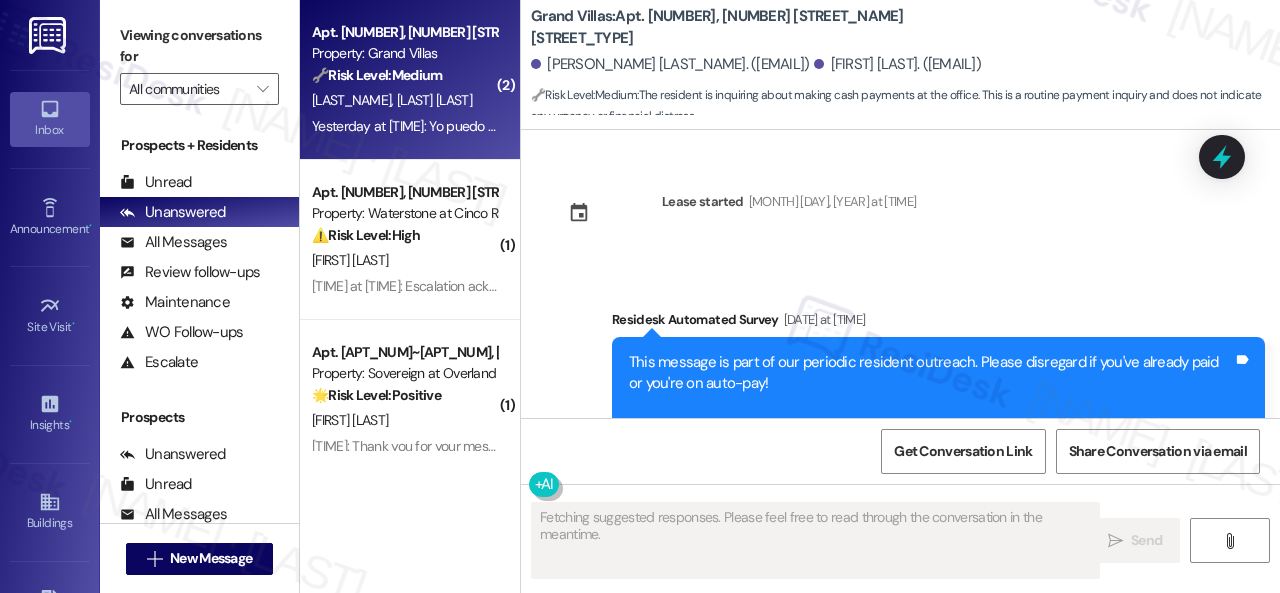 scroll, scrollTop: 9405, scrollLeft: 0, axis: vertical 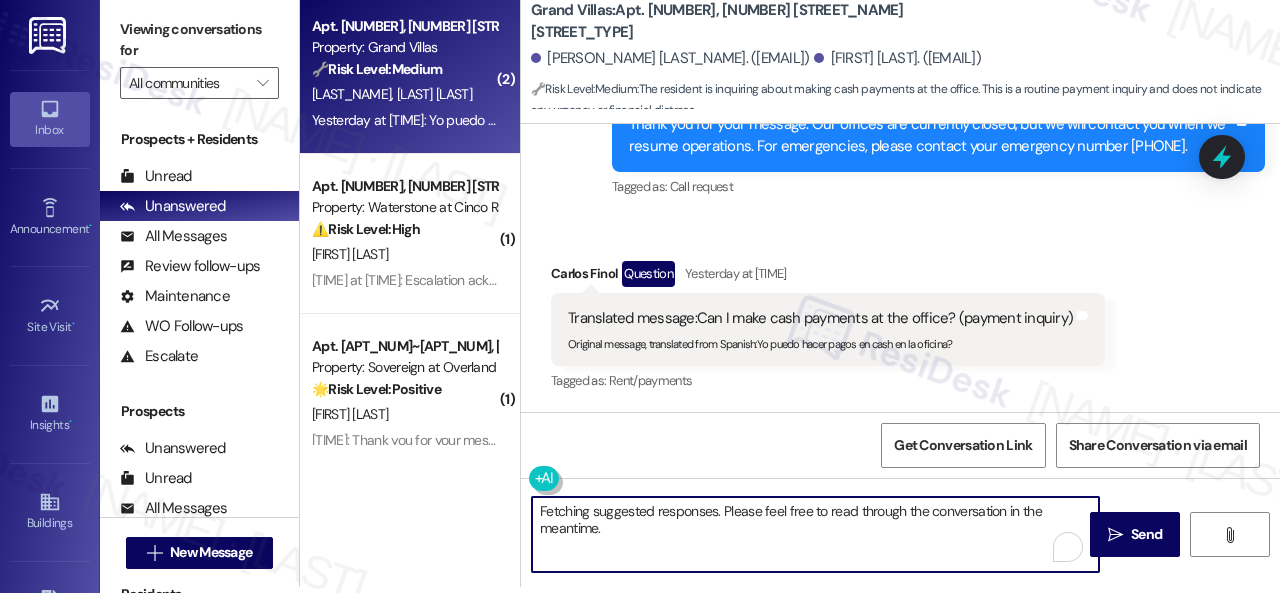 drag, startPoint x: 642, startPoint y: 535, endPoint x: 504, endPoint y: 497, distance: 143.13629 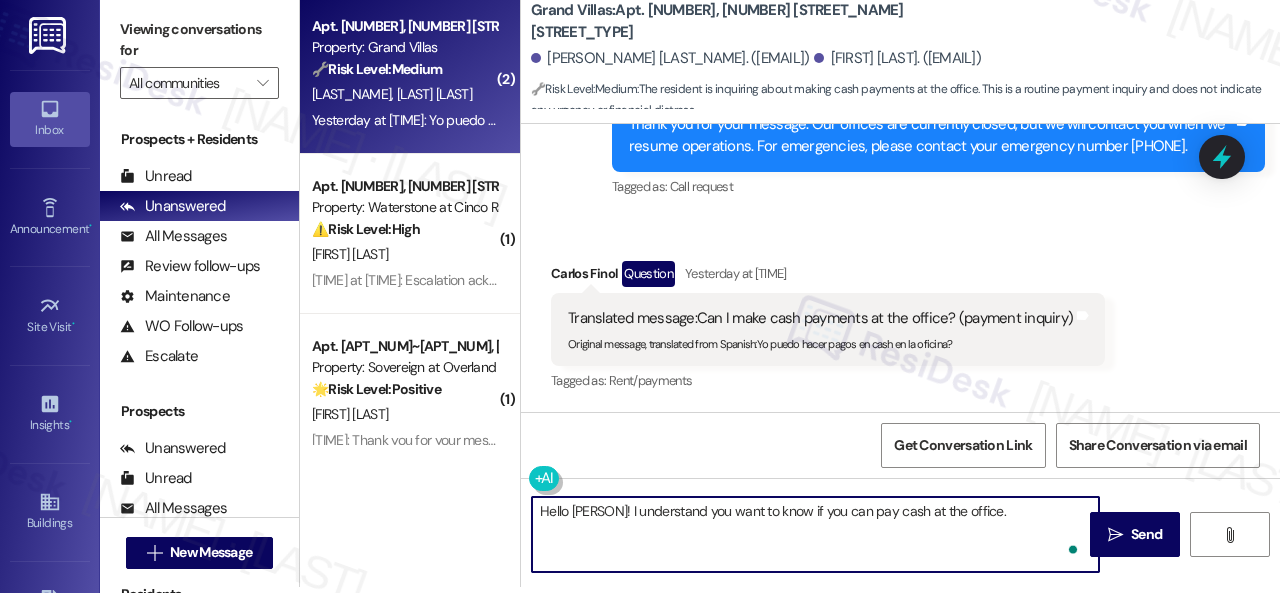 paste on "I will forward your inquiry to the site team and get back to you as soon as I receive a response. I appreciate your patience." 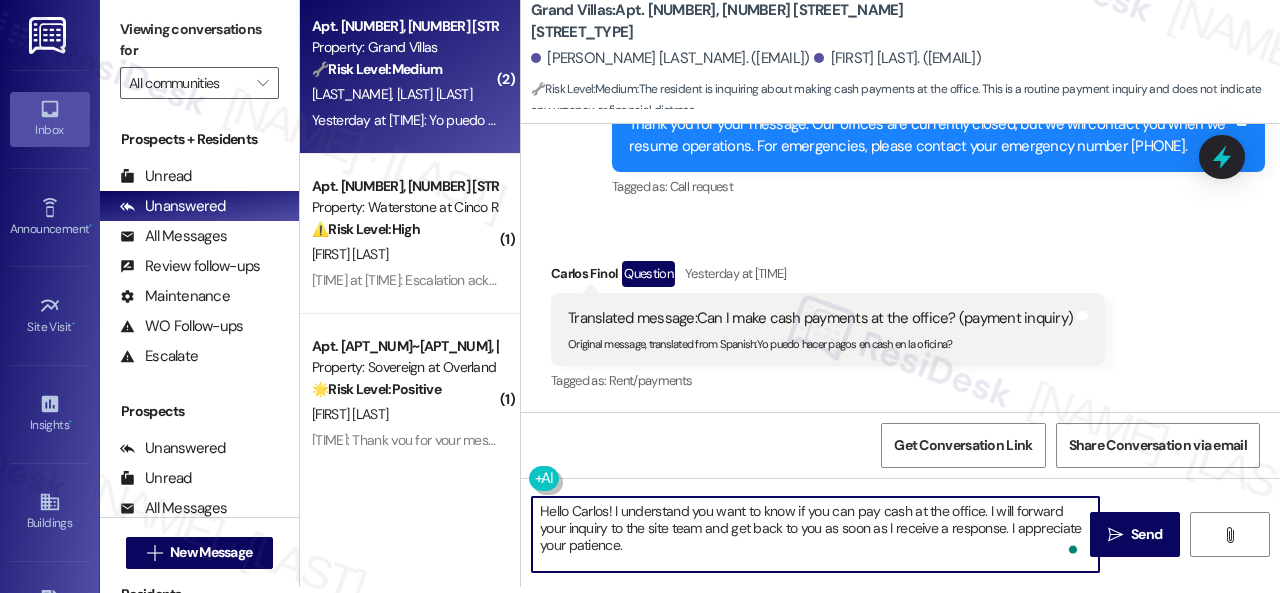 type on "Hello Carlos! I understand you want to know if you can pay cash at the office. I will forward your inquiry to the site team and get back to you as soon as I receive a response. I appreciate your patience." 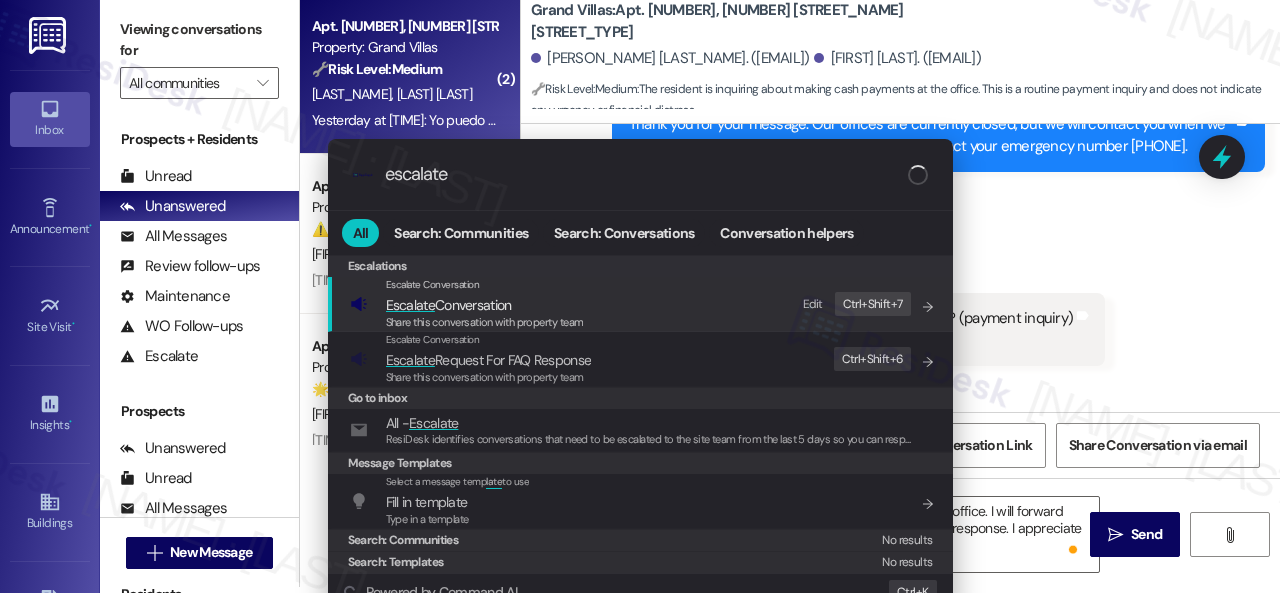 click on "Edit" at bounding box center (813, 304) 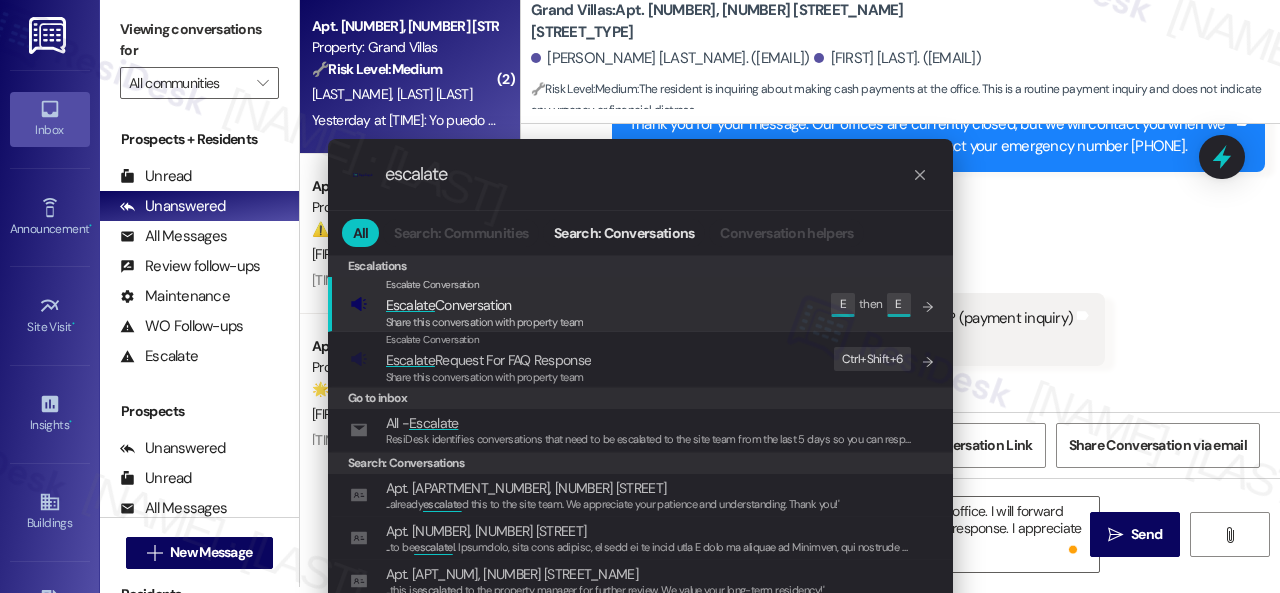 scroll, scrollTop: 0, scrollLeft: 0, axis: both 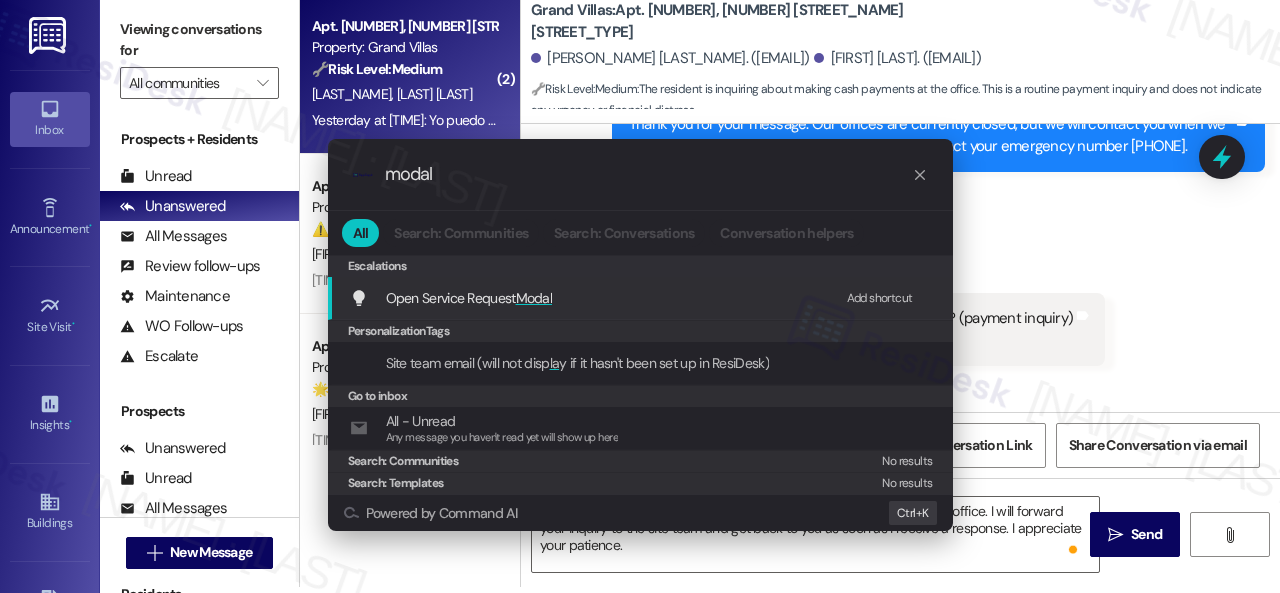 click on "Add shortcut" at bounding box center (880, 298) 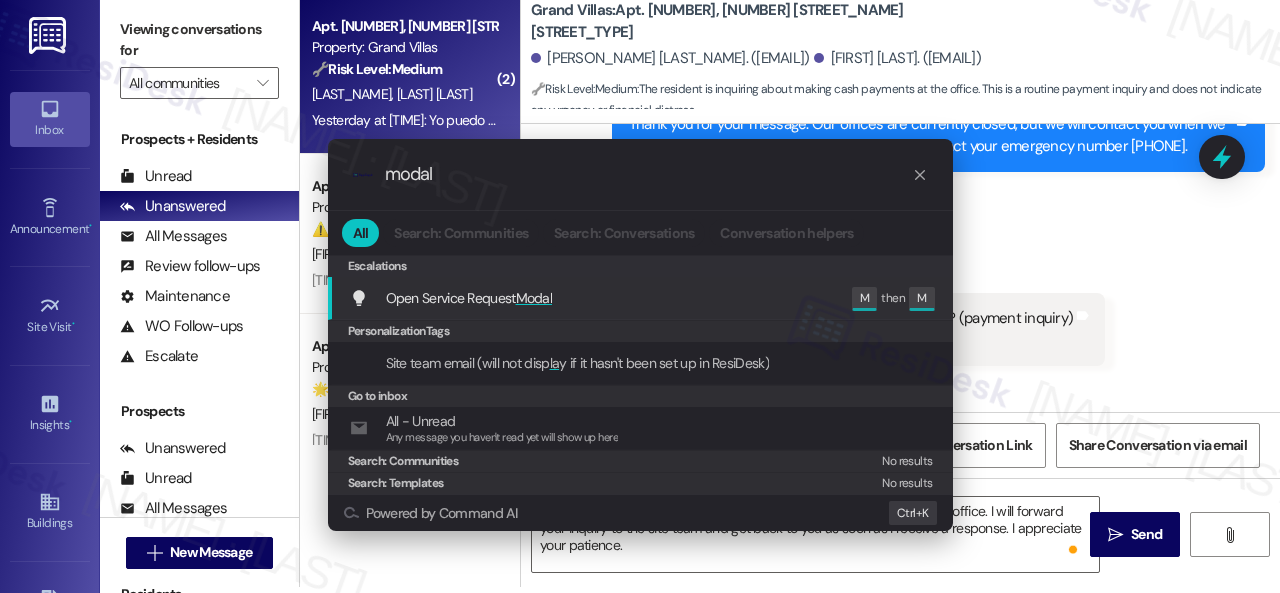drag, startPoint x: 486, startPoint y: 177, endPoint x: 288, endPoint y: 169, distance: 198.16154 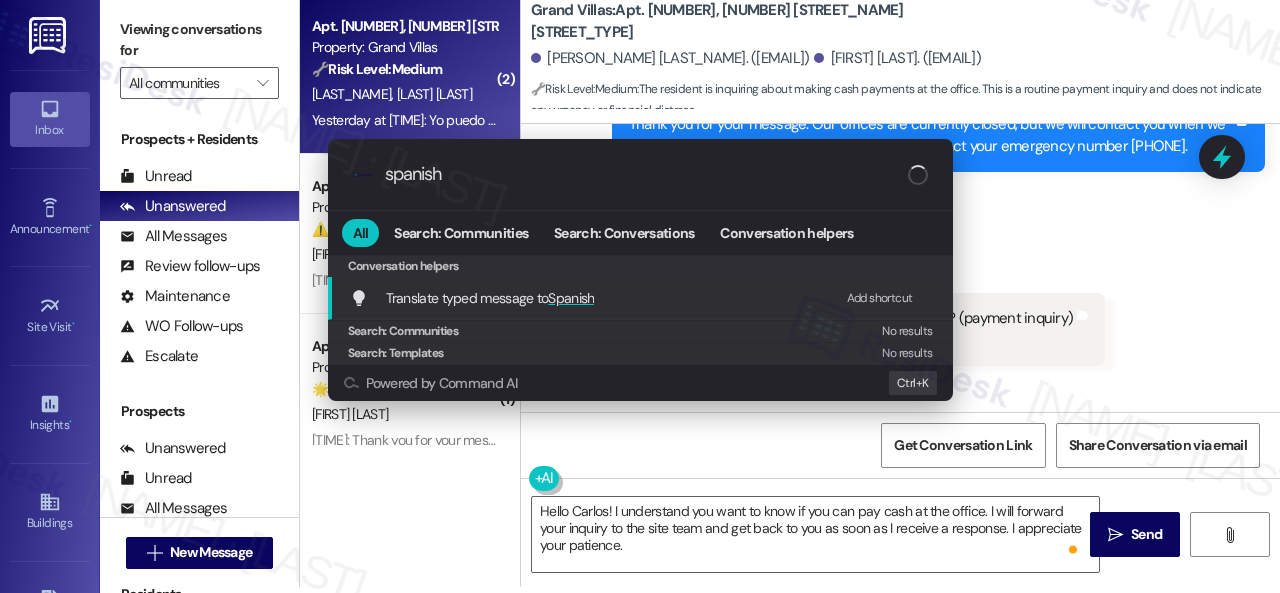type on "spanish" 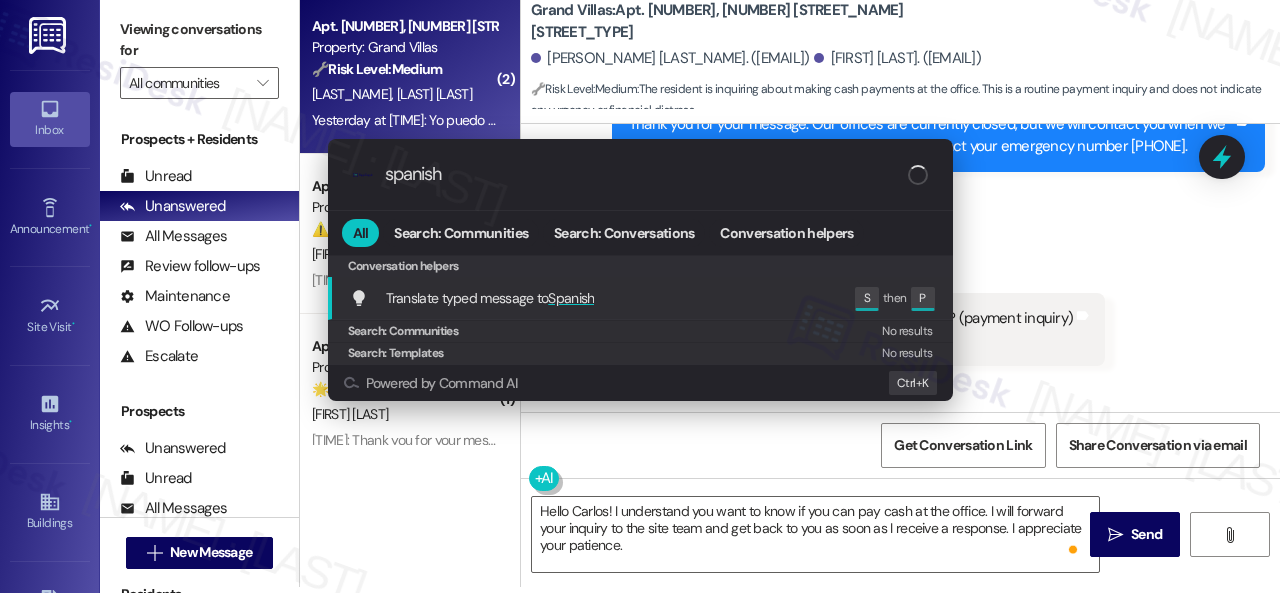 click on "Translate typed message to  Spanish" at bounding box center (490, 298) 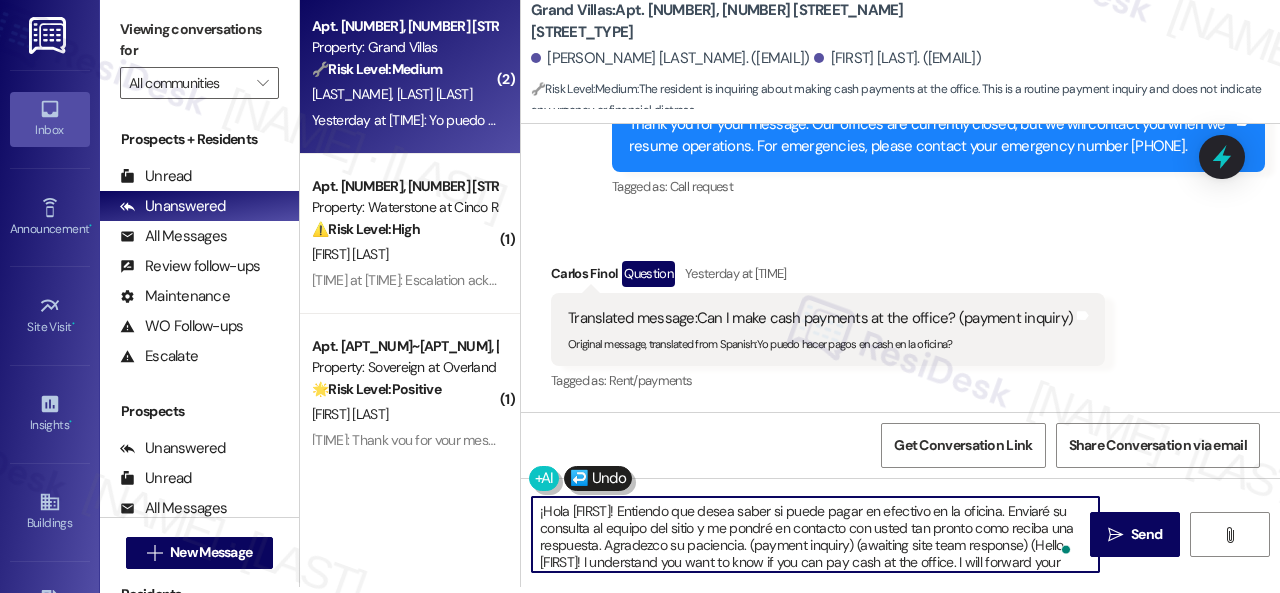 scroll, scrollTop: 22, scrollLeft: 0, axis: vertical 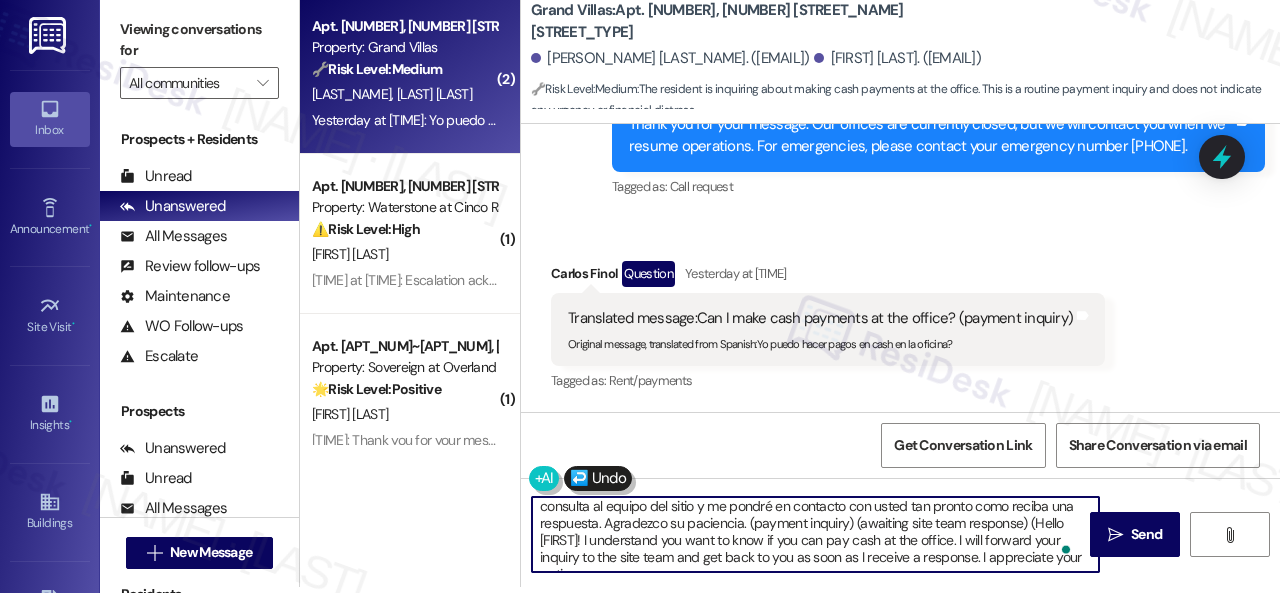 type on "¡Hola Carlos! Entiendo que desea saber si puede pagar en efectivo en la oficina. Enviaré su consulta al equipo del sitio y me pondré en contacto con usted tan pronto como reciba una respuesta. Agradezco su paciencia. (payment inquiry) (awaiting site team response) (Hello Carlos! I understand you want to know if you can pay cash at the office. I will forward your inquiry to the site team and get back to you as soon as I receive a response. I appreciate your patience.)" 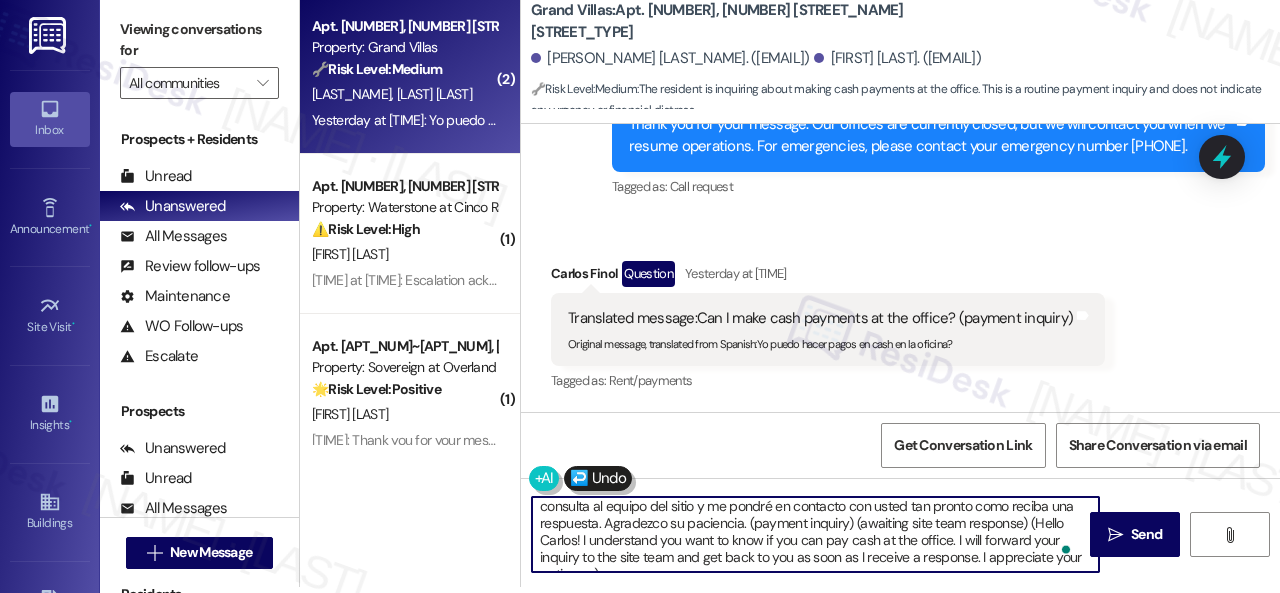 scroll, scrollTop: 38, scrollLeft: 0, axis: vertical 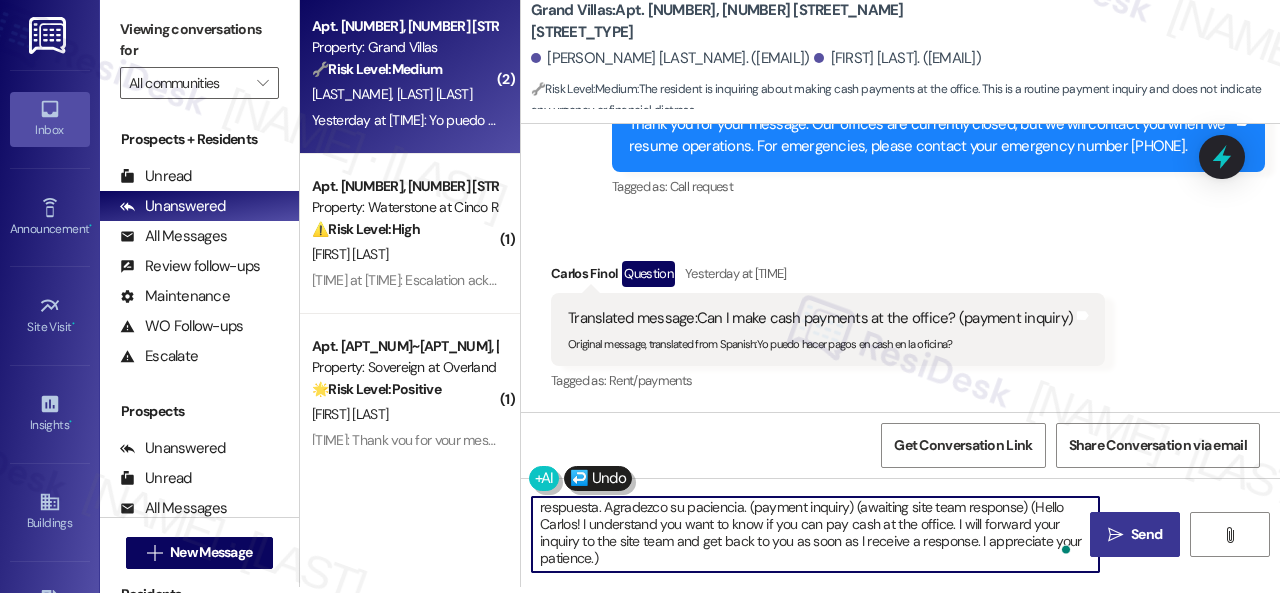 click on "Send" at bounding box center [1146, 534] 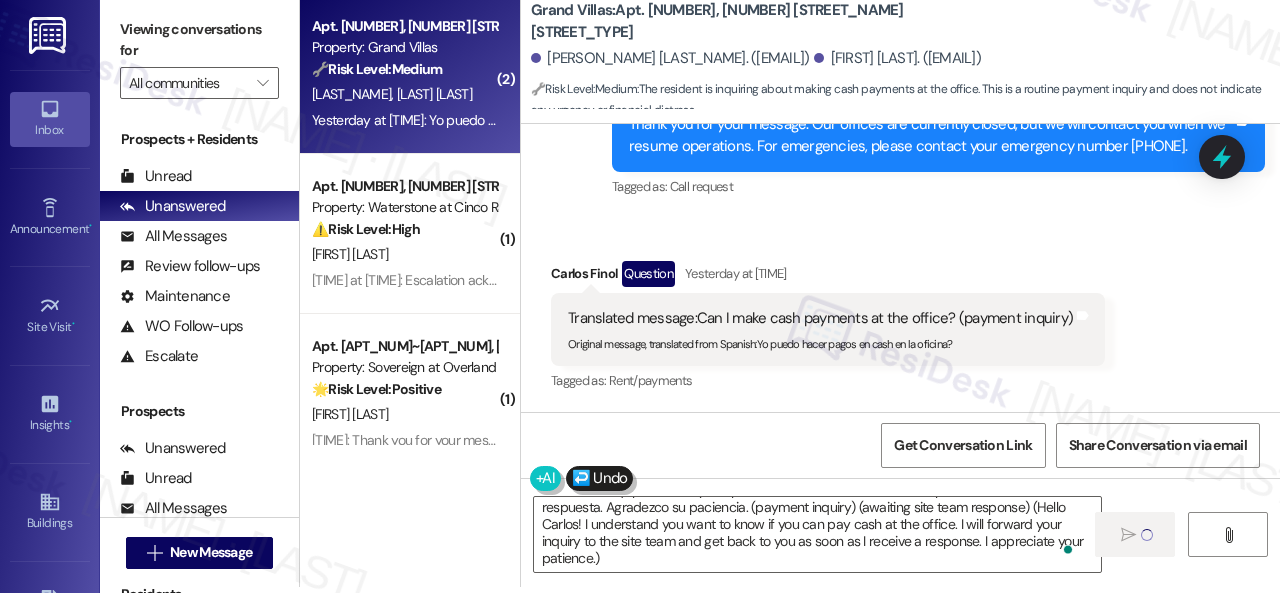 type 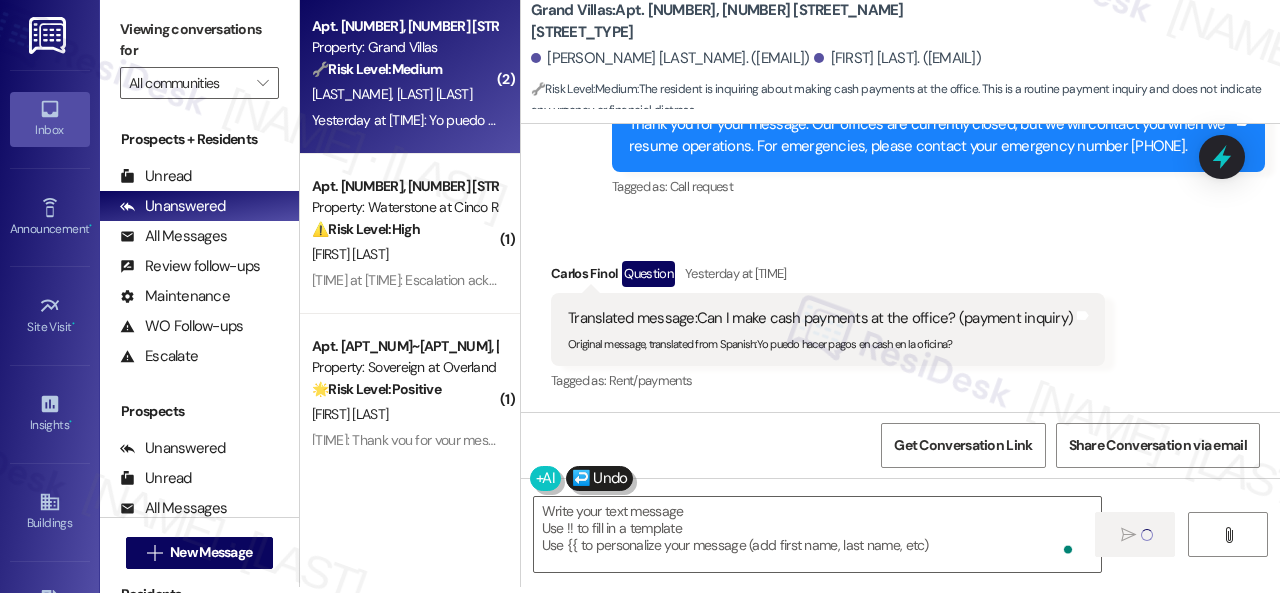 scroll, scrollTop: 0, scrollLeft: 0, axis: both 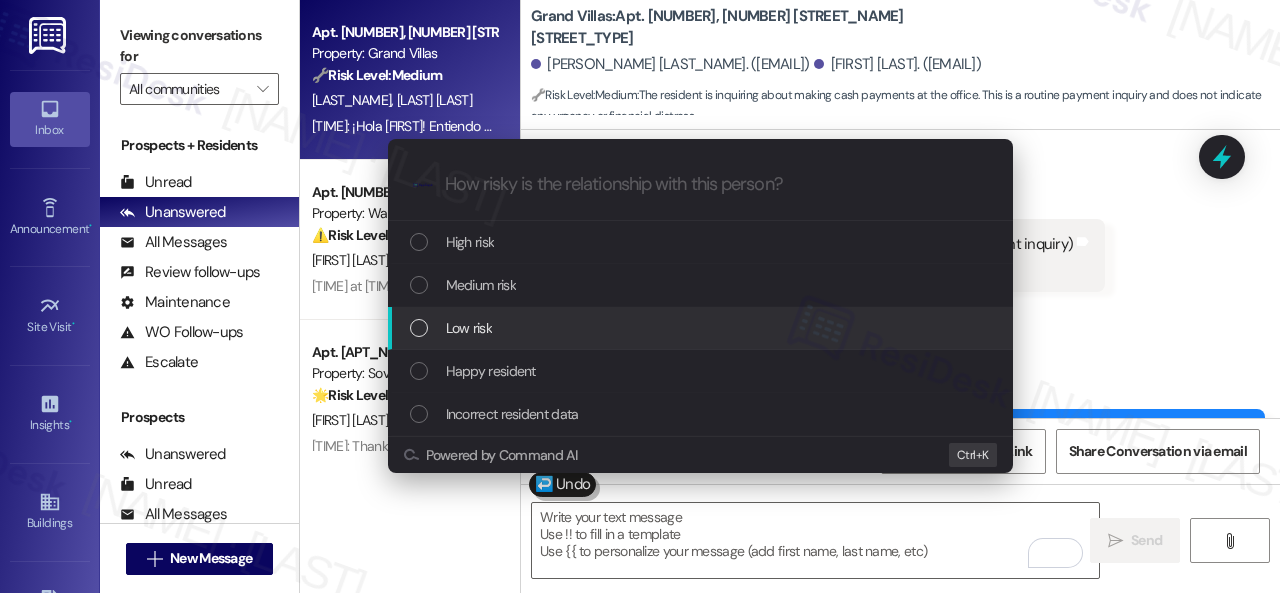 click on "Low risk" at bounding box center (469, 328) 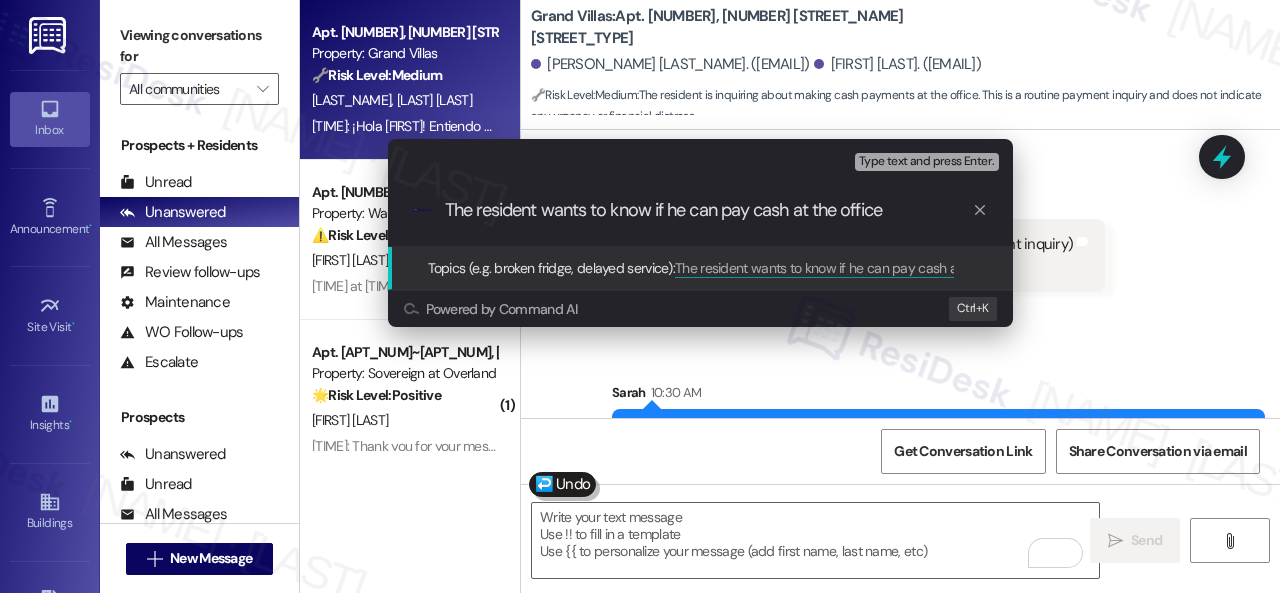 type on "The resident wants to know if he can pay cash at the office." 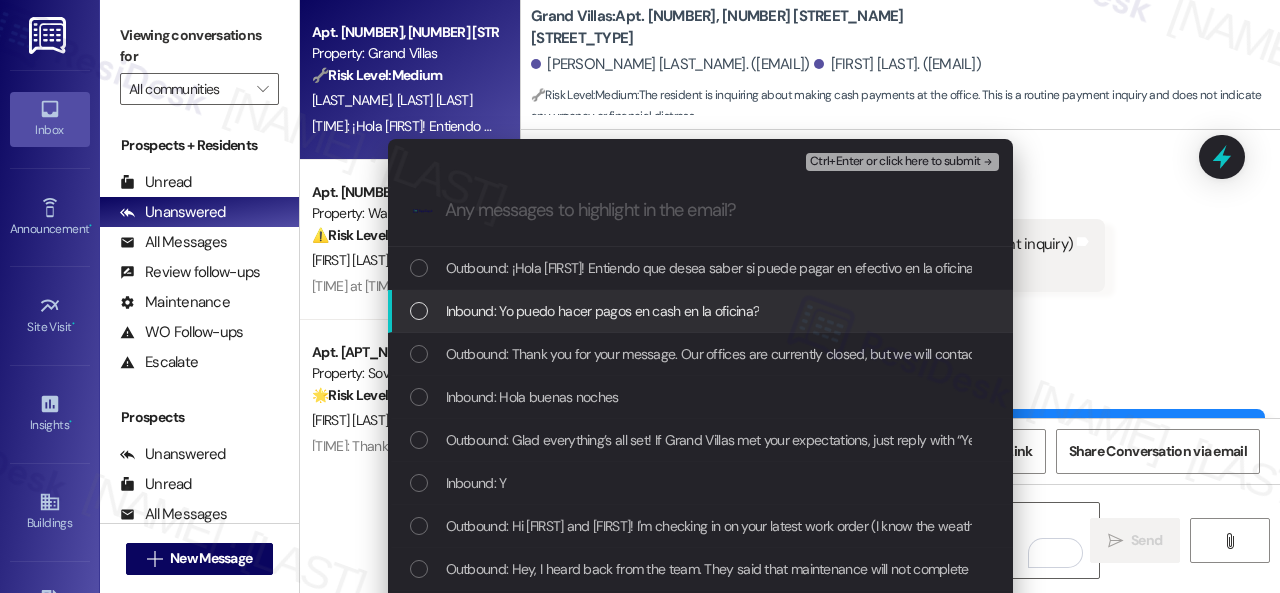 click on "Inbound: Yo puedo hacer pagos en cash en la oficina?" at bounding box center [603, 311] 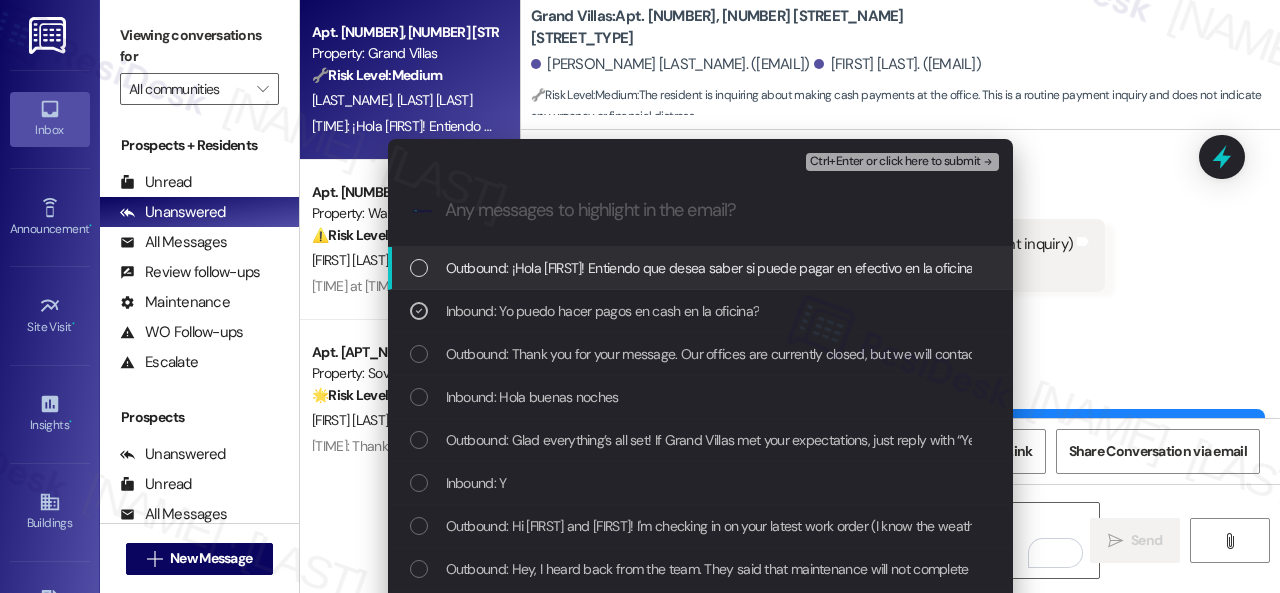click on "Ctrl+Enter or click here to submit" at bounding box center (895, 162) 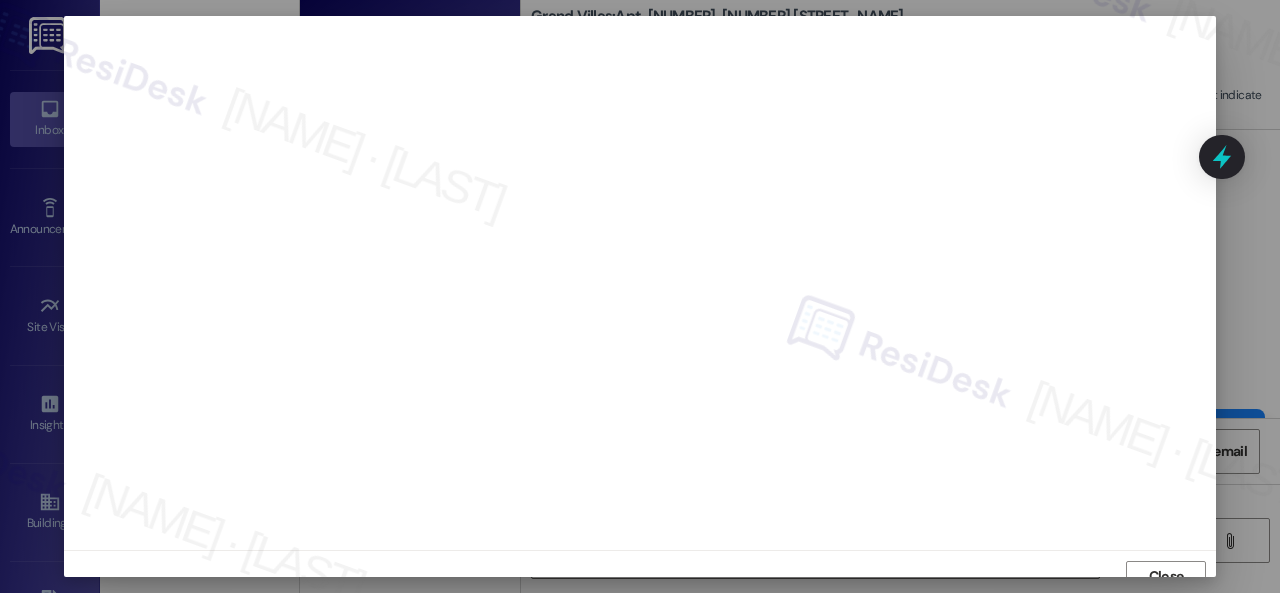 scroll, scrollTop: 15, scrollLeft: 0, axis: vertical 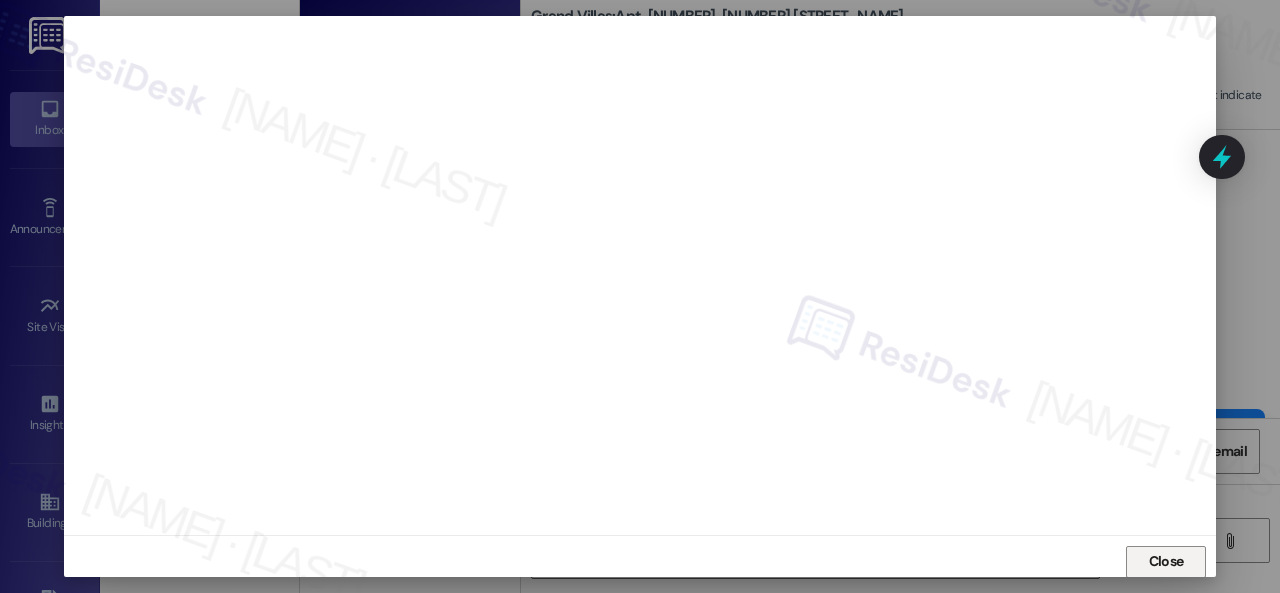 click on "Close" at bounding box center (1166, 561) 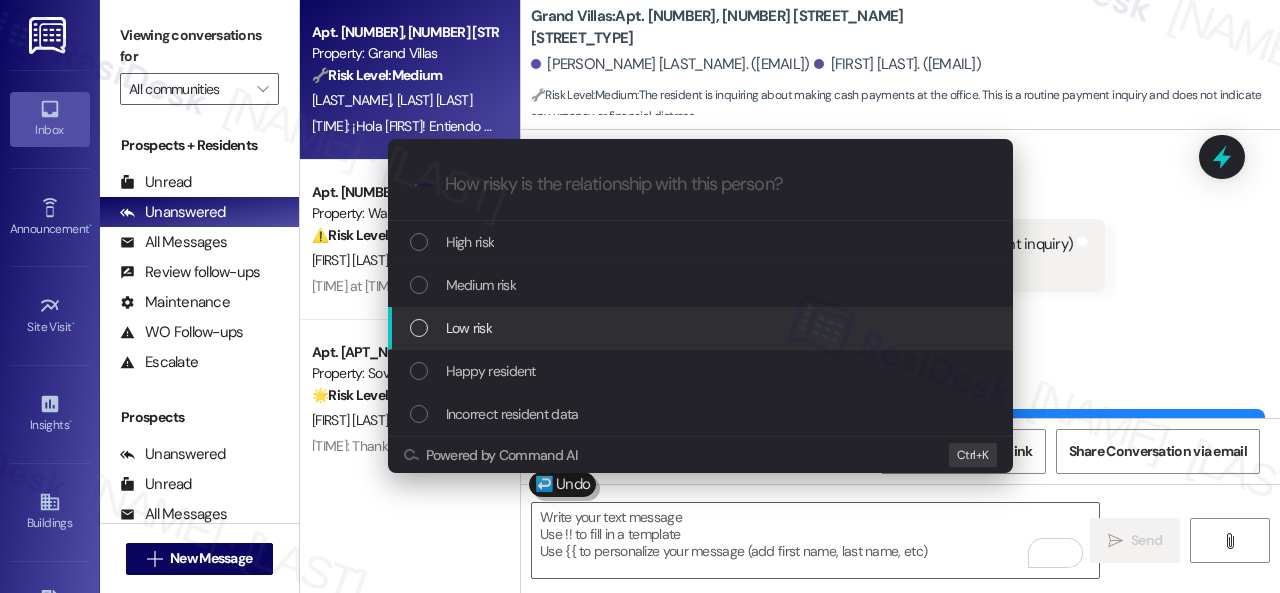click on "Low risk" at bounding box center (469, 328) 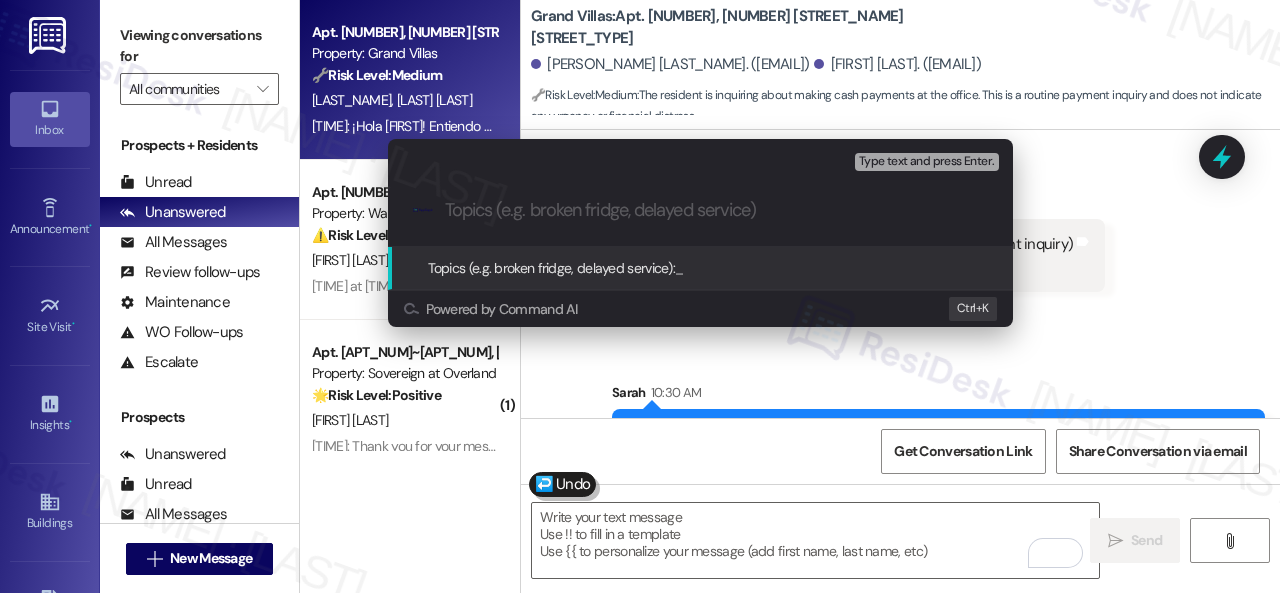 paste on "The resident wants to know if he can pay cash at the office." 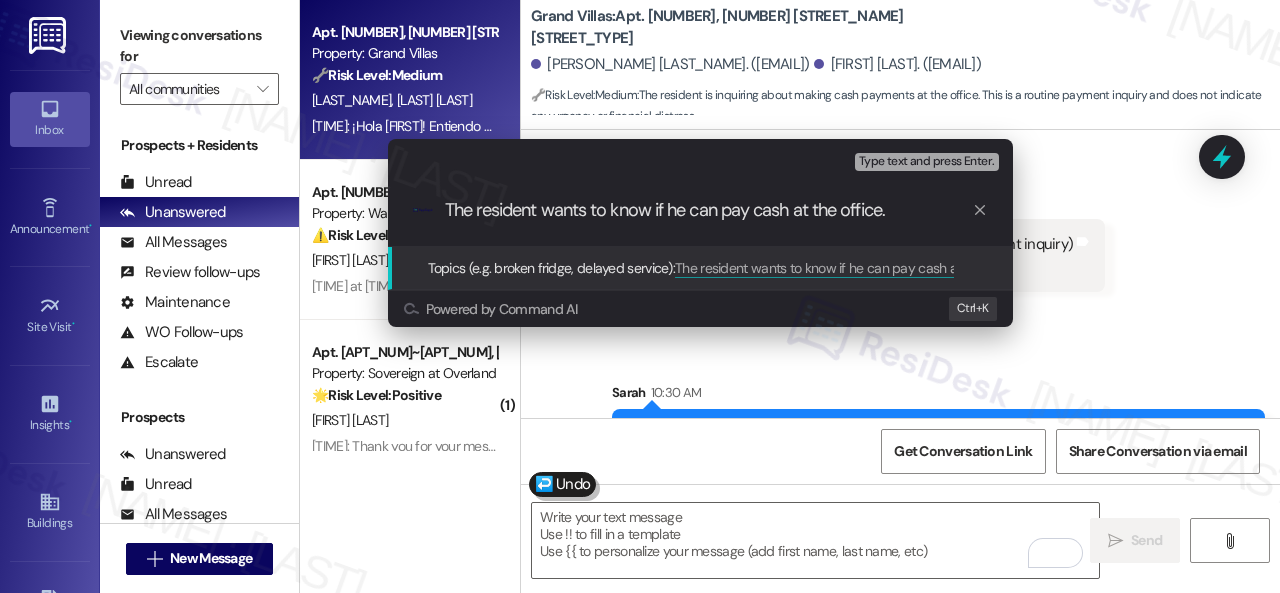 type 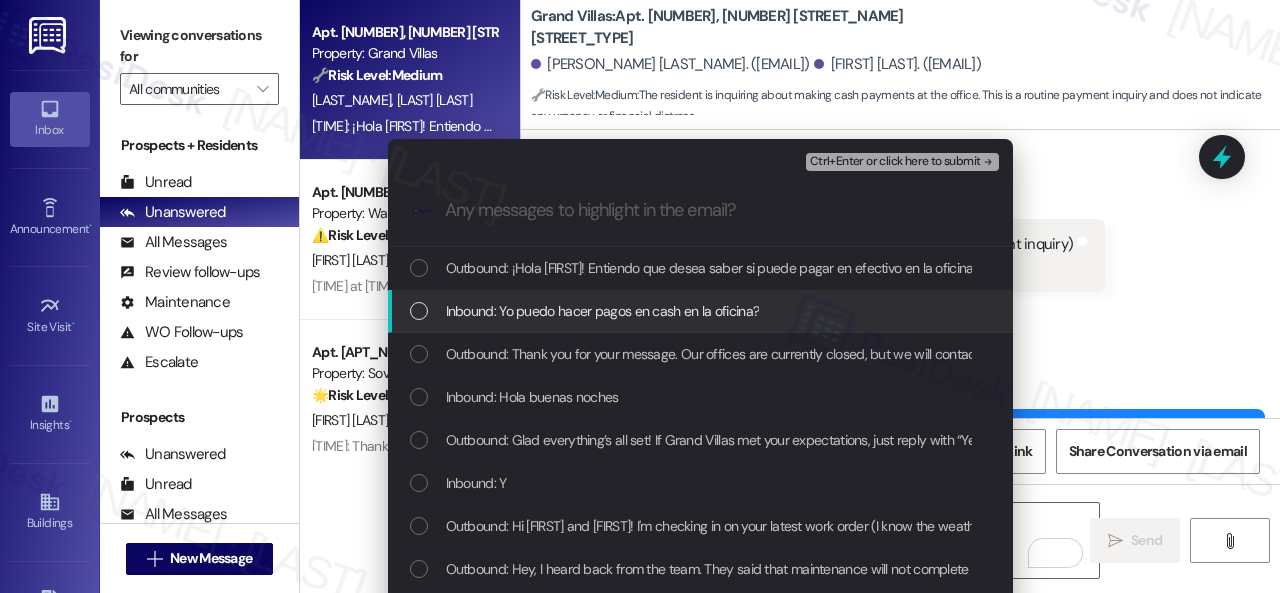 click on "Inbound: Yo puedo hacer pagos en cash en la oficina?" at bounding box center [603, 311] 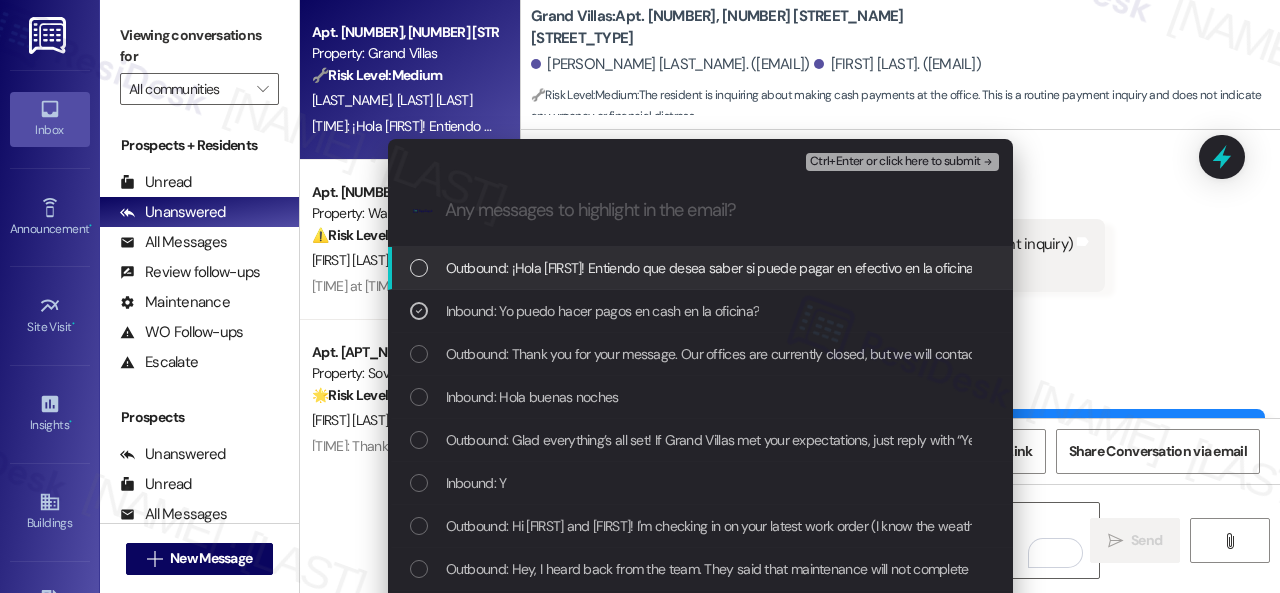 click on "Ctrl+Enter or click here to submit" at bounding box center (895, 162) 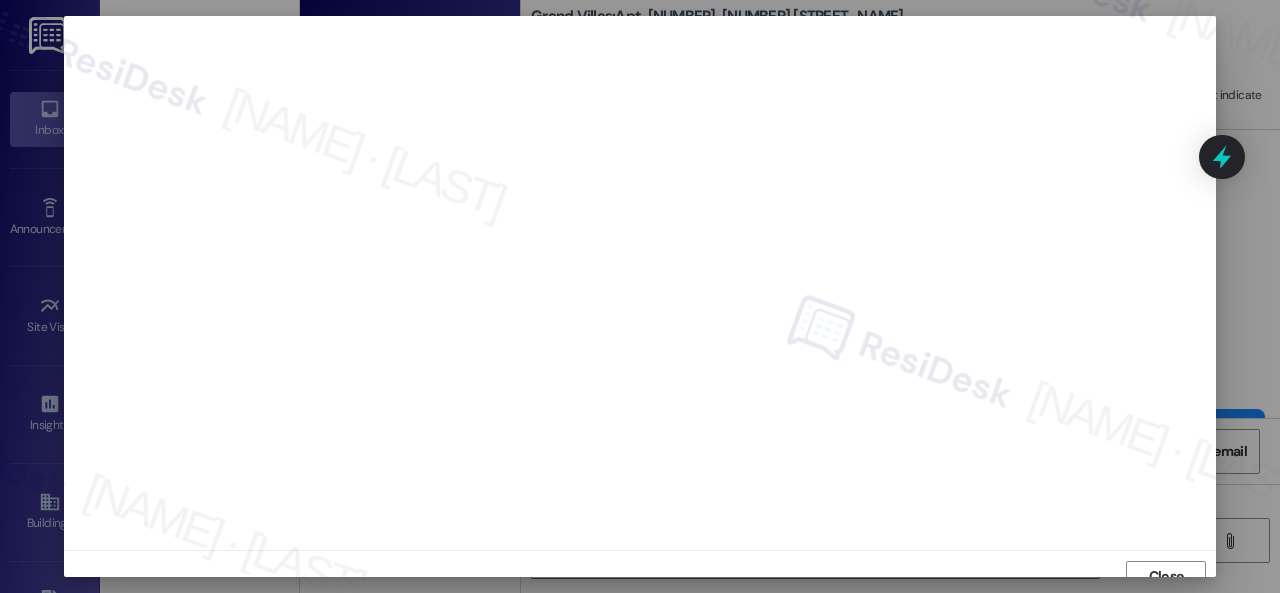 scroll, scrollTop: 15, scrollLeft: 0, axis: vertical 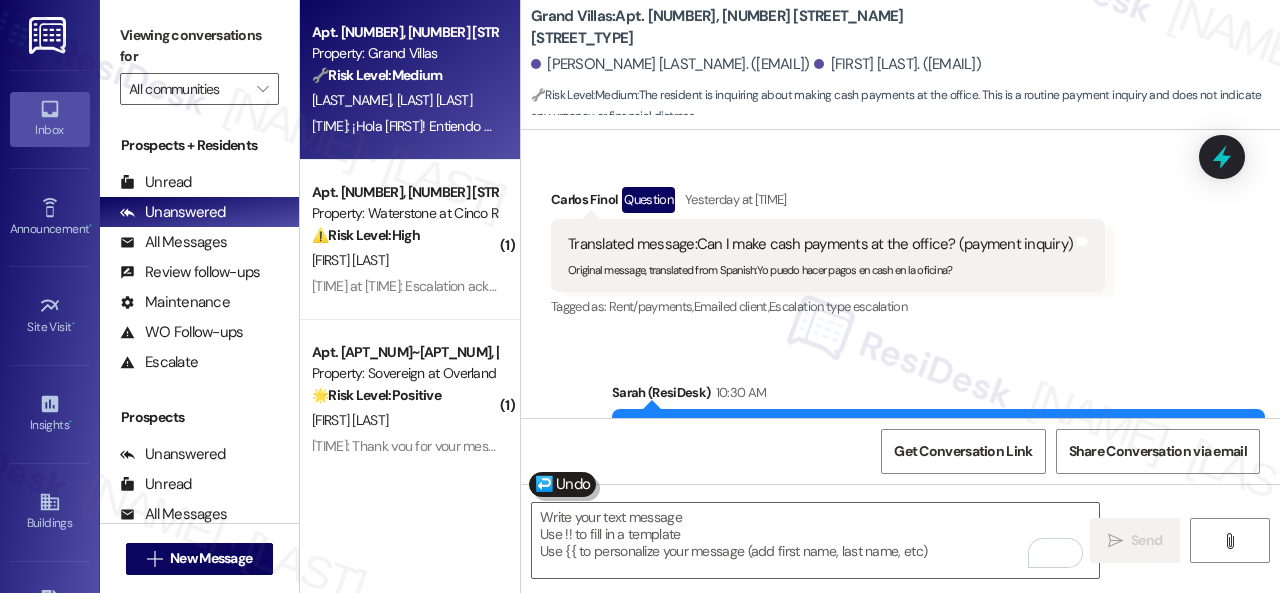 click on "⚠️  Risk Level:  High" at bounding box center (366, 235) 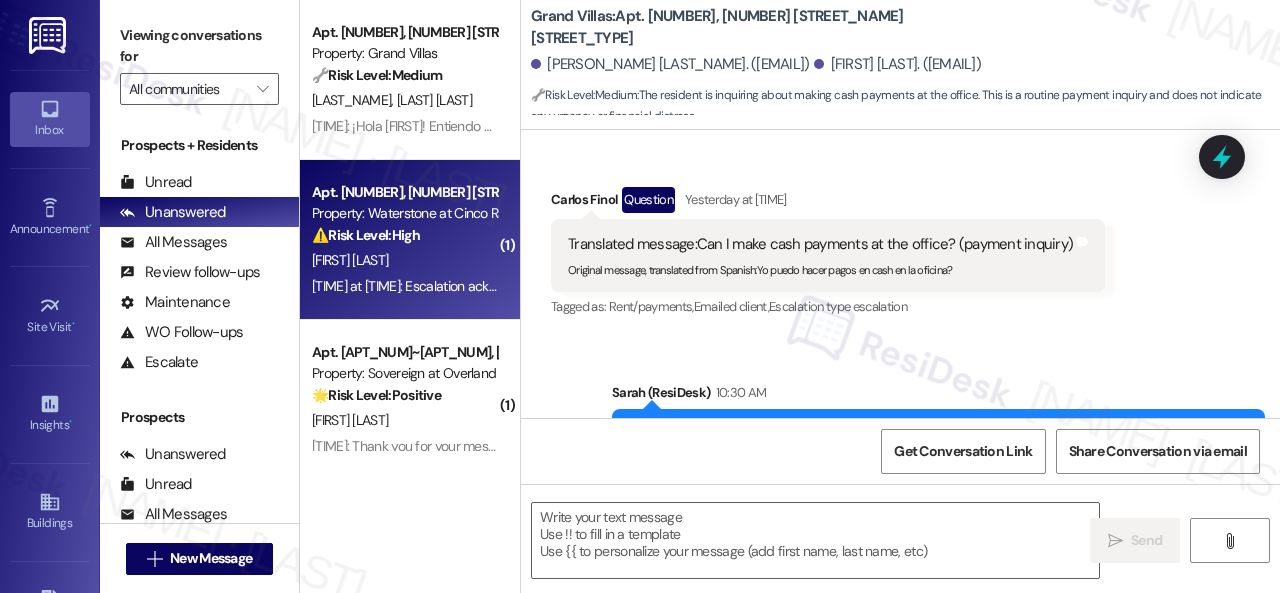 type on "Fetching suggested responses. Please feel free to read through the conversation in the meantime." 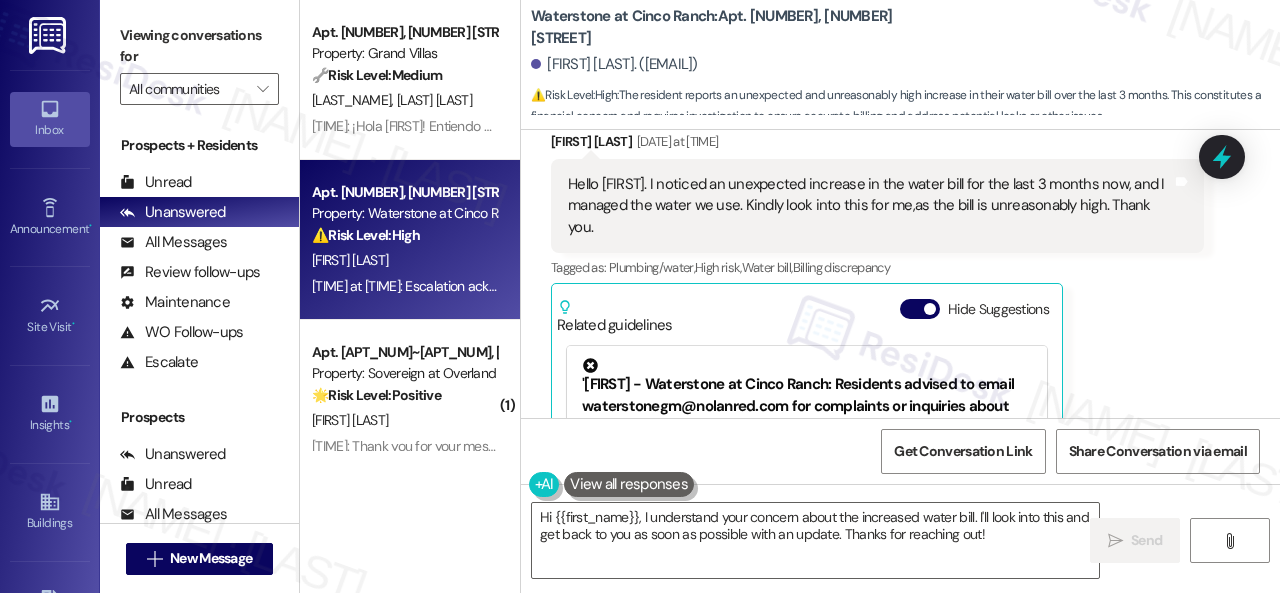 scroll, scrollTop: 15414, scrollLeft: 0, axis: vertical 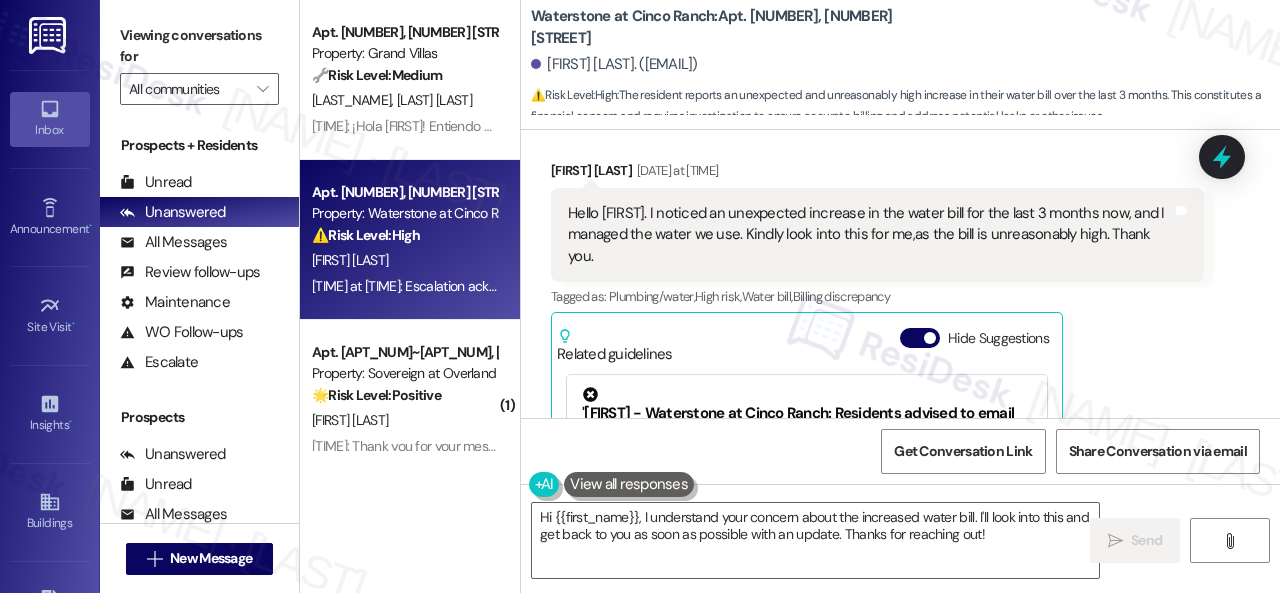 click on "Tagged as:   Plumbing/water ,  Click to highlight conversations about Plumbing/water High risk ,  Click to highlight conversations about High risk Water bill ,  Click to highlight conversations about Water bill Billing discrepancy Click to highlight conversations about Billing discrepancy" at bounding box center (877, 296) 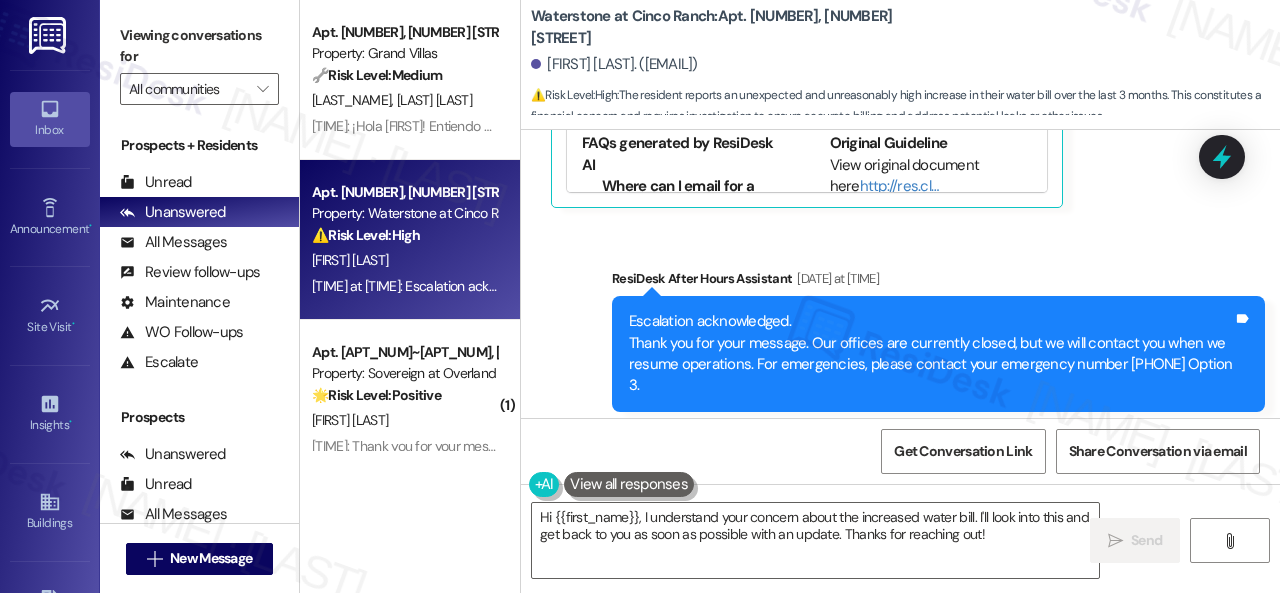 scroll, scrollTop: 16114, scrollLeft: 0, axis: vertical 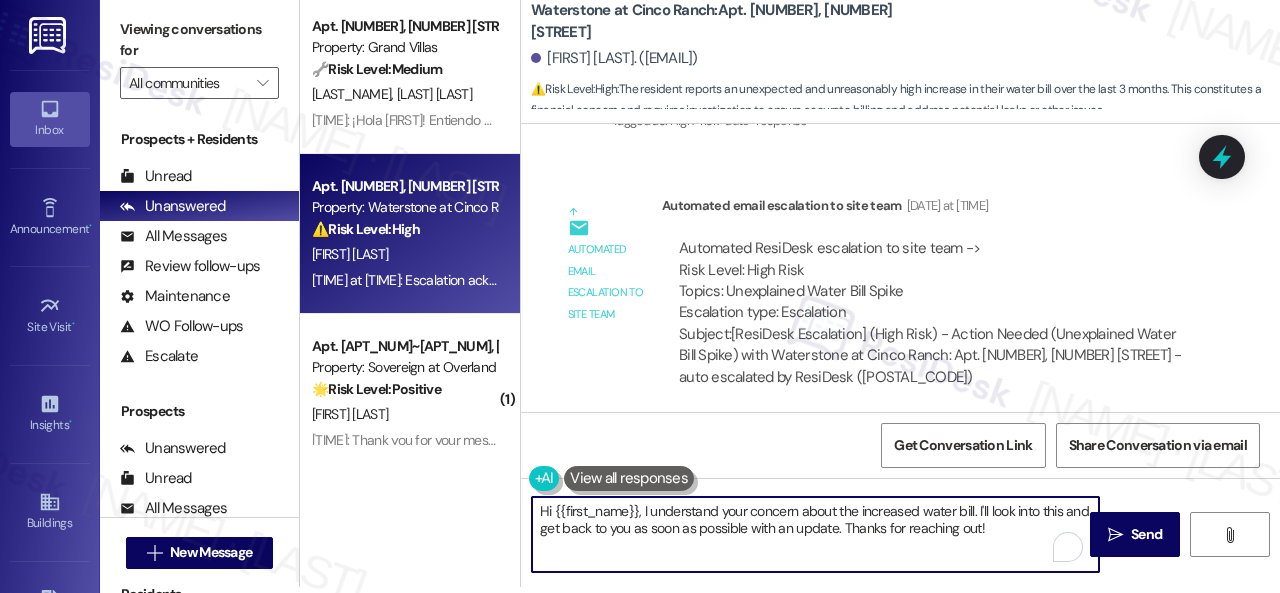 drag, startPoint x: 976, startPoint y: 505, endPoint x: 1052, endPoint y: 549, distance: 87.81799 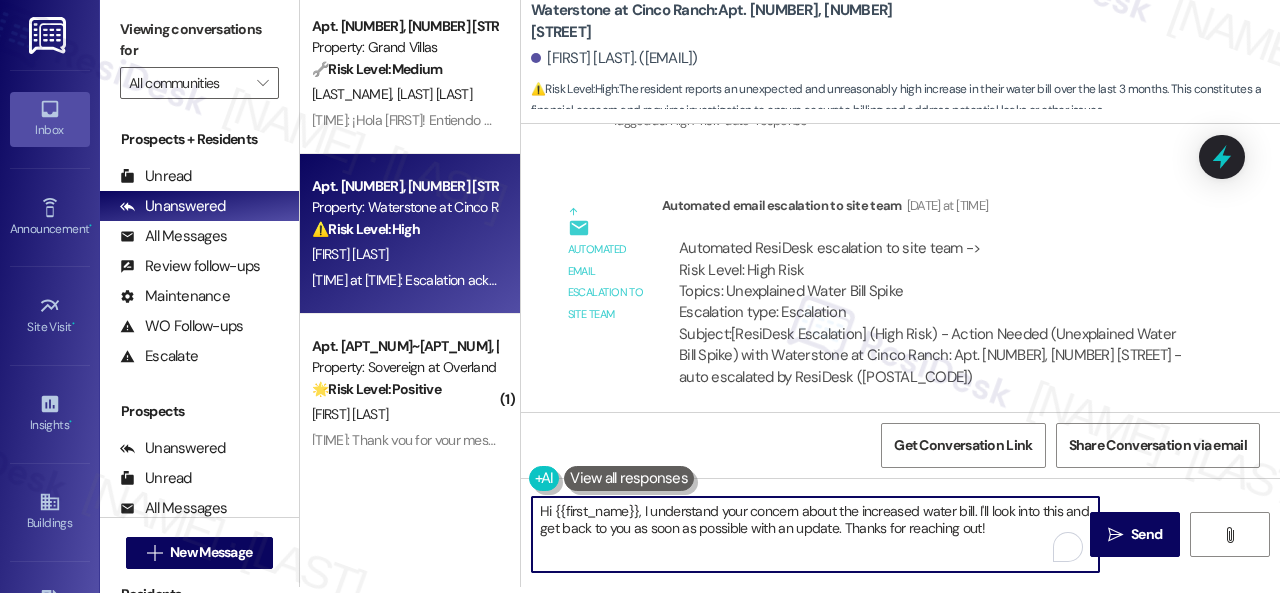 click on "Hi {{first_name}}, I understand your concern about the increased water bill. I'll look into this and get back to you as soon as possible with an update. Thanks for reaching out!" at bounding box center [815, 534] 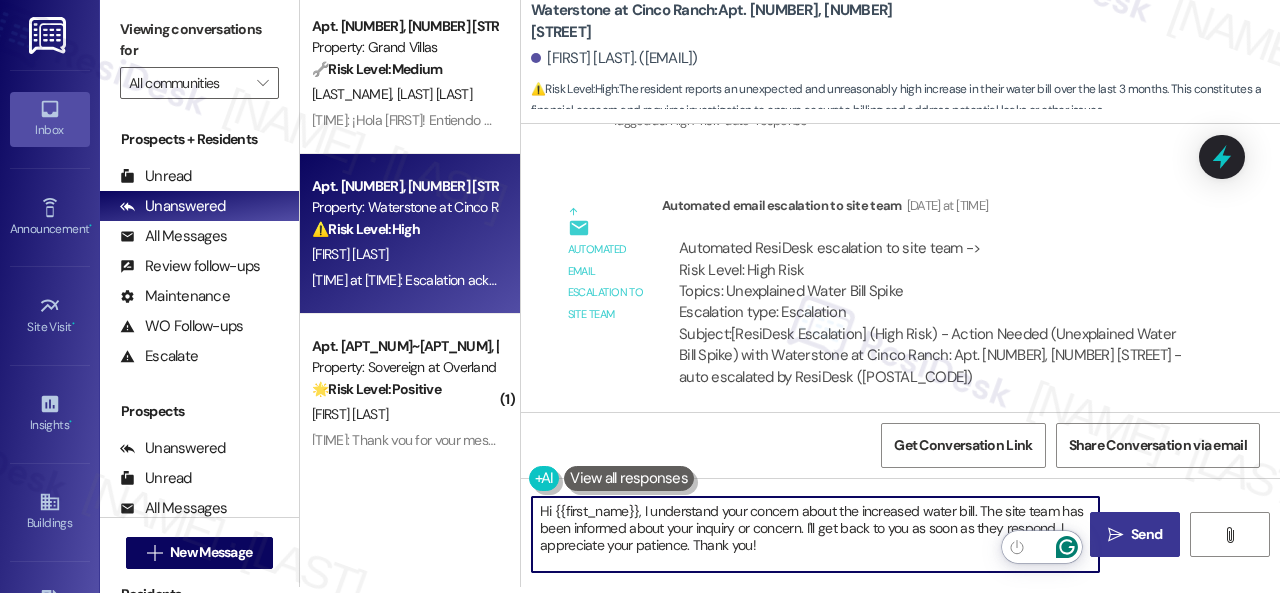 type on "Hi {{first_name}}, I understand your concern about the increased water bill. The site team has been informed about your inquiry or concern. I'll get back to you as soon as they respond. I appreciate your patience. Thank you!" 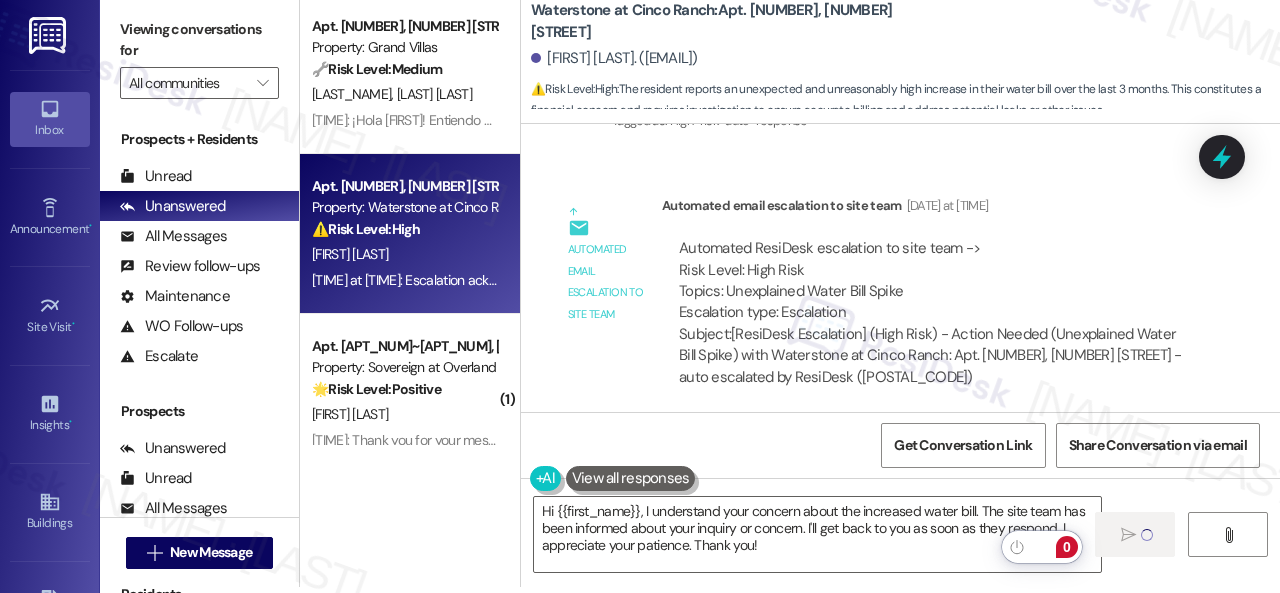 type 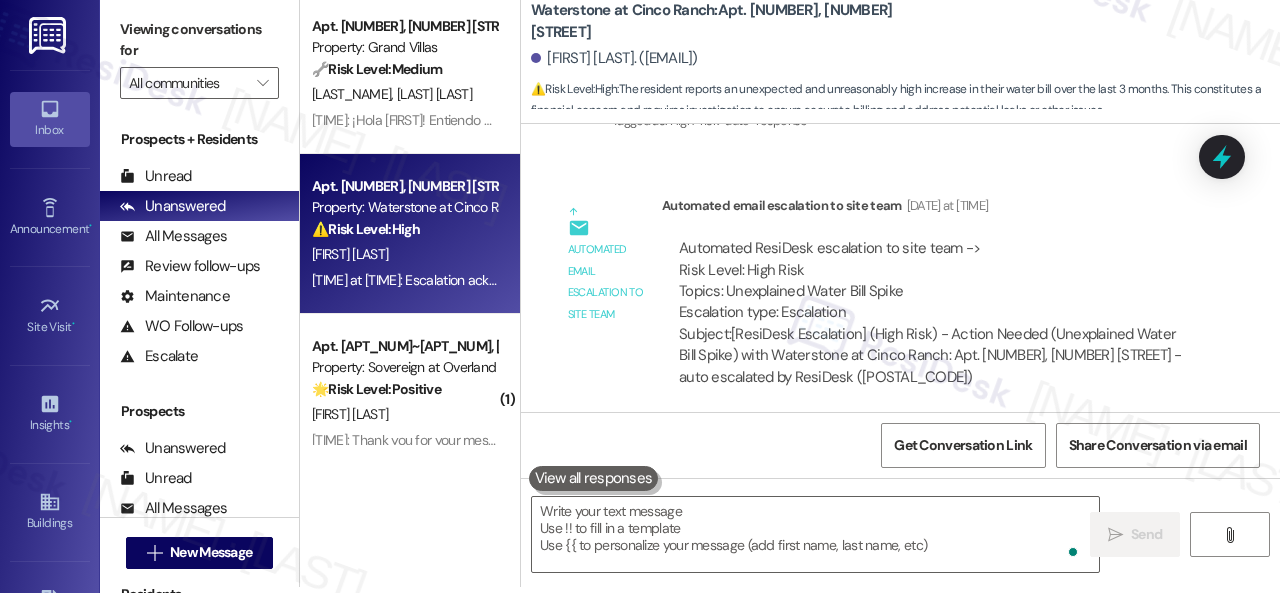 scroll, scrollTop: 0, scrollLeft: 0, axis: both 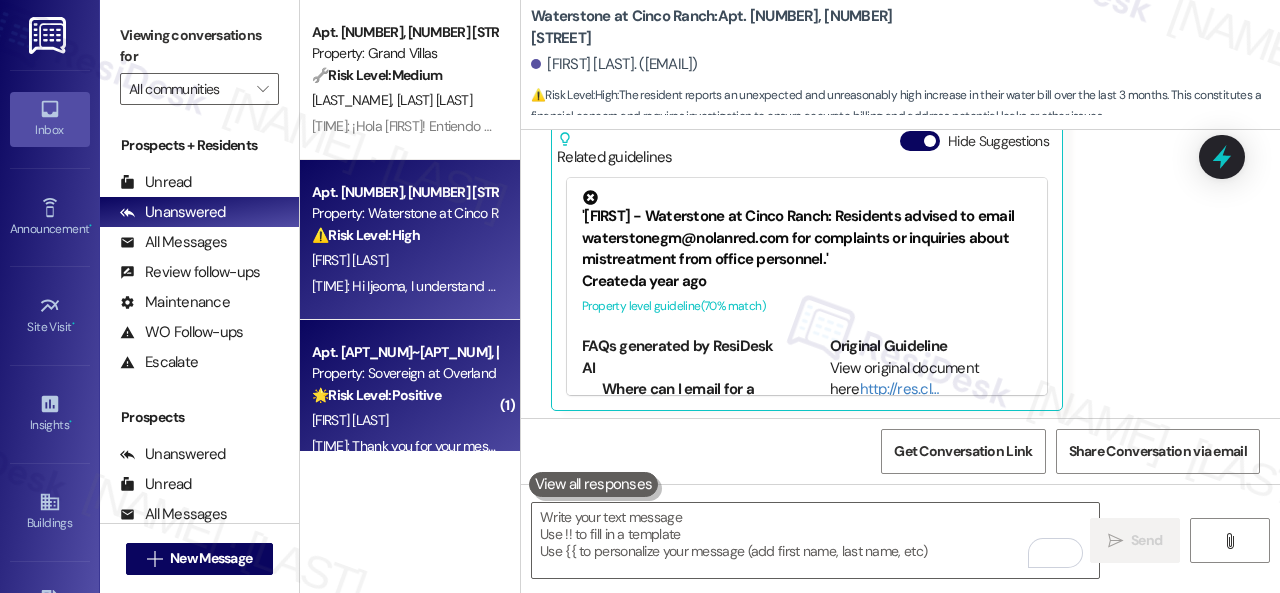 click on "[FIRST] [LAST]" at bounding box center [404, 420] 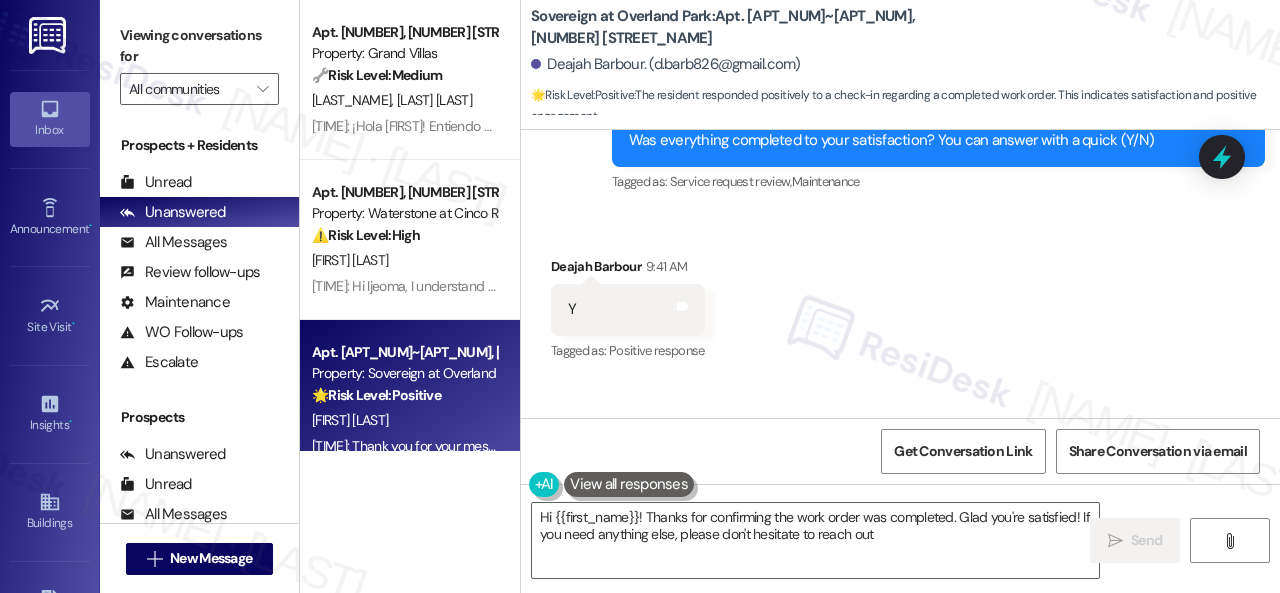 scroll, scrollTop: 1616, scrollLeft: 0, axis: vertical 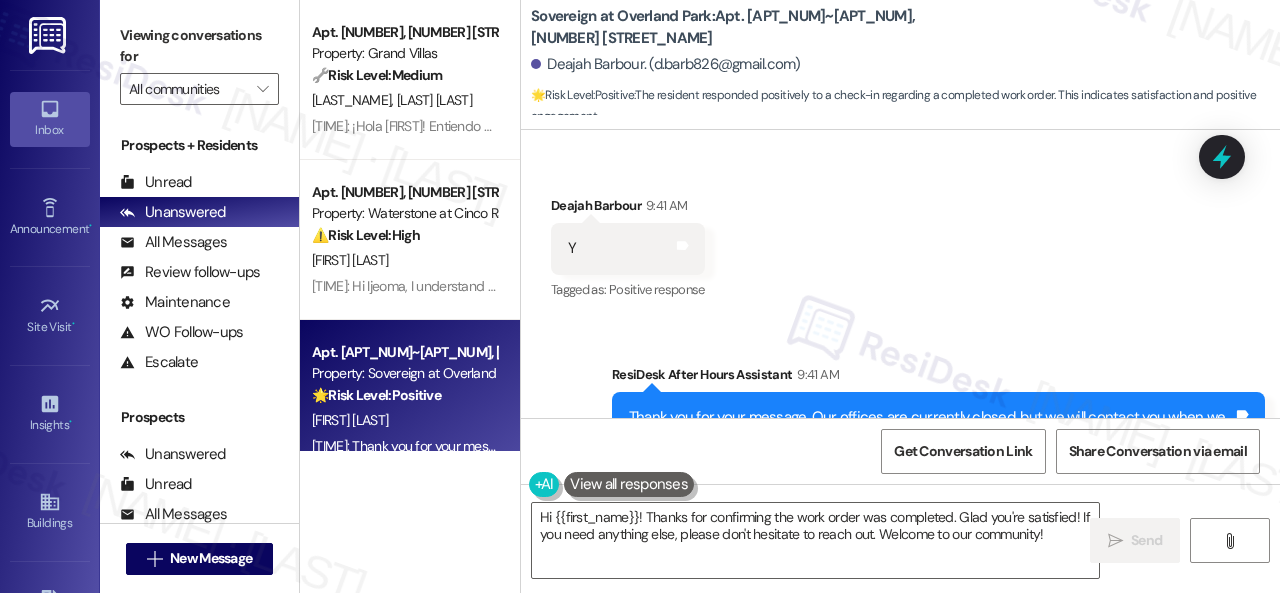 click on "Sent via SMS ResiDesk After Hours Assistant [TIME] Thank you for your message. Our offices are currently closed, but we will contact you when we resume operations. For emergencies, please contact your emergency number ([PHONE]) option 3. Tags and notes Tagged as:   Call request Click to highlight conversations about Call request" at bounding box center [900, 425] 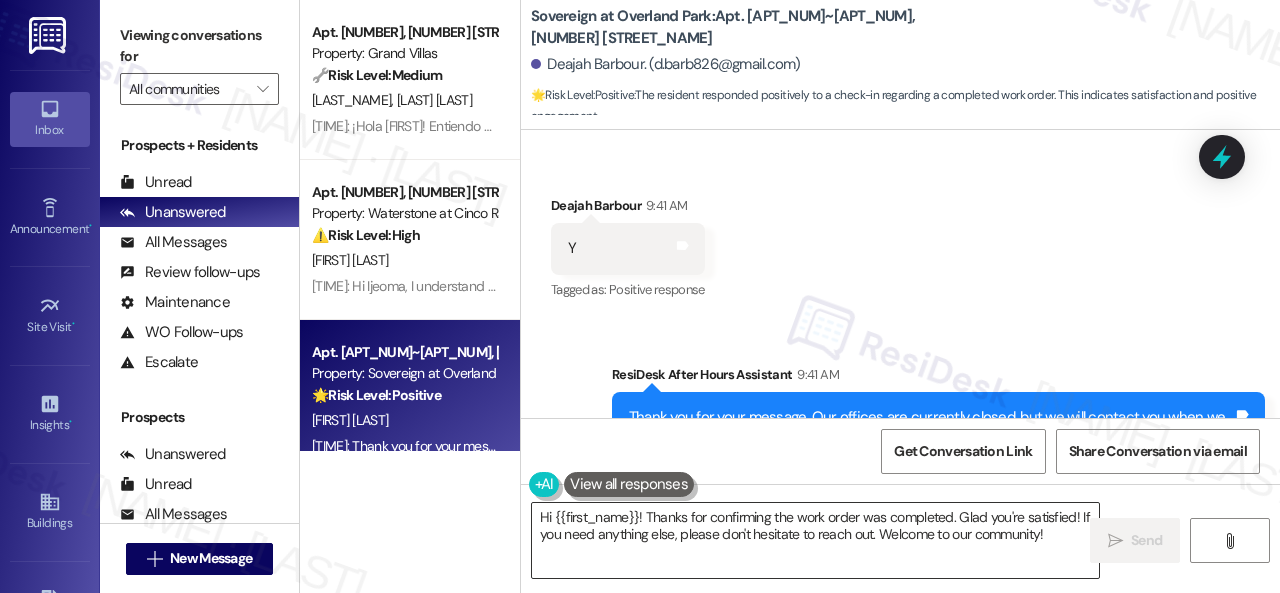 click on "Hi {{first_name}}! Thanks for confirming the work order was completed. Glad you're satisfied! If you need anything else, please don't hesitate to reach out. Welcome to our community!" at bounding box center (815, 540) 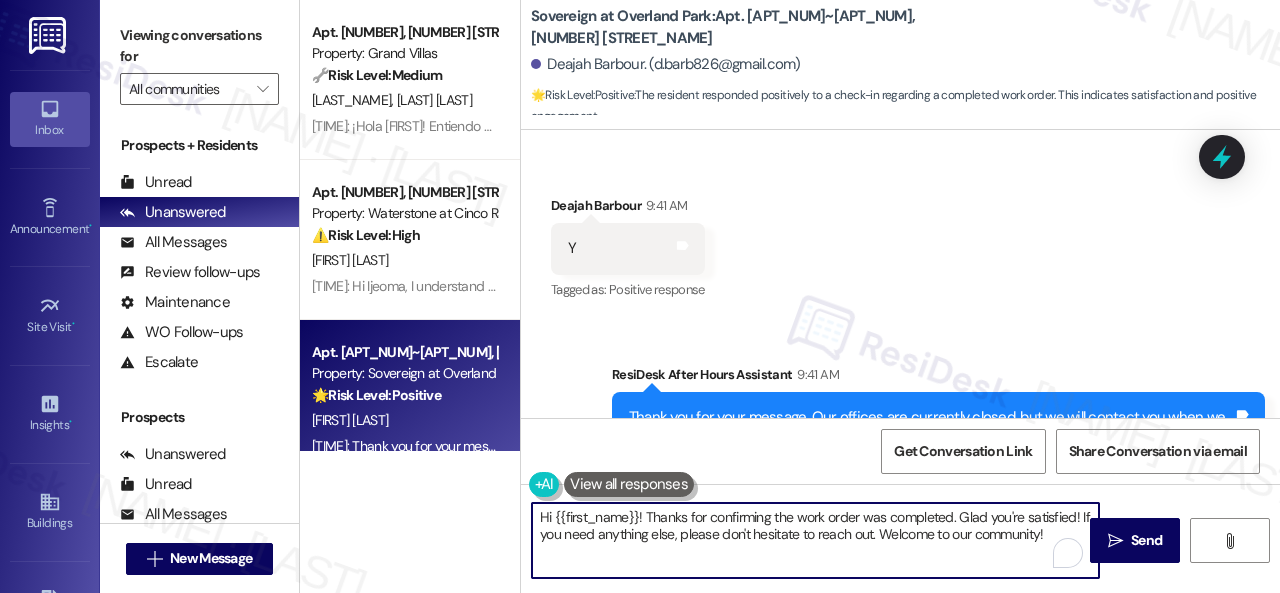paste on "Glad everything’s all set! If {{property}} met your expectations, just reply with “Yes.” If not, no problem — we’d love to hear your feedback so we can keep improving. Thank you" 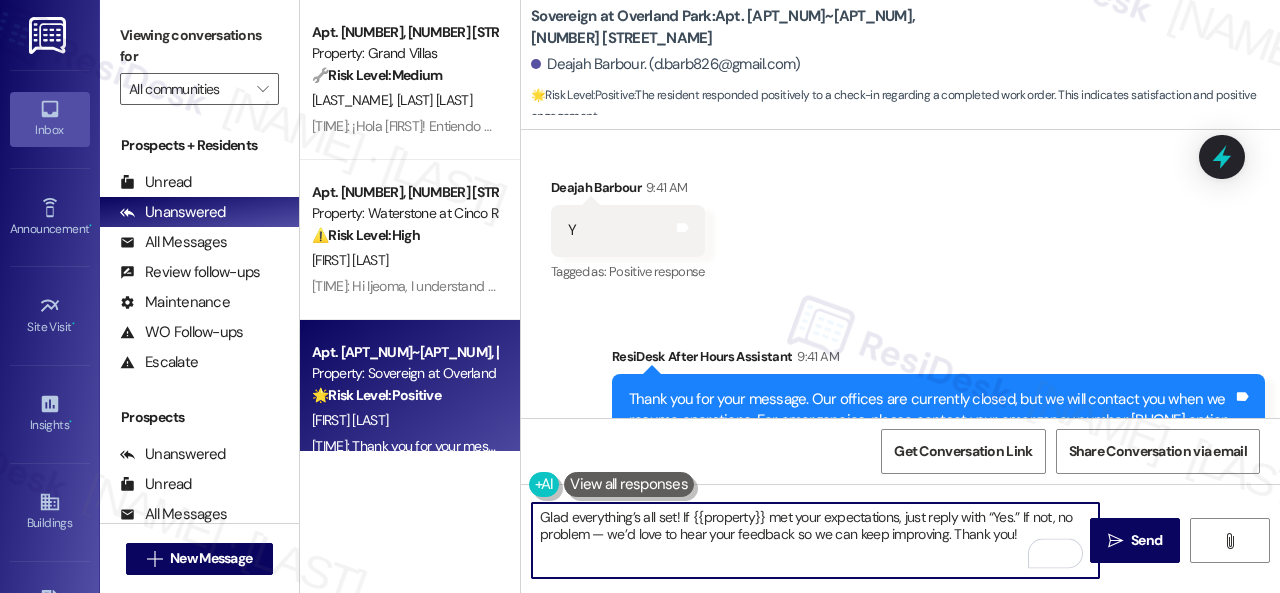 scroll, scrollTop: 1535, scrollLeft: 0, axis: vertical 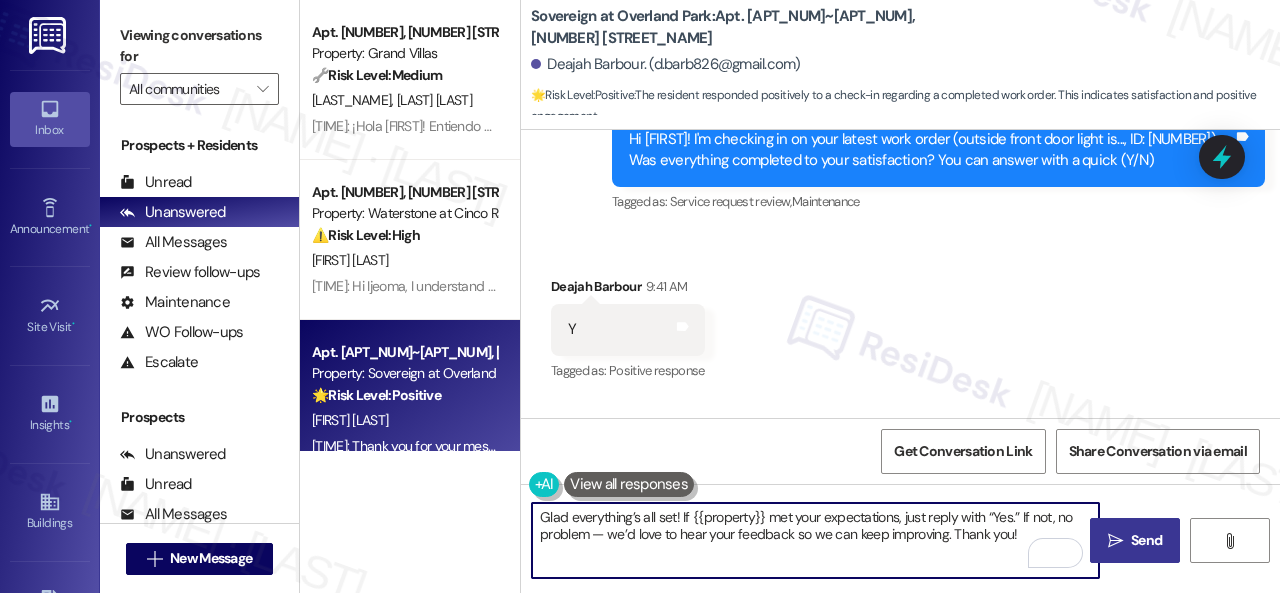 type on "Glad everything’s all set! If {{property}} met your expectations, just reply with “Yes.” If not, no problem — we’d love to hear your feedback so we can keep improving. Thank you!" 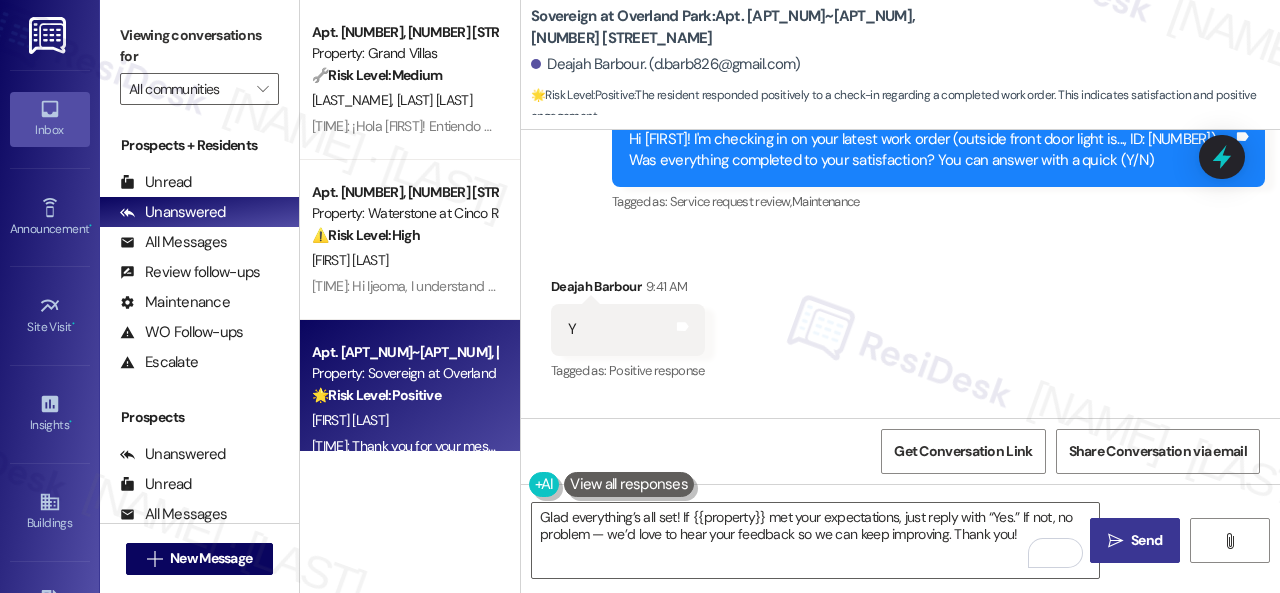 click on "Send" at bounding box center [1146, 540] 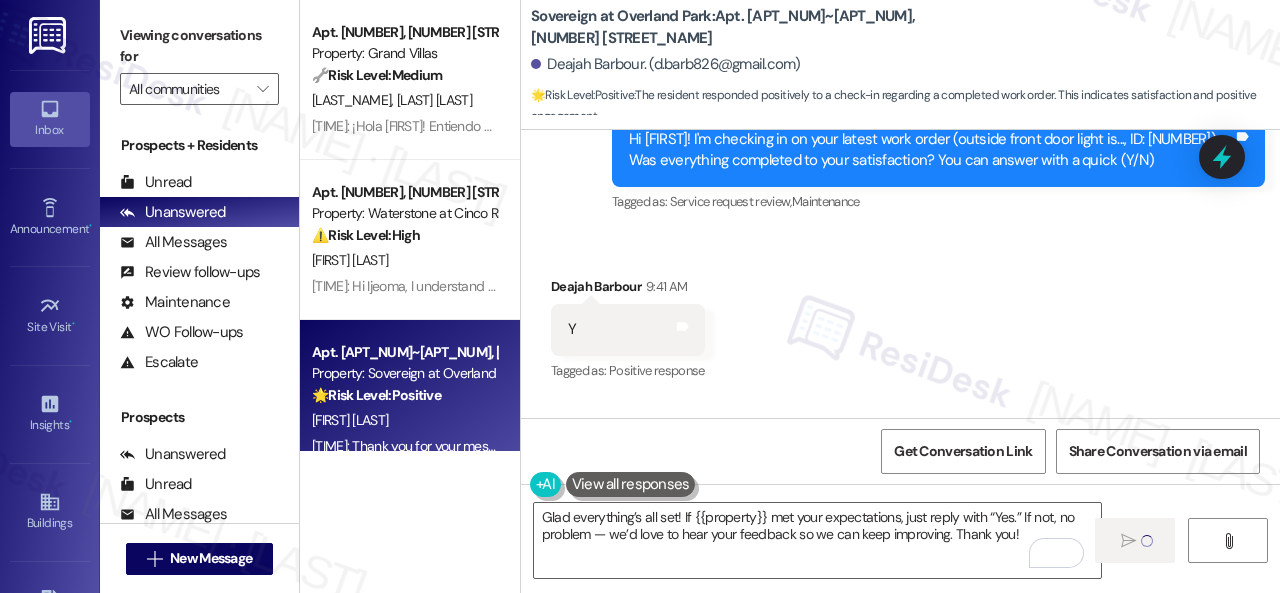 type 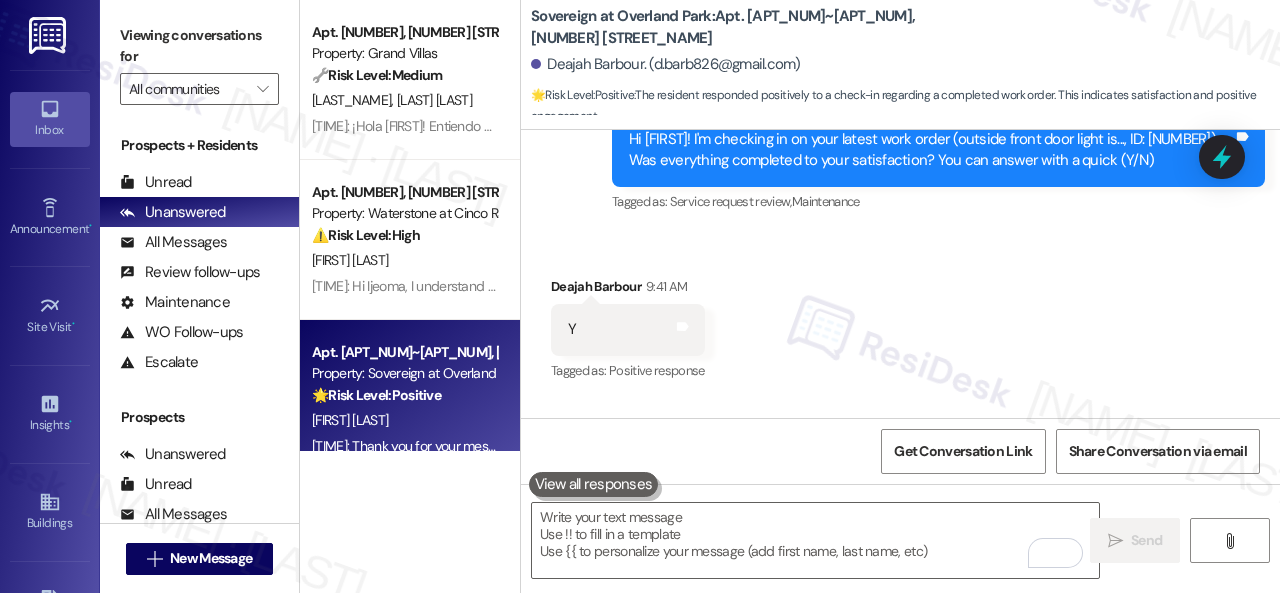 scroll, scrollTop: 1516, scrollLeft: 0, axis: vertical 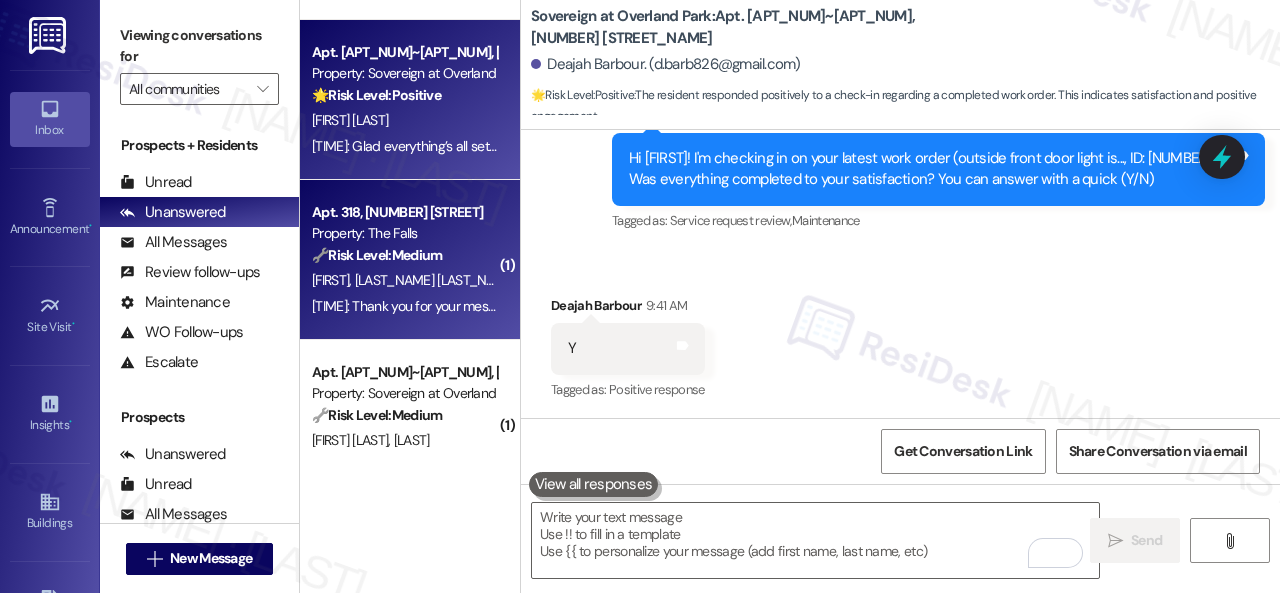 click on "A. Calles A. Cartagena" at bounding box center [404, 280] 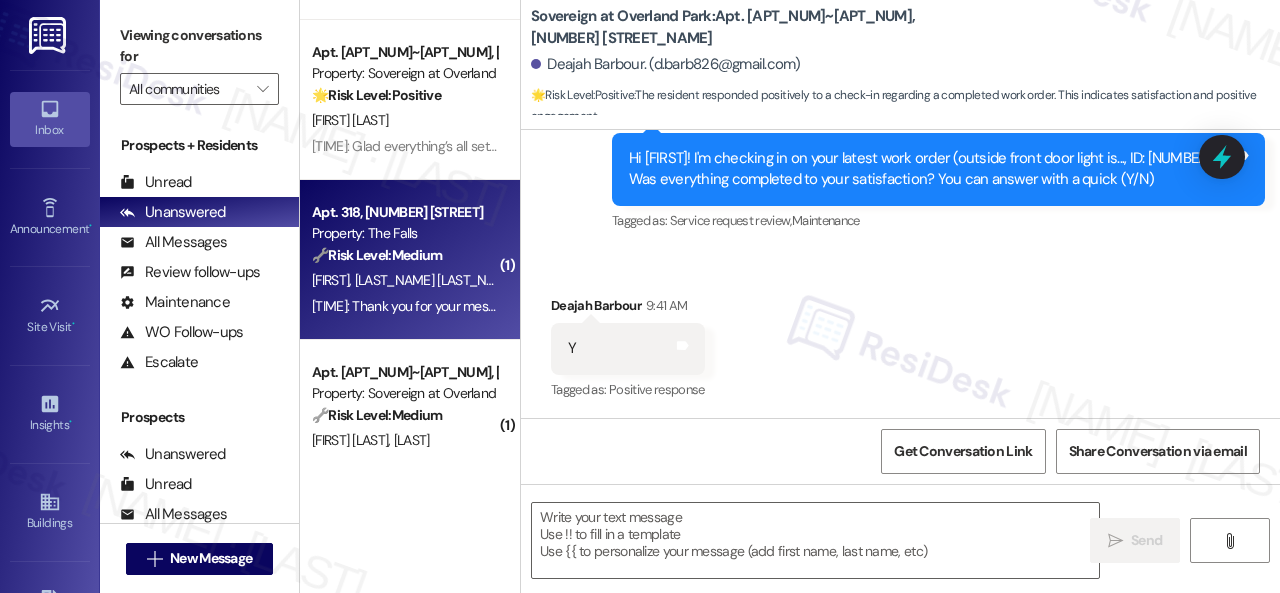 type on "Fetching suggested responses. Please feel free to read through the conversation in the meantime." 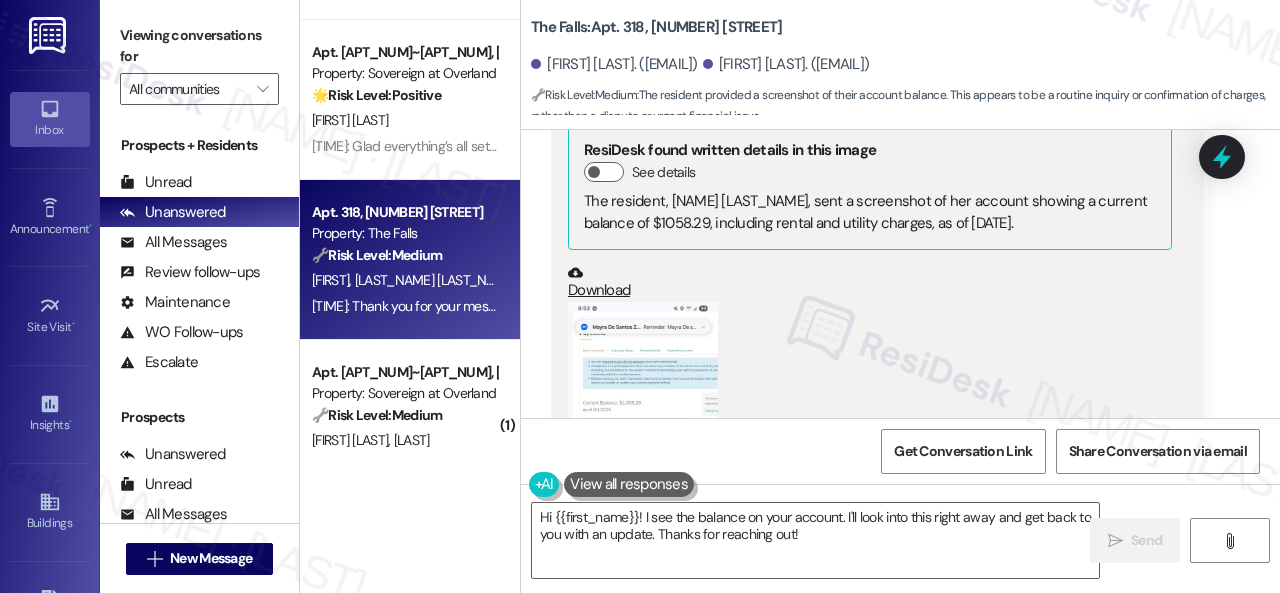 scroll, scrollTop: 6036, scrollLeft: 0, axis: vertical 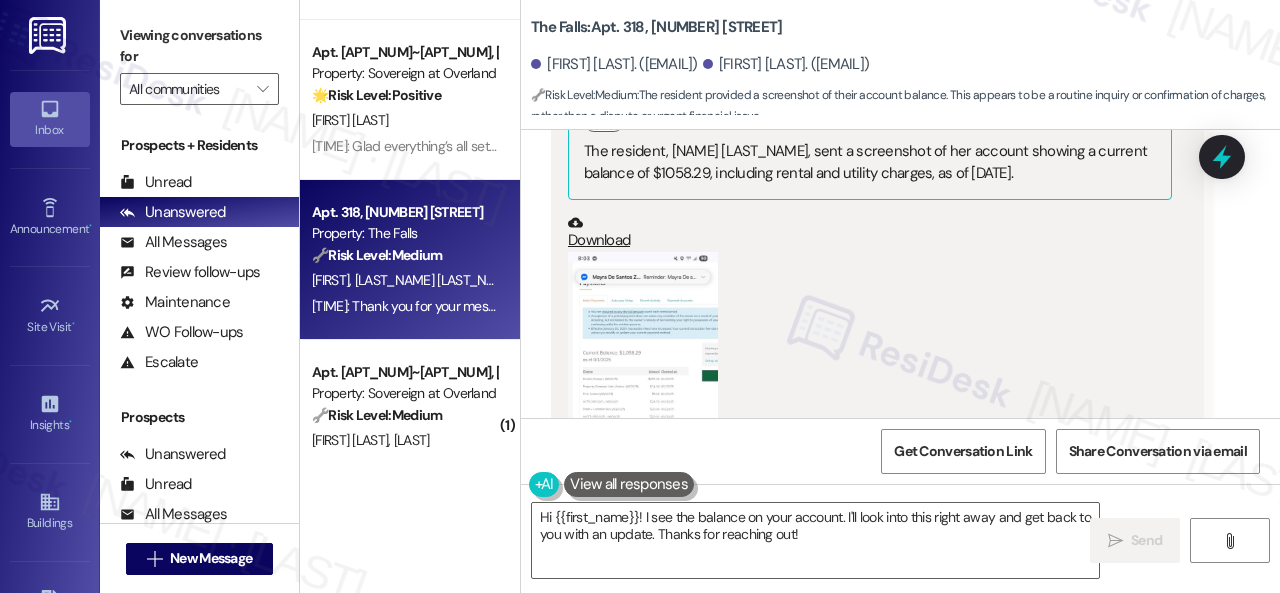 click on "Download" at bounding box center [870, 233] 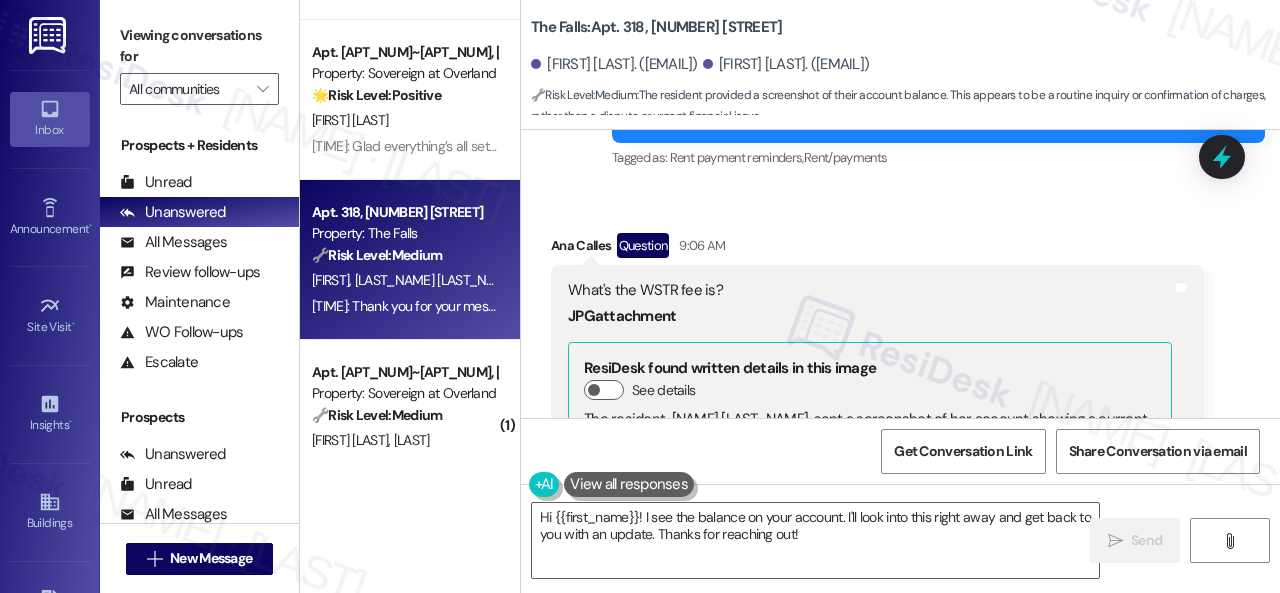 scroll, scrollTop: 5736, scrollLeft: 0, axis: vertical 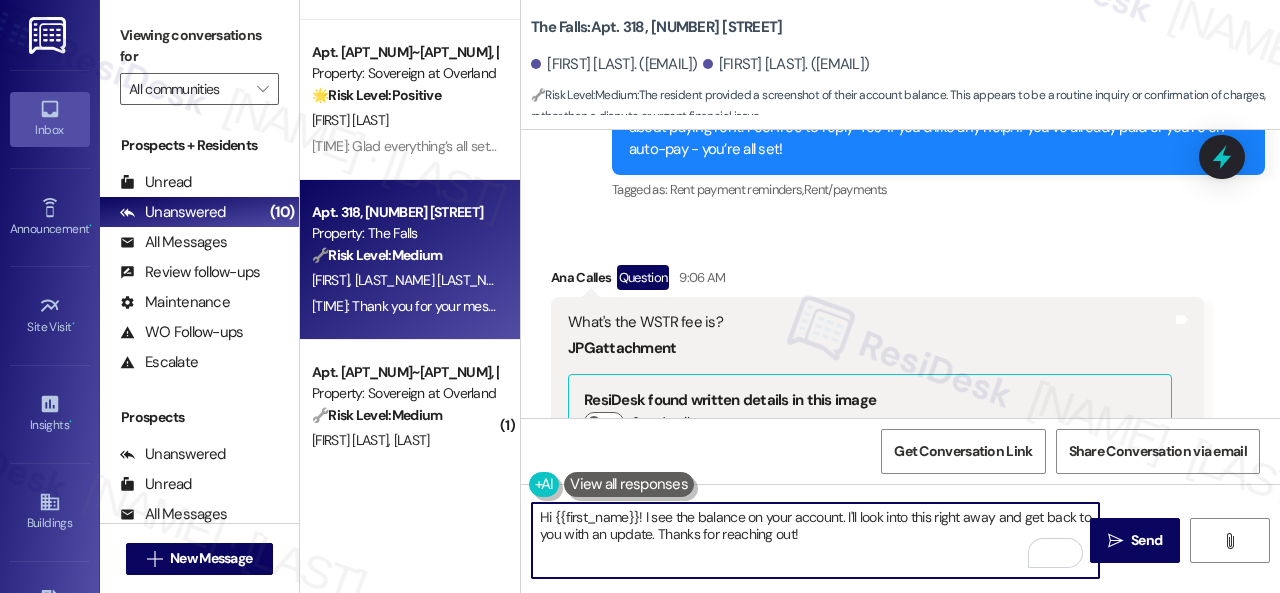 drag, startPoint x: 556, startPoint y: 521, endPoint x: 640, endPoint y: 517, distance: 84.095184 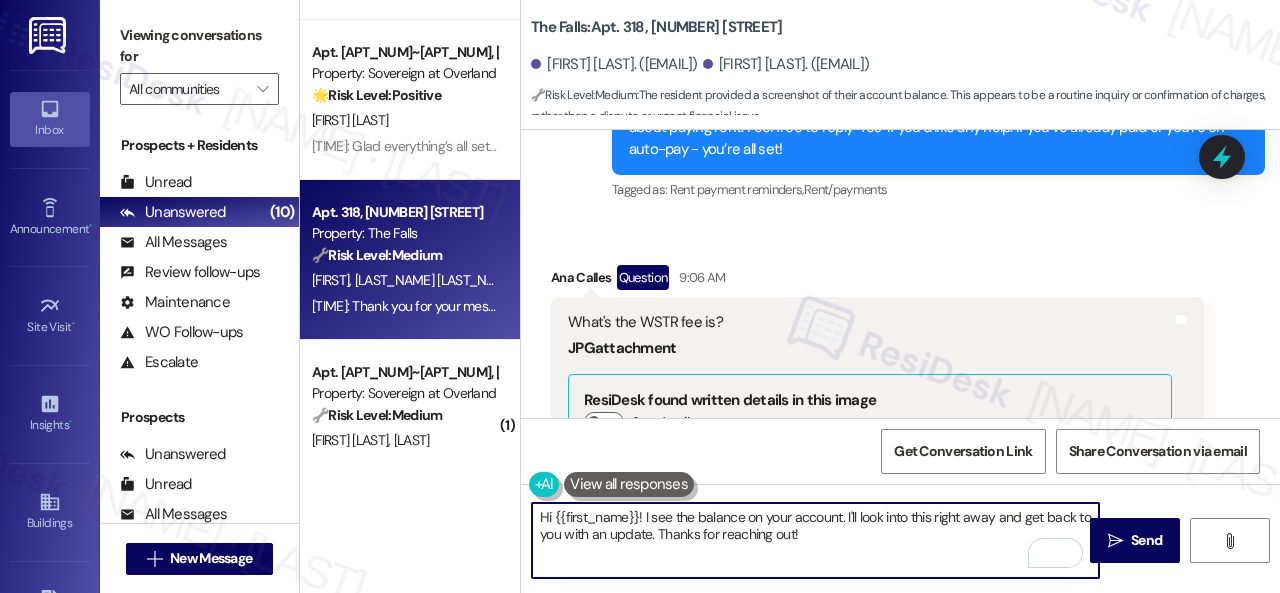 click on "Hi {{first_name}}! I see the balance on your account. I'll look into this right away and get back to you with an update. Thanks for reaching out!" at bounding box center [815, 540] 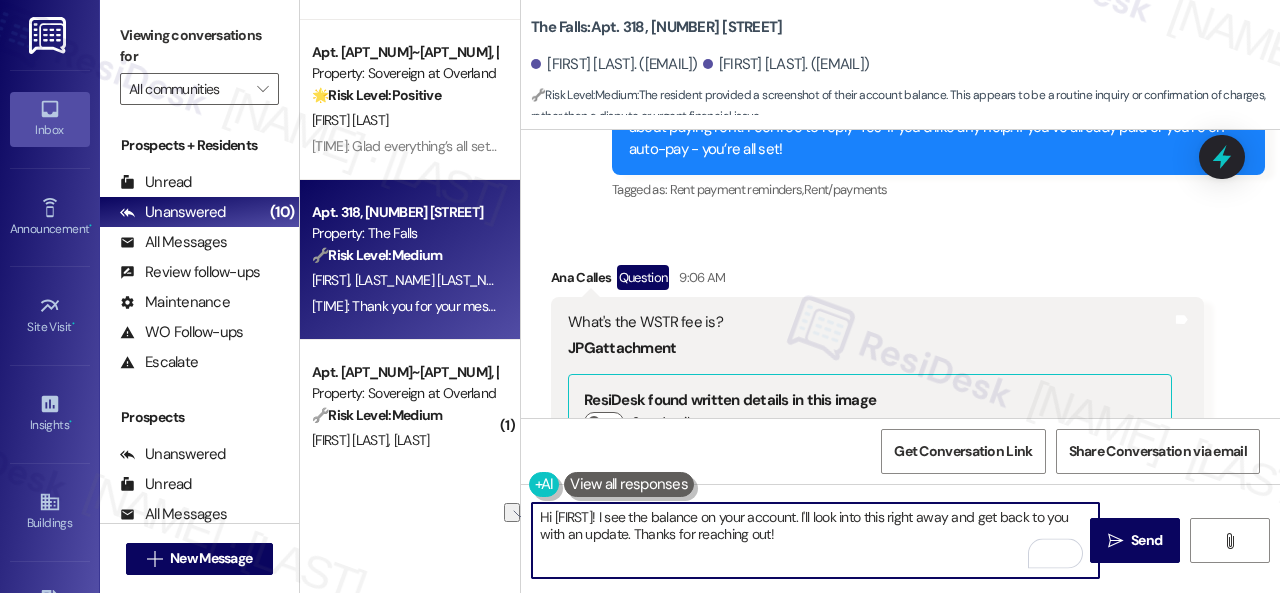 drag, startPoint x: 610, startPoint y: 516, endPoint x: 779, endPoint y: 515, distance: 169.00296 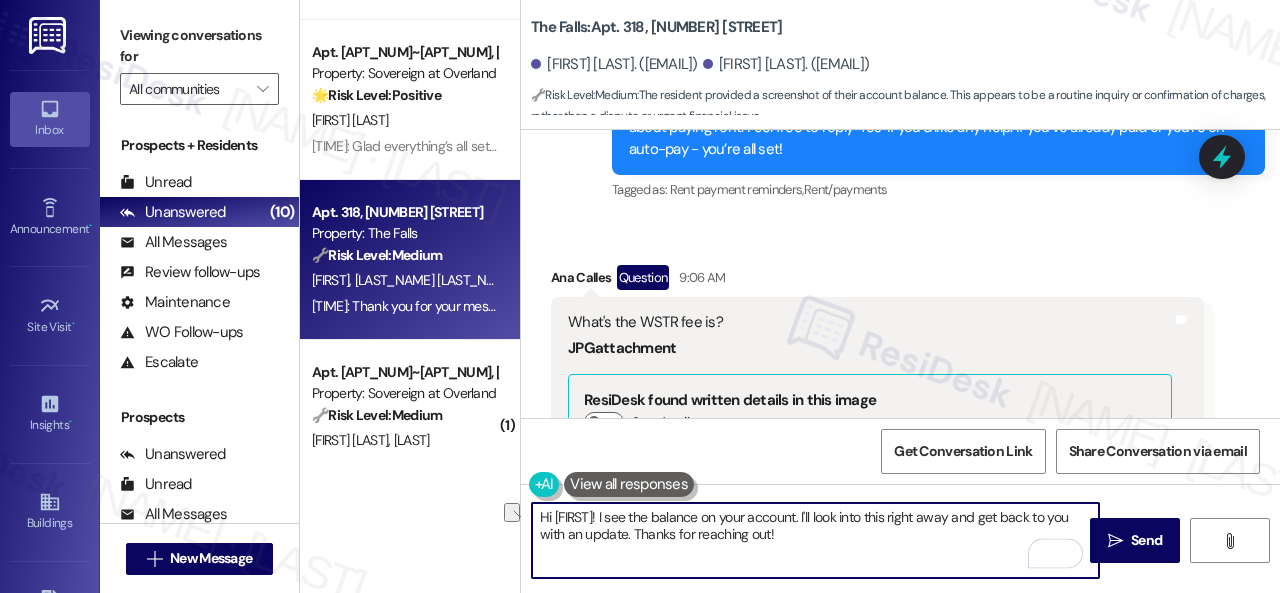 click on "Hi [FIRST]! I see the balance on your account. I'll look into this right away and get back to you with an update. Thanks for reaching out!" at bounding box center [815, 540] 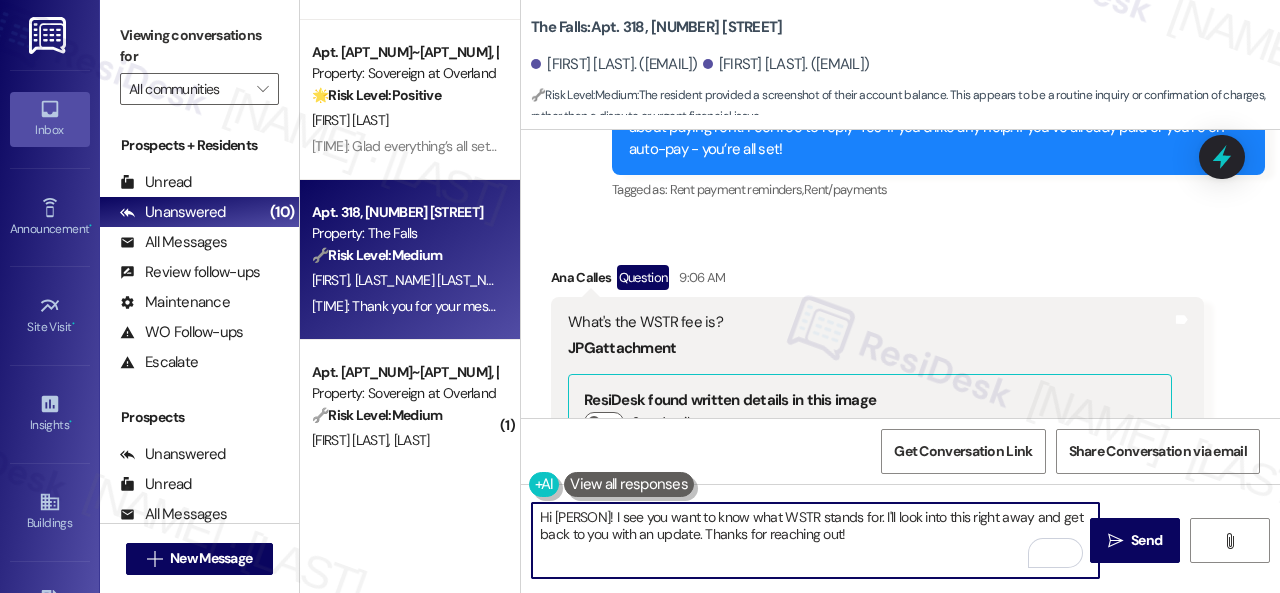 click on "Hi [PERSON]! I see you want to know what WSTR stands for. I'll look into this right away and get back to you with an update. Thanks for reaching out!" at bounding box center (815, 540) 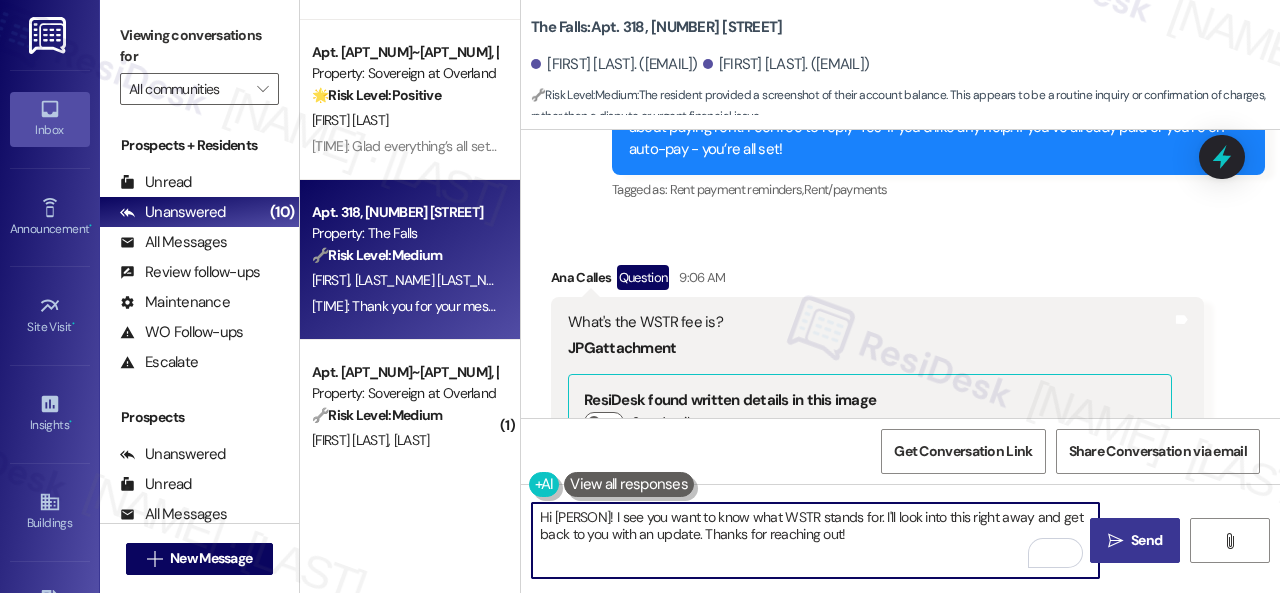 type on "Hi [PERSON]! I see you want to know what WSTR stands for. I'll look into this right away and get back to you with an update. Thanks for reaching out!" 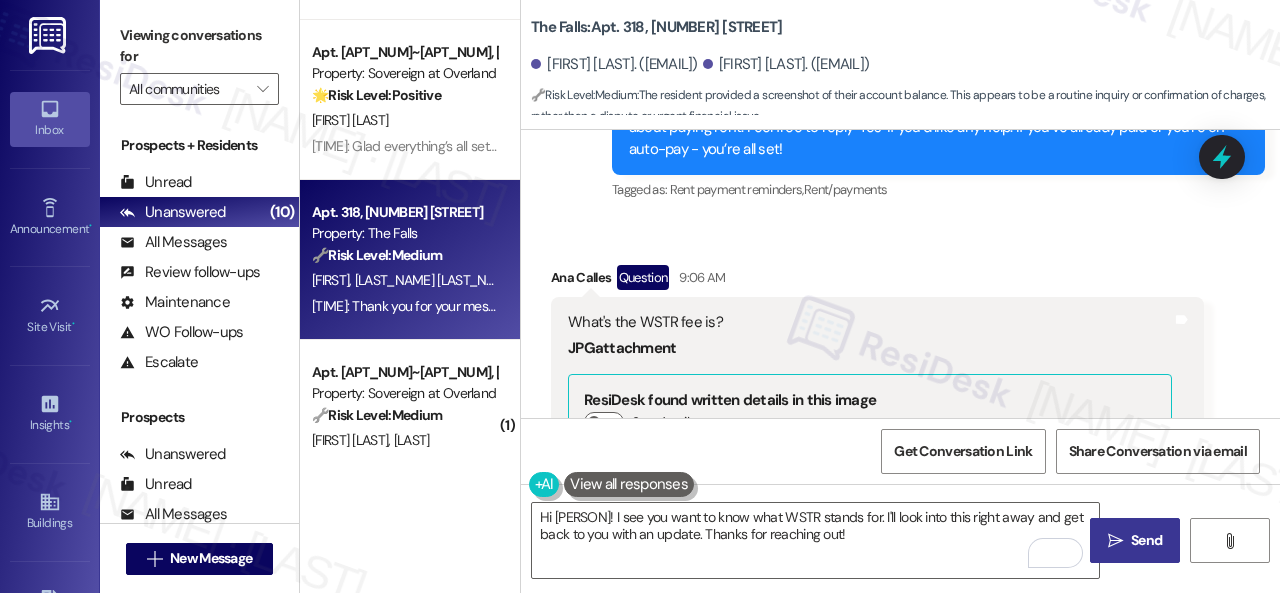 click on "Send" at bounding box center (1146, 540) 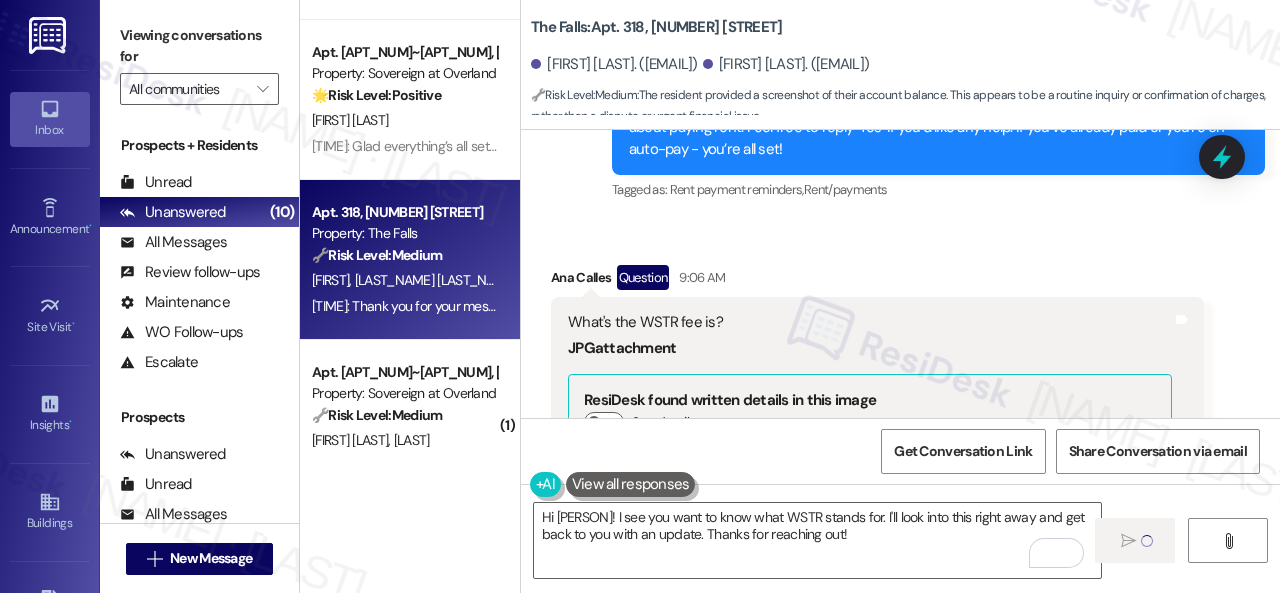 type 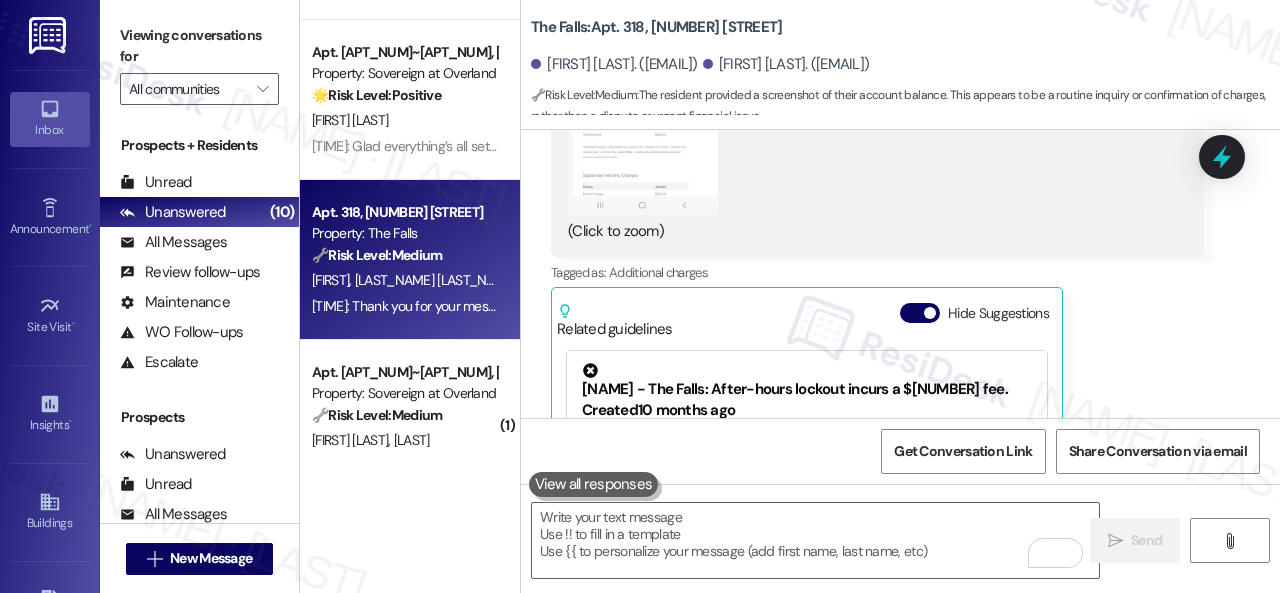 scroll, scrollTop: 6623, scrollLeft: 0, axis: vertical 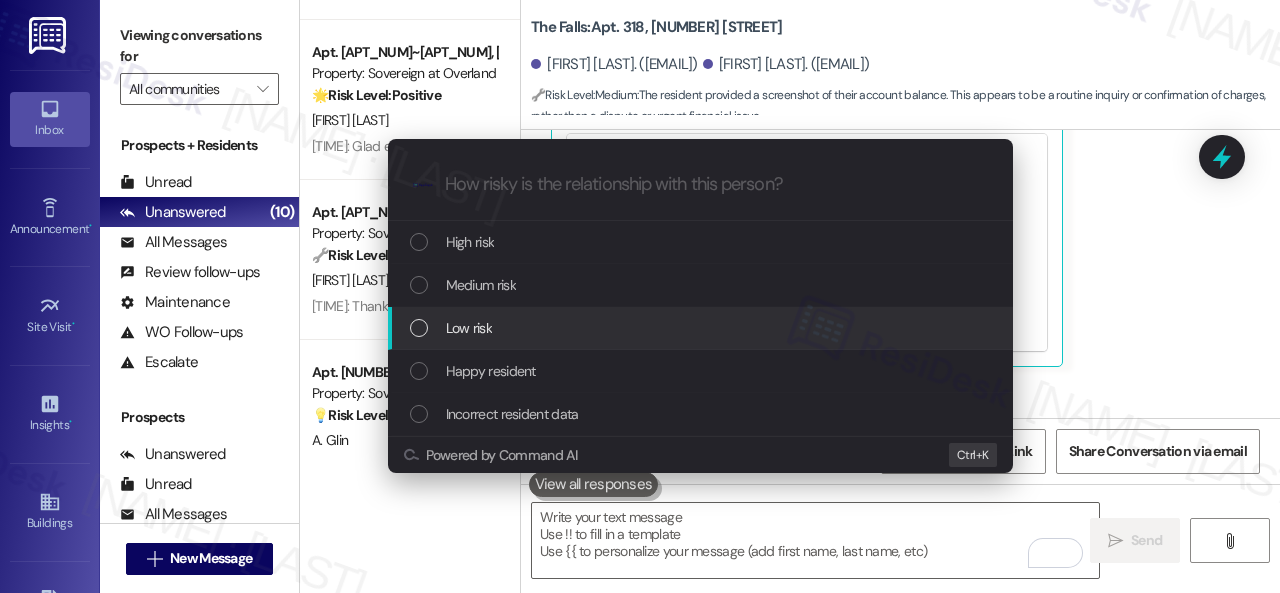 click on "Low risk" at bounding box center (469, 328) 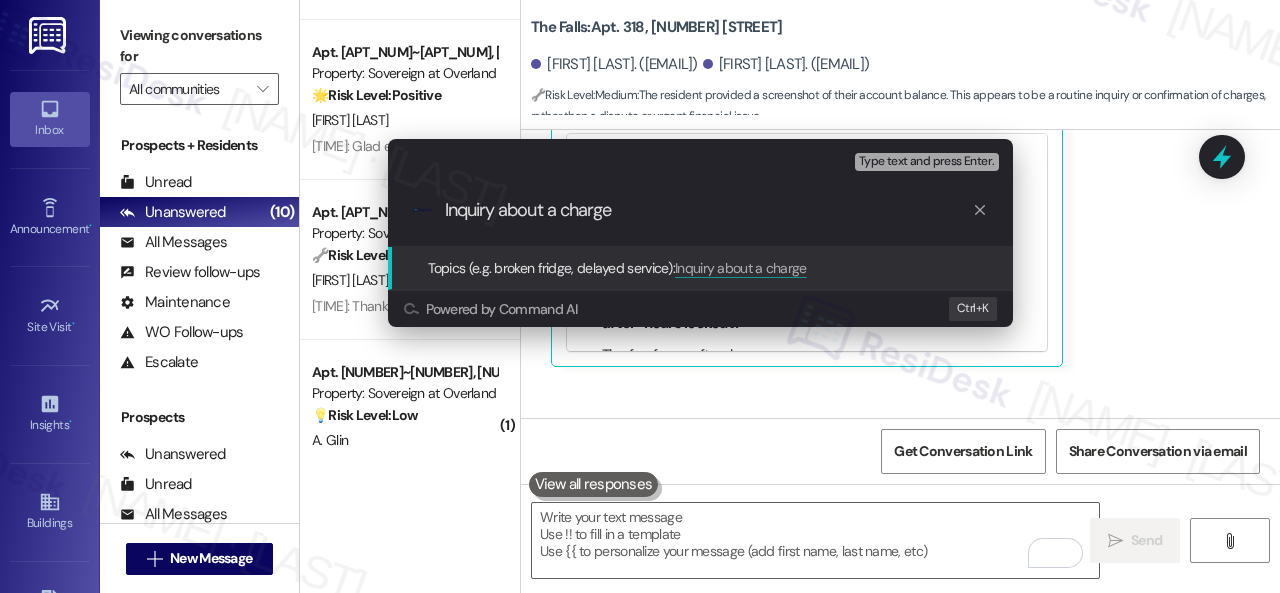 type on "Inquiry about a charge." 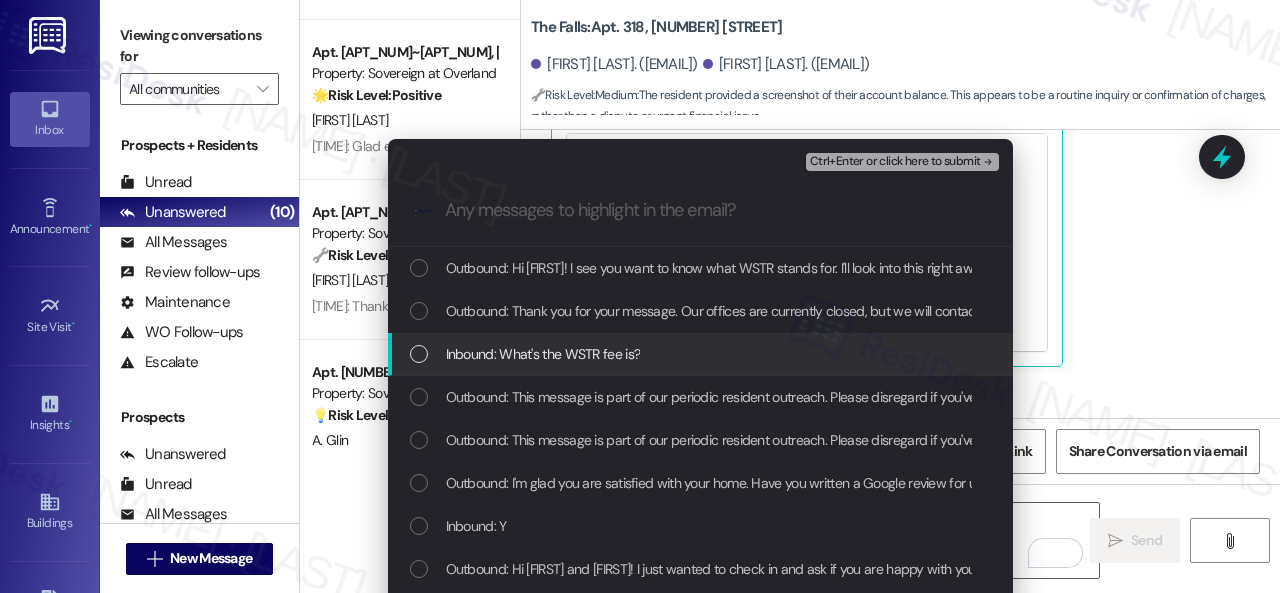click on "Inbound: What's the WSTR fee is?" at bounding box center (543, 354) 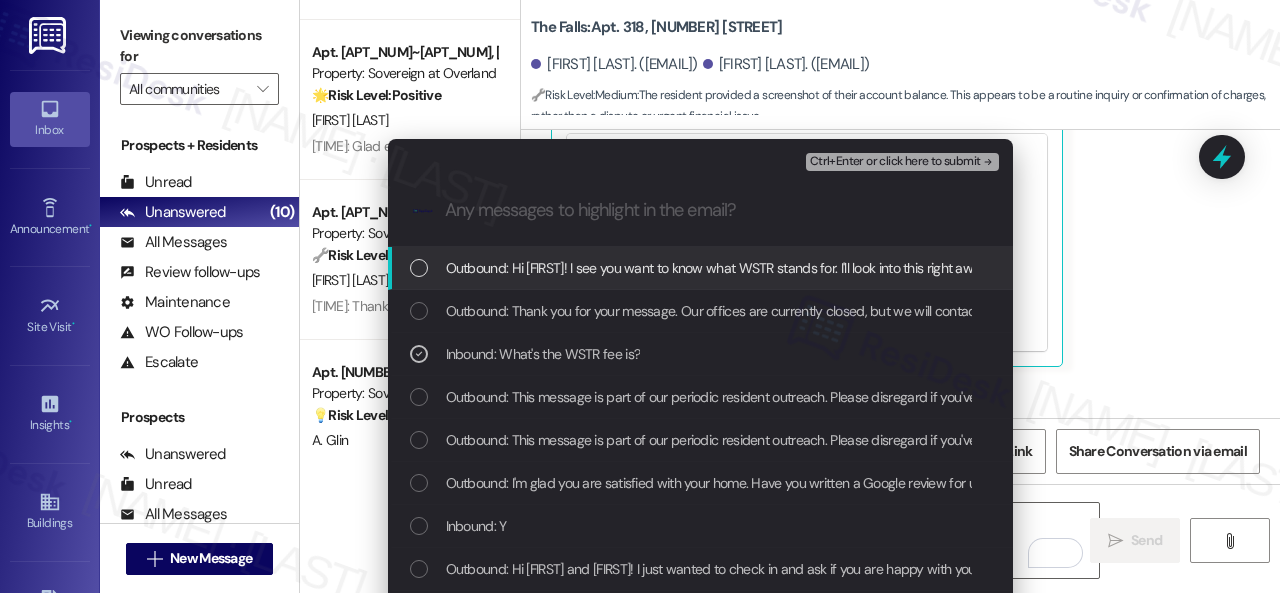 click on "Ctrl+Enter or click here to submit" at bounding box center [895, 162] 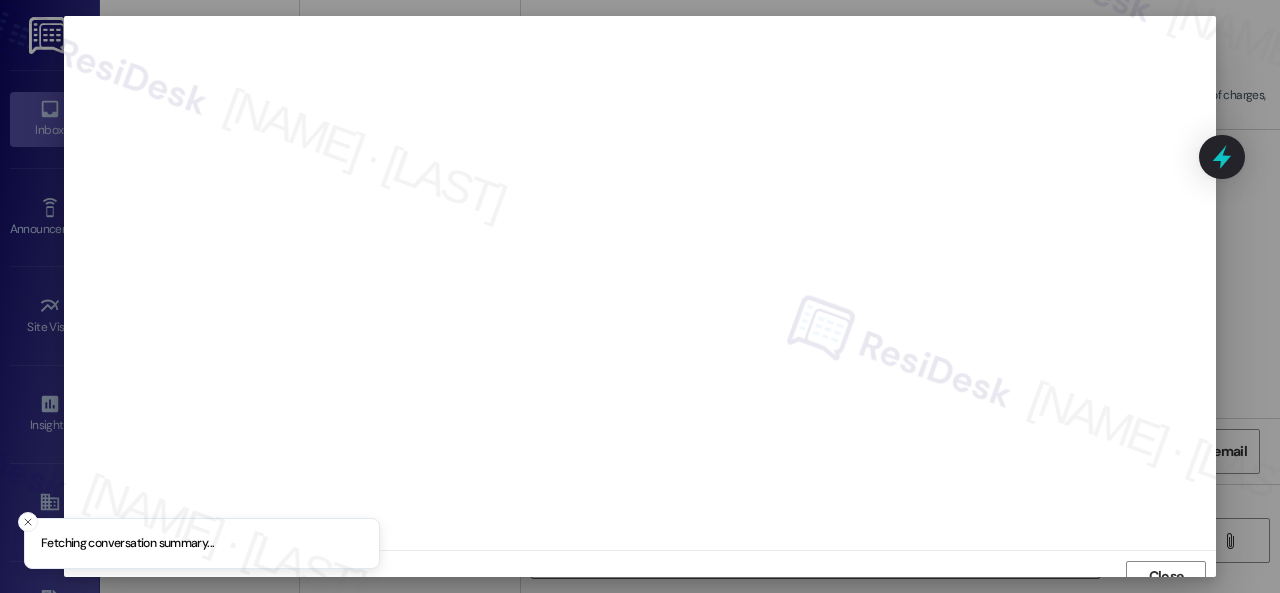 scroll, scrollTop: 15, scrollLeft: 0, axis: vertical 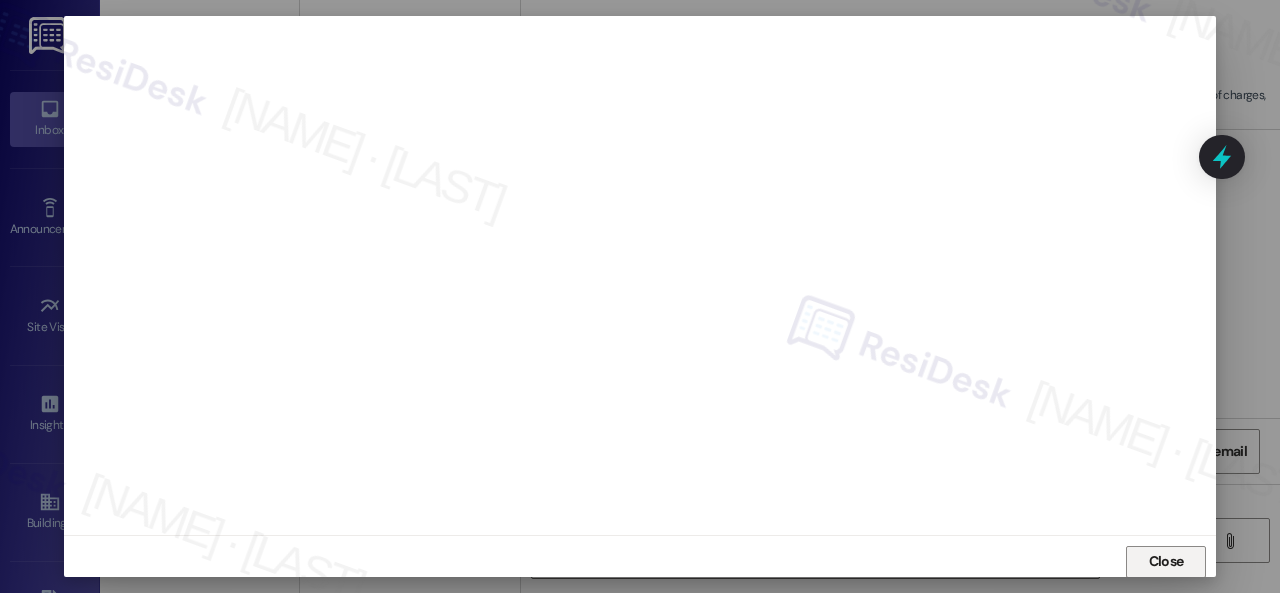 click on "Close" at bounding box center (1166, 561) 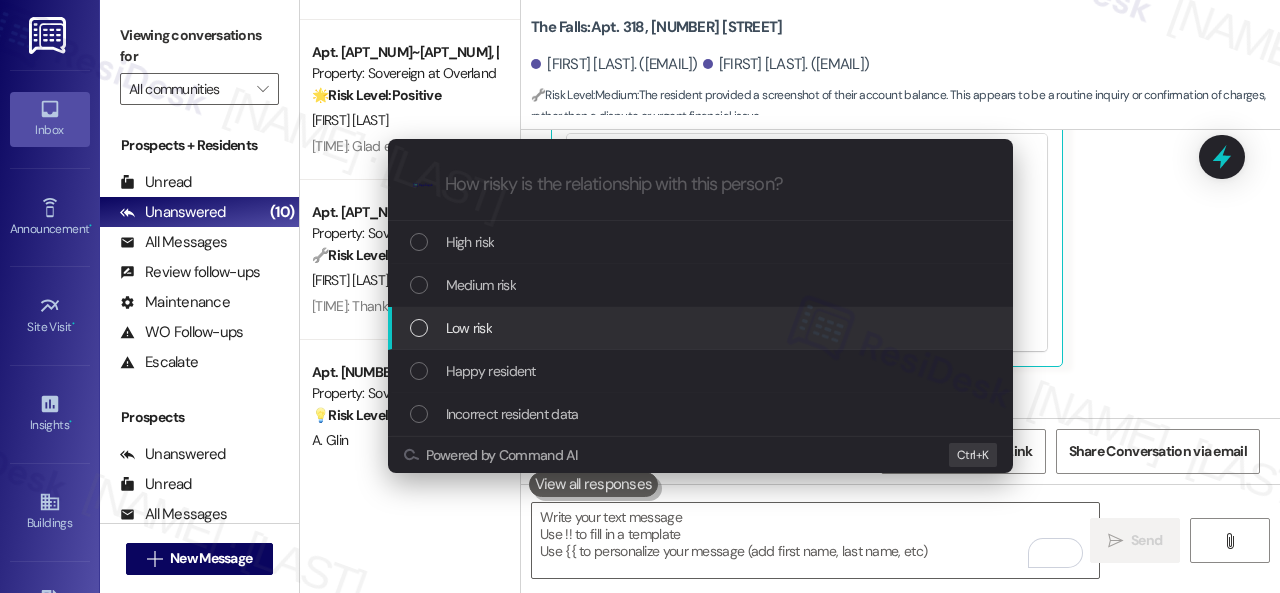 click on "Low risk" at bounding box center (469, 328) 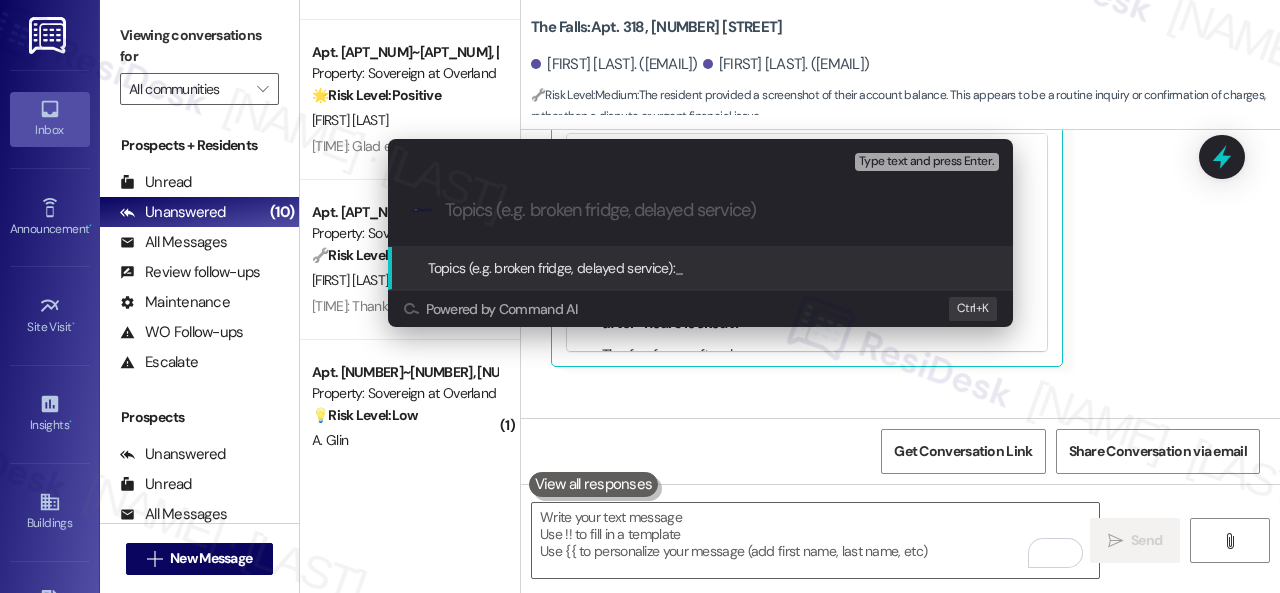 paste on "Inquiry about a charge." 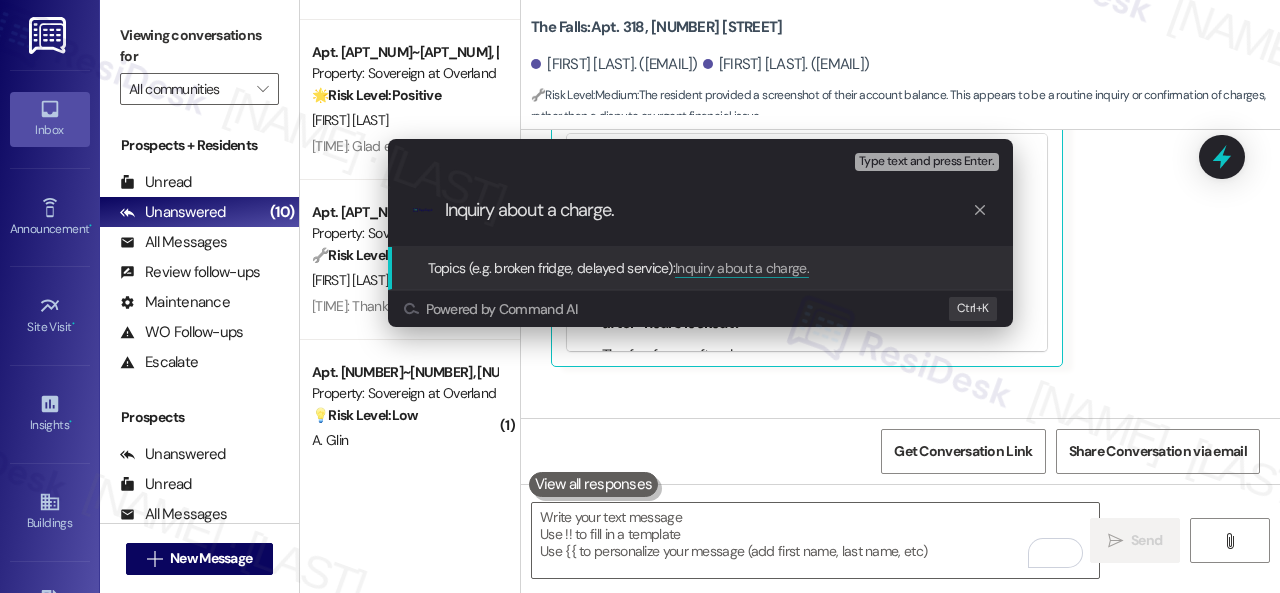 type 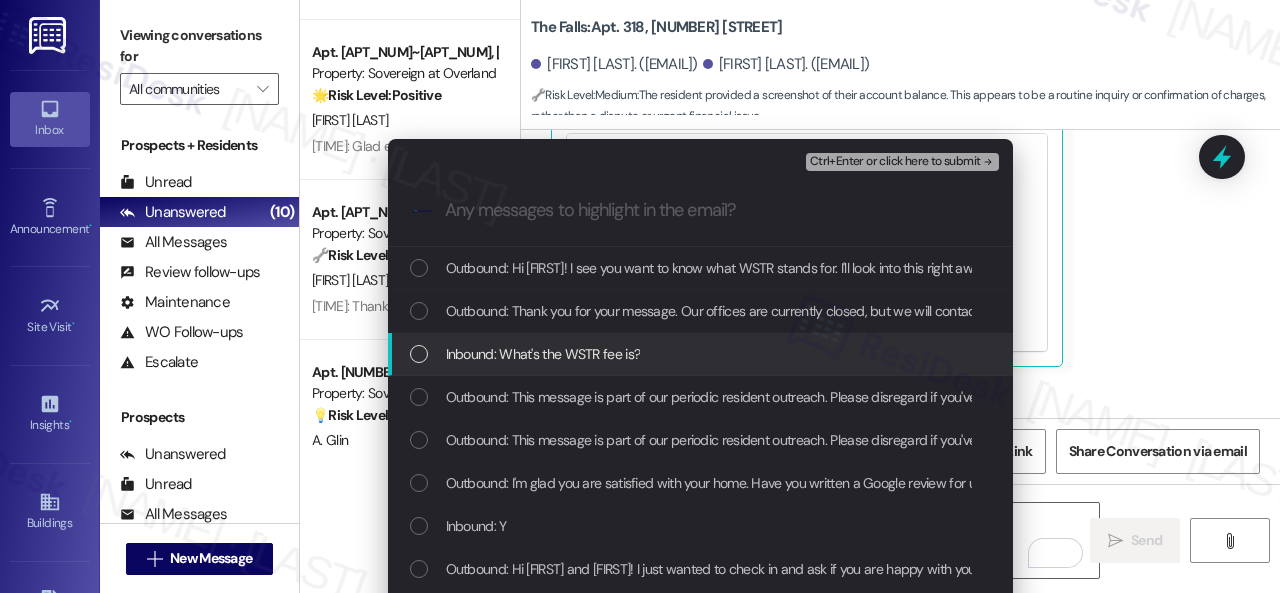 drag, startPoint x: 550, startPoint y: 348, endPoint x: 712, endPoint y: 261, distance: 183.88312 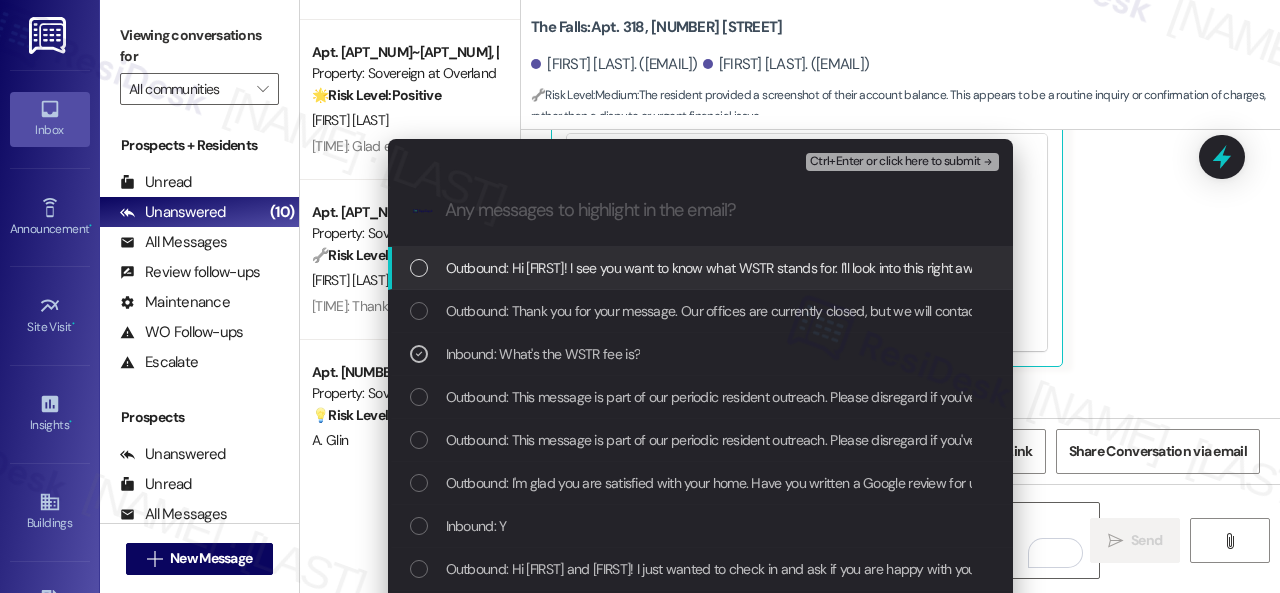 click on "Ctrl+Enter or click here to submit" at bounding box center [895, 162] 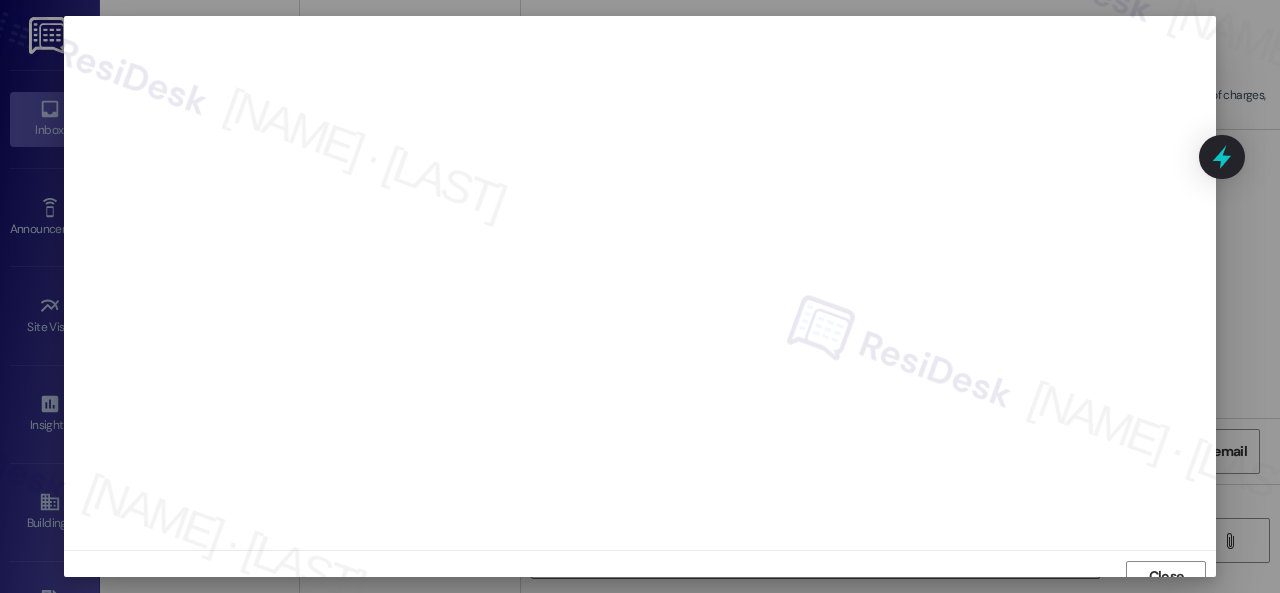 scroll, scrollTop: 15, scrollLeft: 0, axis: vertical 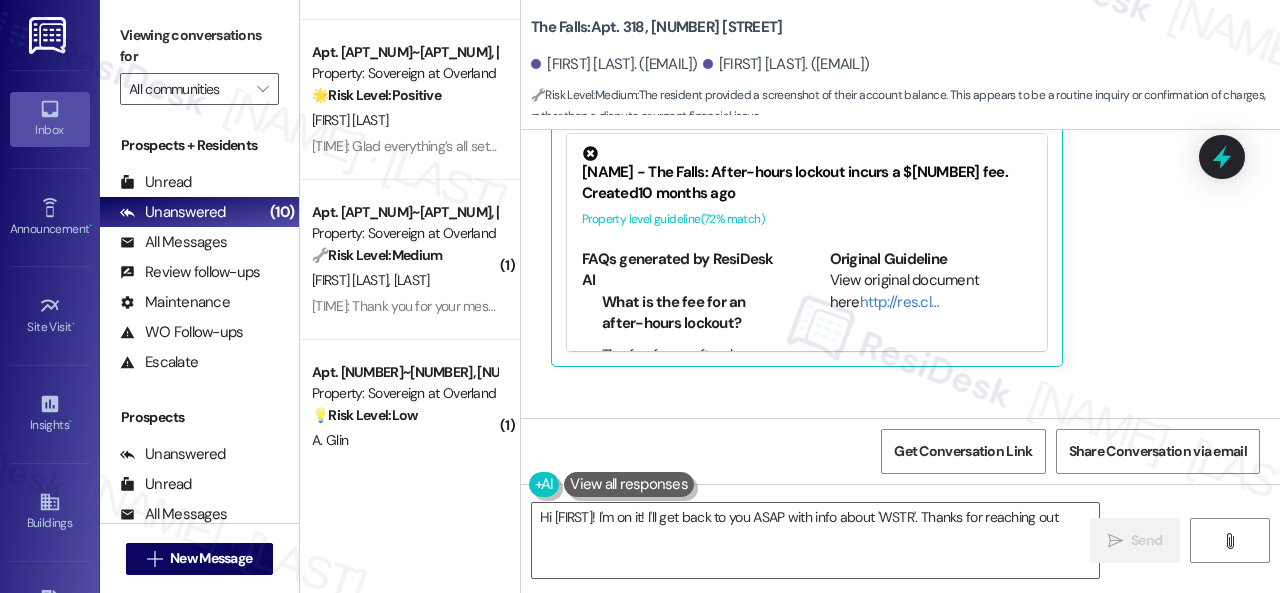 type on "Hi {{first_name}}! I'm on it! I'll get back to you ASAP with info about 'WSTR'. Thanks for reaching out!" 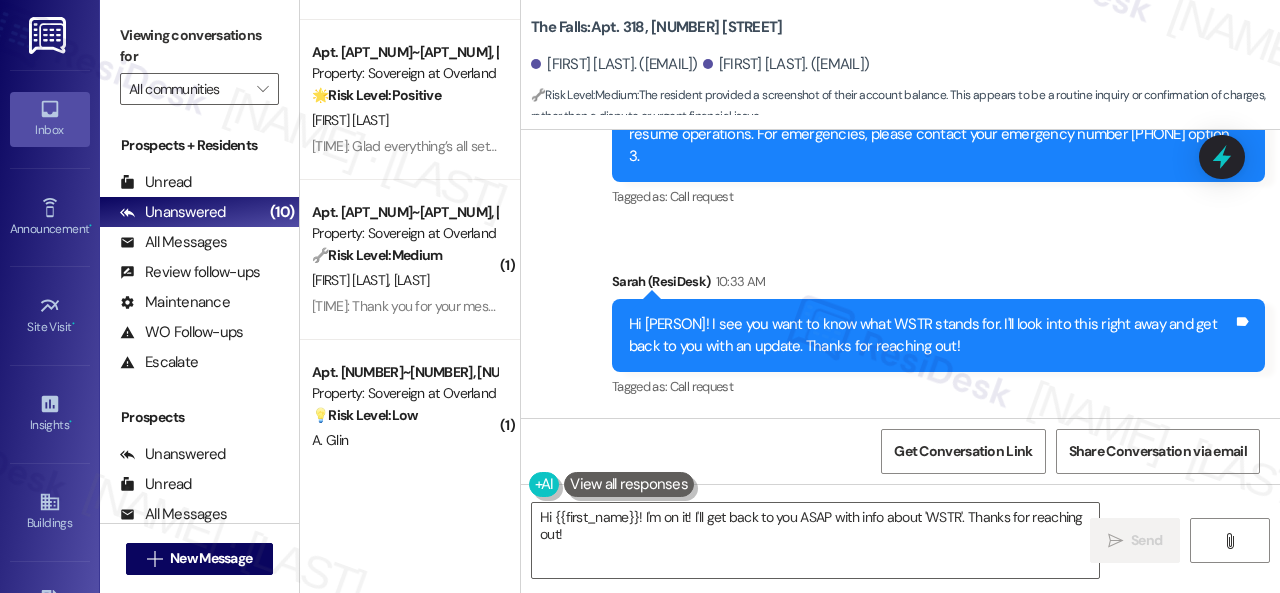 scroll, scrollTop: 7023, scrollLeft: 0, axis: vertical 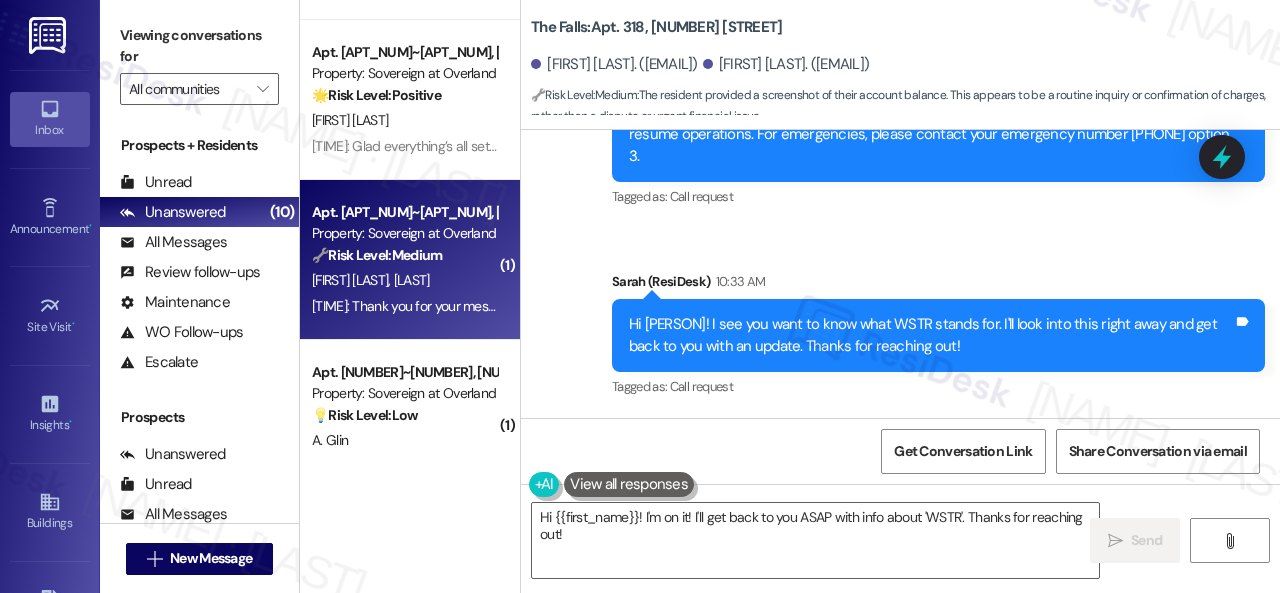click on "S. Dunn K. Hunt" at bounding box center [404, 280] 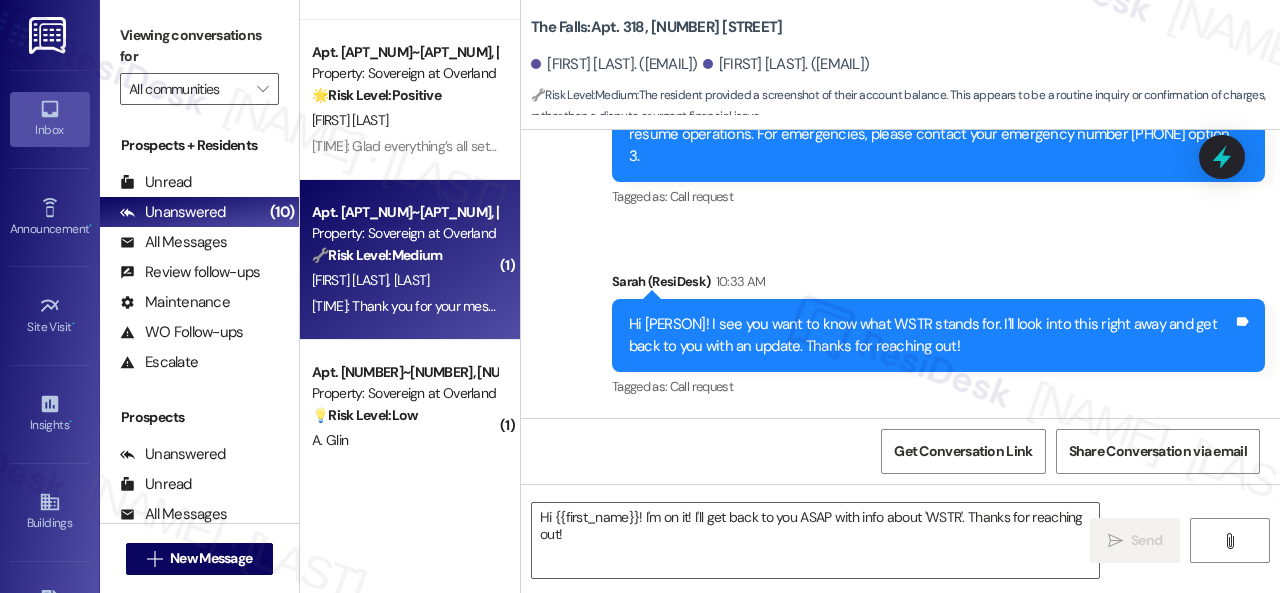 type on "Fetching suggested responses. Please feel free to read through the conversation in the meantime." 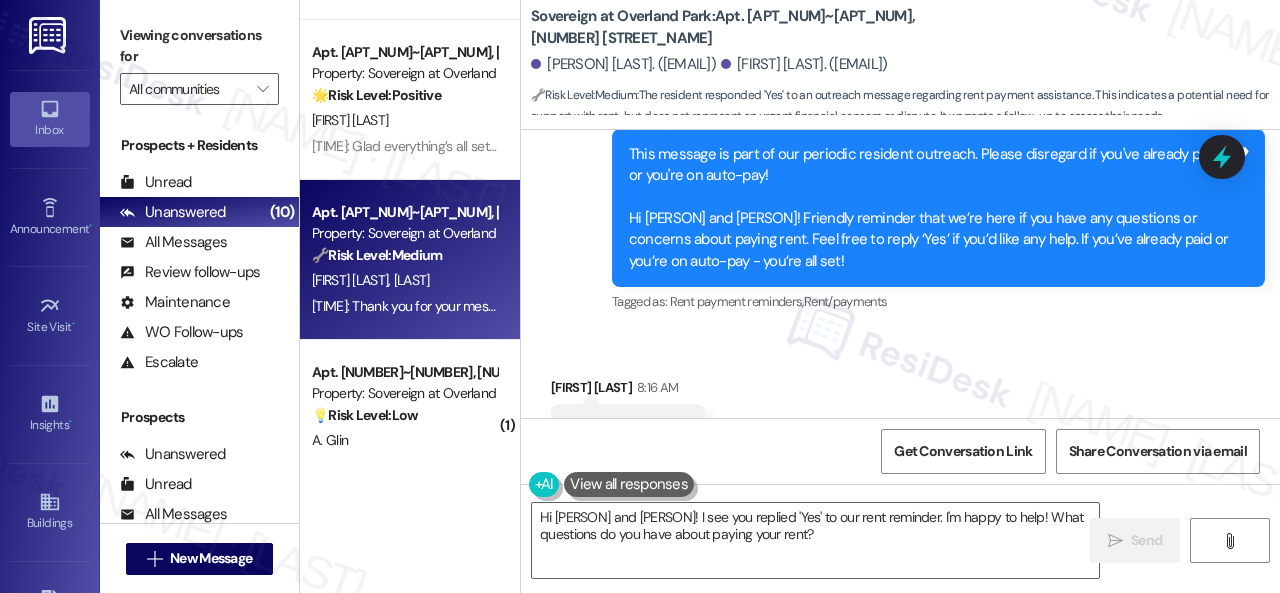 scroll, scrollTop: 660, scrollLeft: 0, axis: vertical 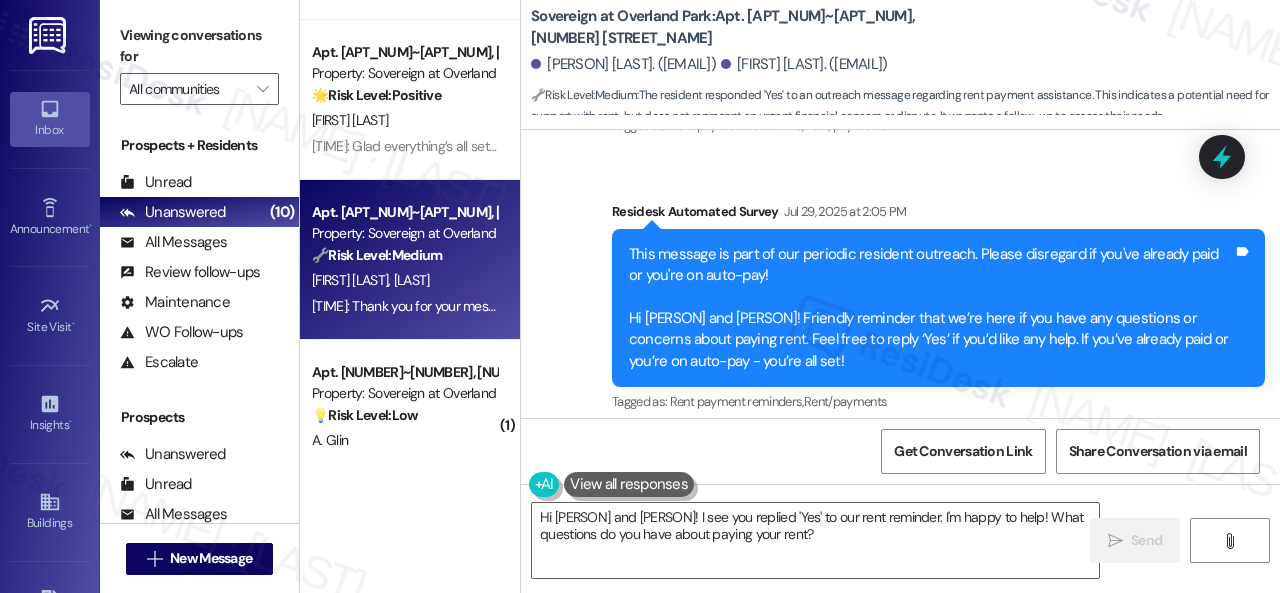 drag, startPoint x: 572, startPoint y: 231, endPoint x: 605, endPoint y: 299, distance: 75.58439 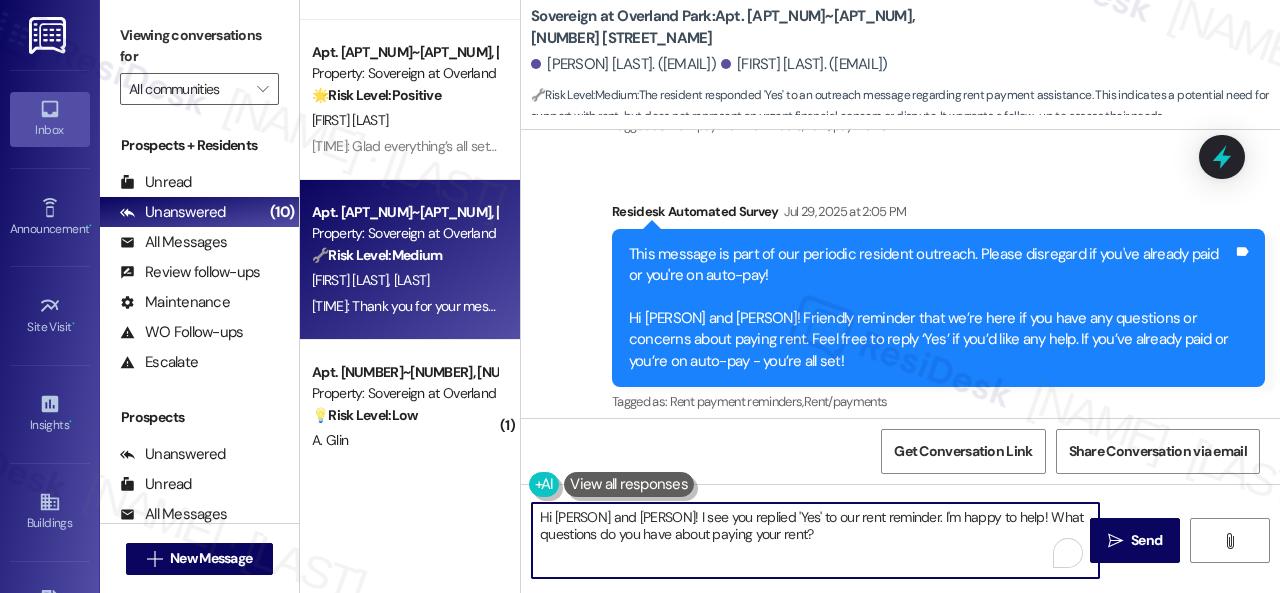 drag, startPoint x: 860, startPoint y: 537, endPoint x: 428, endPoint y: 499, distance: 433.6681 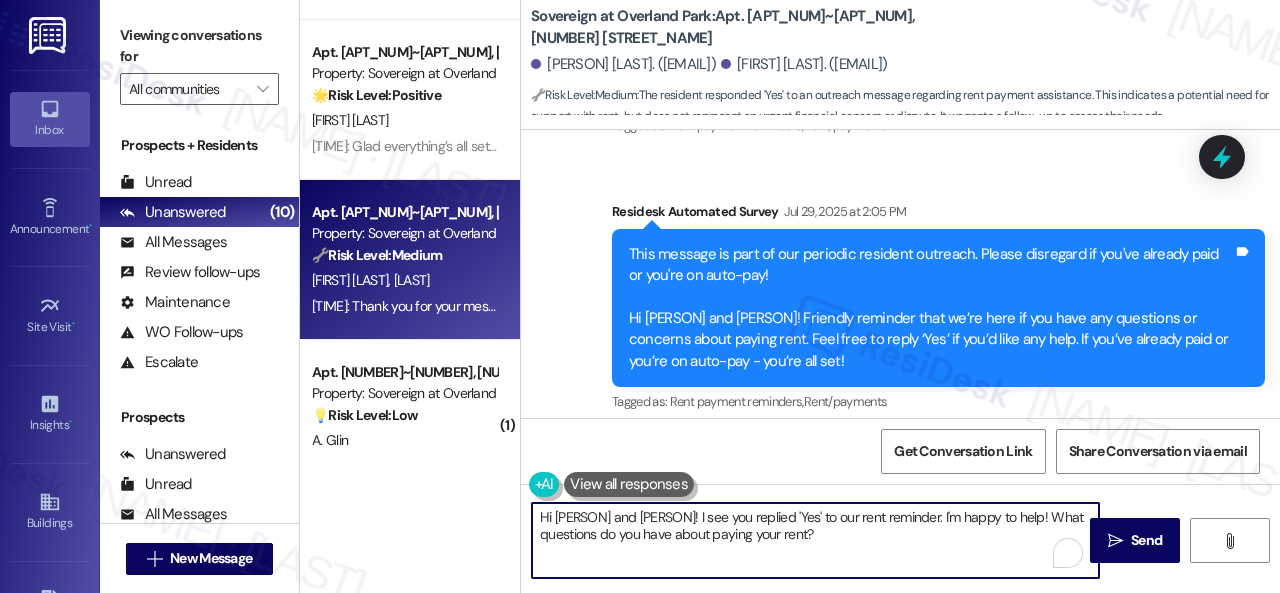 click on "Apt. 3202, 1550 Katy Gap Rd Property: Grand Villas 🔧  Risk Level:  Medium The resident is inquiring about making cash payments at the office. This is a routine payment inquiry and does not indicate any urgency or financial distress. C. Finol K. Soto De Finol 10:30 AM: ¡Hola Carlos! Entiendo que desea saber si puede pagar en efectivo en la oficina. Enviaré su consulta al equipo del sitio y me pondré en contacto con usted tan pronto como reciba una respuesta. Agradezco su paciencia. (payment inquiry) (awaiting site team response) (Hello Carlos! I understand you want to know if you can pay cash at the office. I will forward your inquiry to the site team and get back to you as soon as I receive a response. I appreciate your patience.) Apt. 18102, 6855 S Mason Rd Property: Waterstone at Cinco Ranch ⚠️  Risk Level:  High I. Daniels Apt. 13~105, 13310 Melrose Lane Property: Sovereign at Overland Park 🌟  Risk Level:  Positive D. Barbour Apt. 18~204, 13310 Melrose Lane Property: Sovereign at Overland Park" at bounding box center [790, 296] 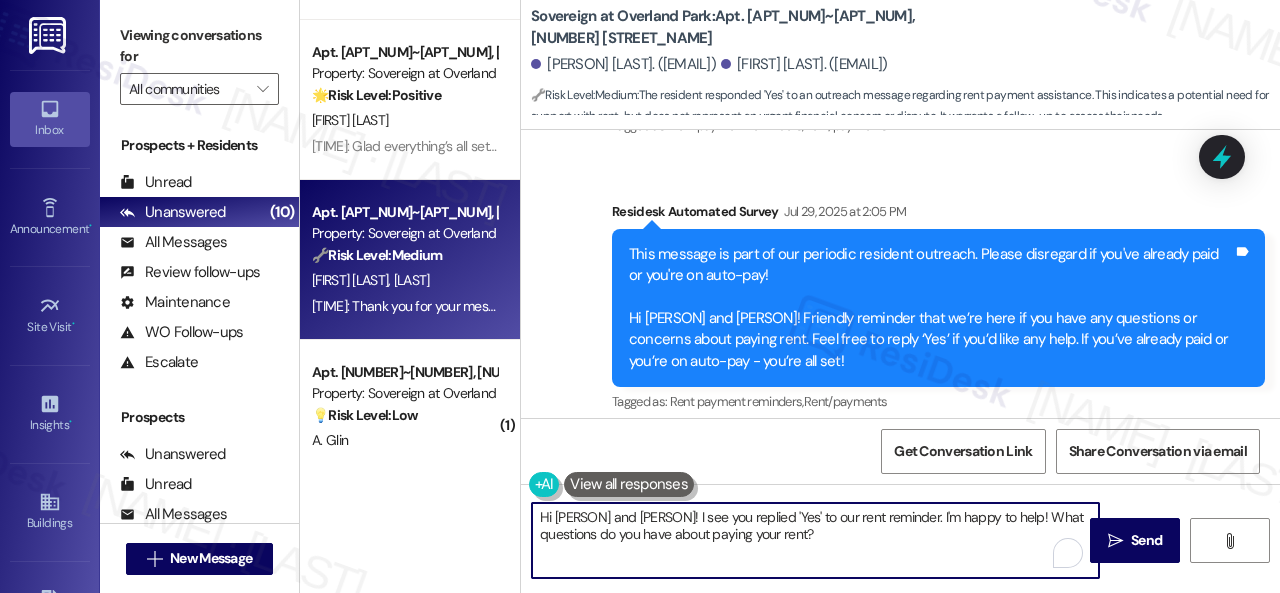 paste on "ow can I help you with your rent payment concern? Please provide as much detail as possible. You may also refer to the additional information below:
-Rent is due on the 1st, with a grace period until the 5th. The total balance appears in the payment portal on the 1st. On the 6th, the late fees begin.
-The message you received was an early reminder to all residents about the rent as an initiative to help, to know if they have questions or need guidance/clarification about the upcoming rent before the due date (the 1st of next month).
I hope it helps. Let me know if you have other questions. Thank you!" 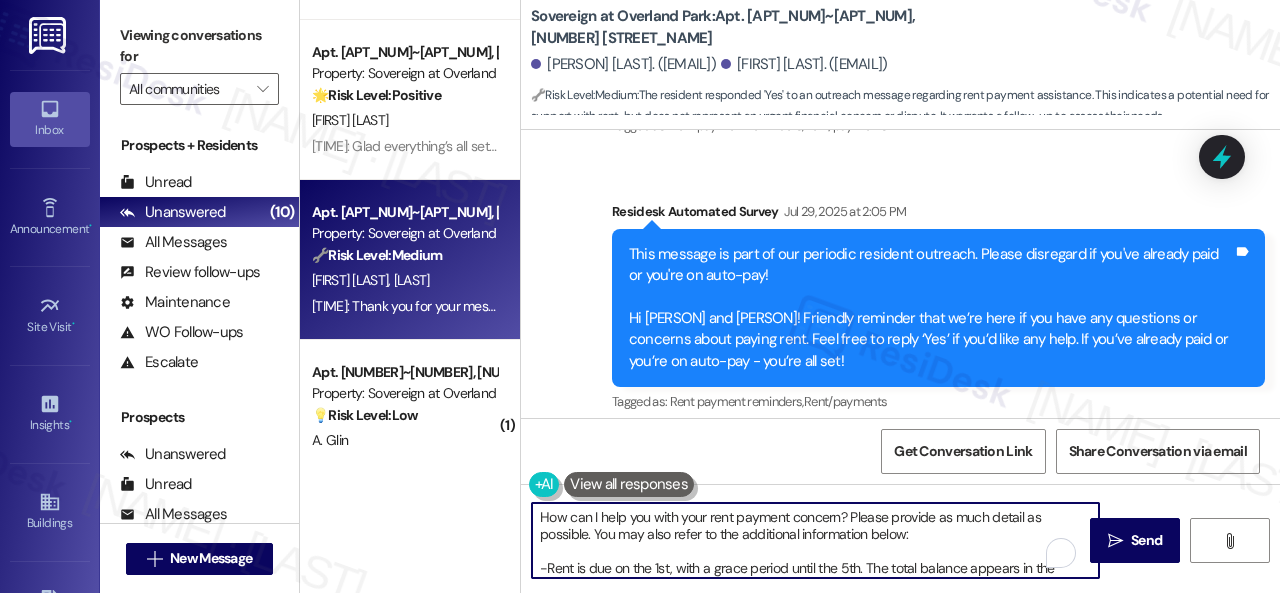 scroll, scrollTop: 102, scrollLeft: 0, axis: vertical 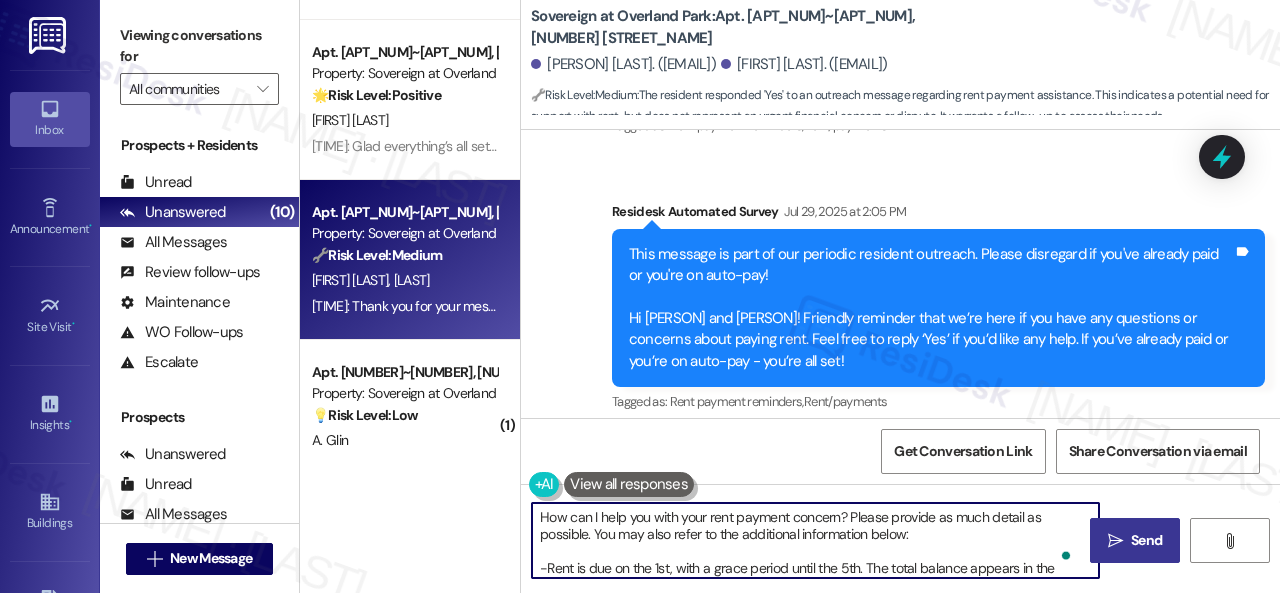 type on "How can I help you with your rent payment concern? Please provide as much detail as possible. You may also refer to the additional information below:
-Rent is due on the 1st, with a grace period until the 5th. The total balance appears in the payment portal on the 1st. On the 6th, the late fees begin.
-The message you received was an early reminder to all residents about the rent as an initiative to help, to know if they have questions or need guidance/clarification about the upcoming rent before the due date (the 1st of next month).
I hope it helps. Let me know if you have other questions. Thank you!" 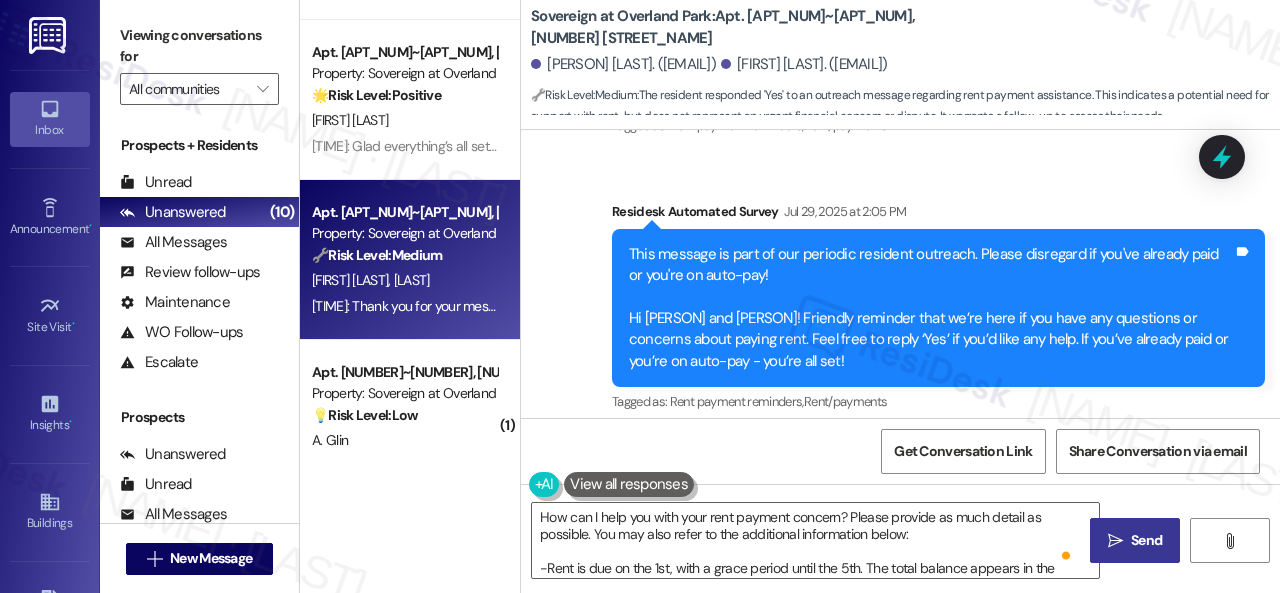 click on "Send" at bounding box center (1146, 540) 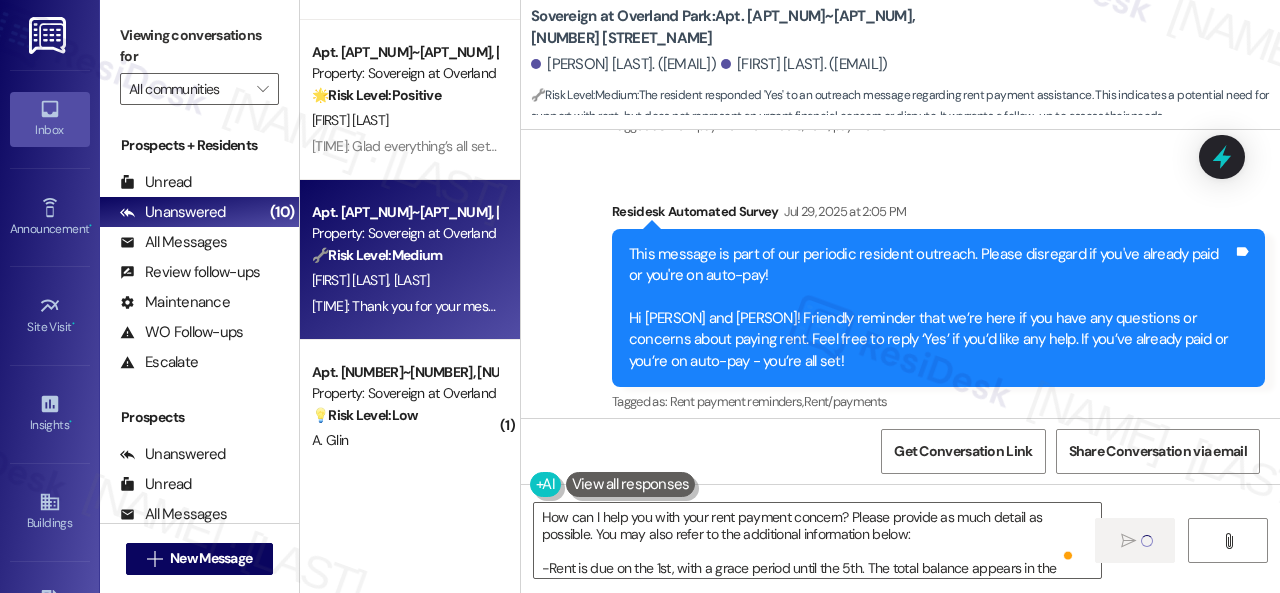 type 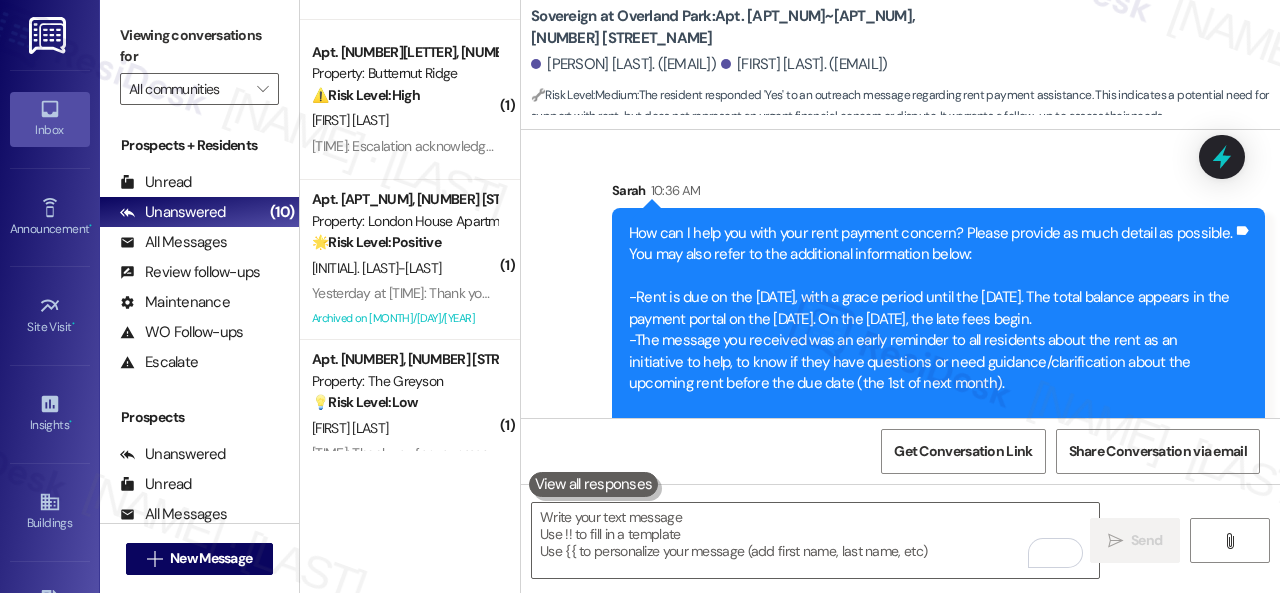 scroll, scrollTop: 1592, scrollLeft: 0, axis: vertical 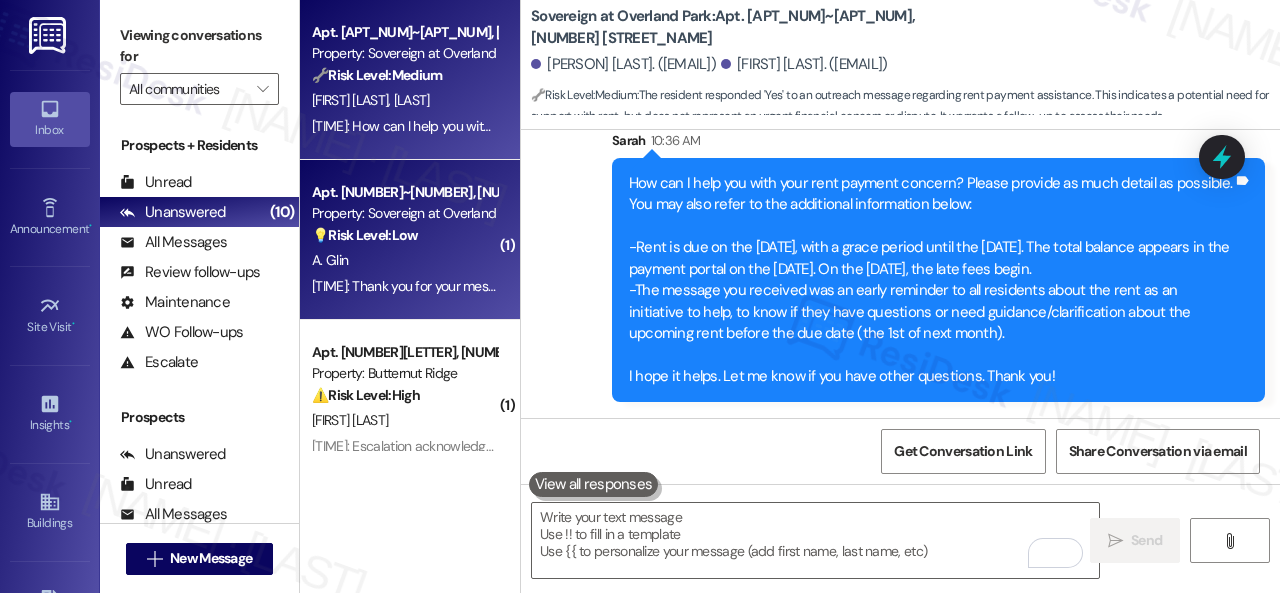 click on "A. Glin" at bounding box center [404, 260] 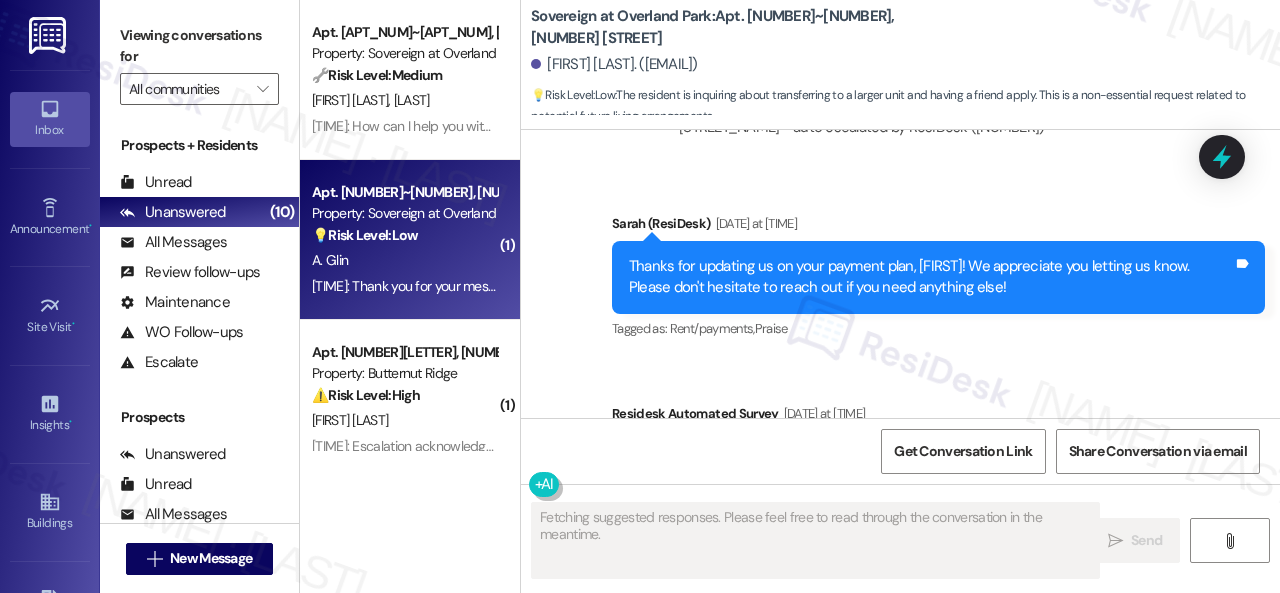 scroll, scrollTop: 7932, scrollLeft: 0, axis: vertical 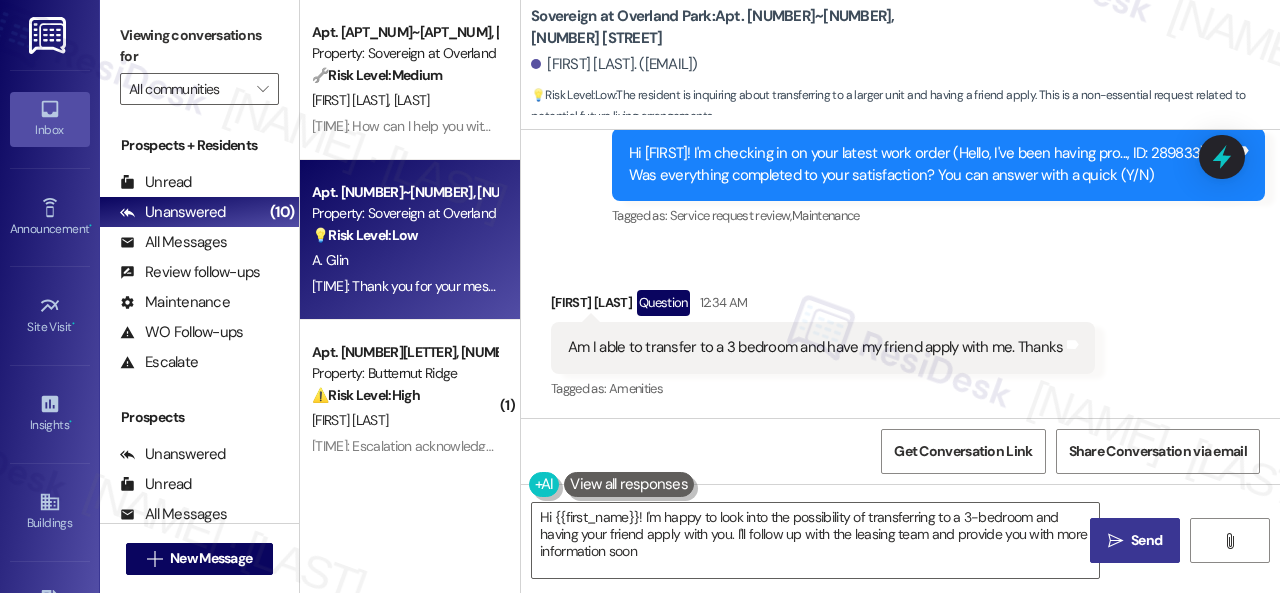 type on "Hi [FIRST]! I'm happy to look into the possibility of transferring to a 3-bedroom and having your friend apply with you. I'll follow up with the leasing team and provide you with more information soon!" 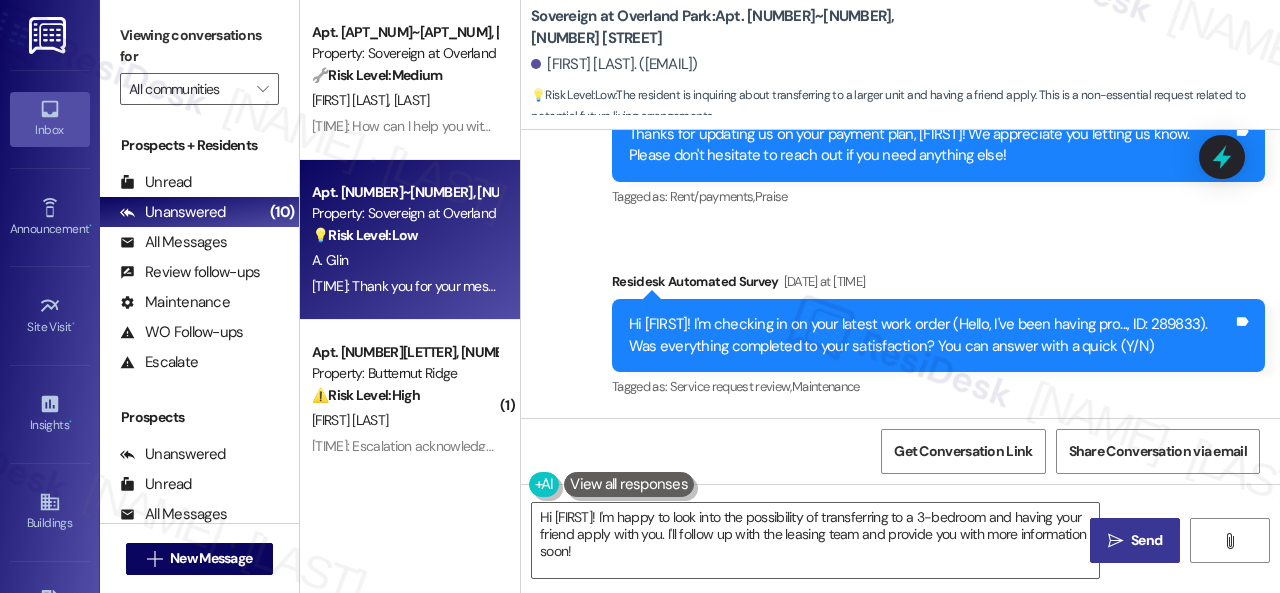 scroll, scrollTop: 7632, scrollLeft: 0, axis: vertical 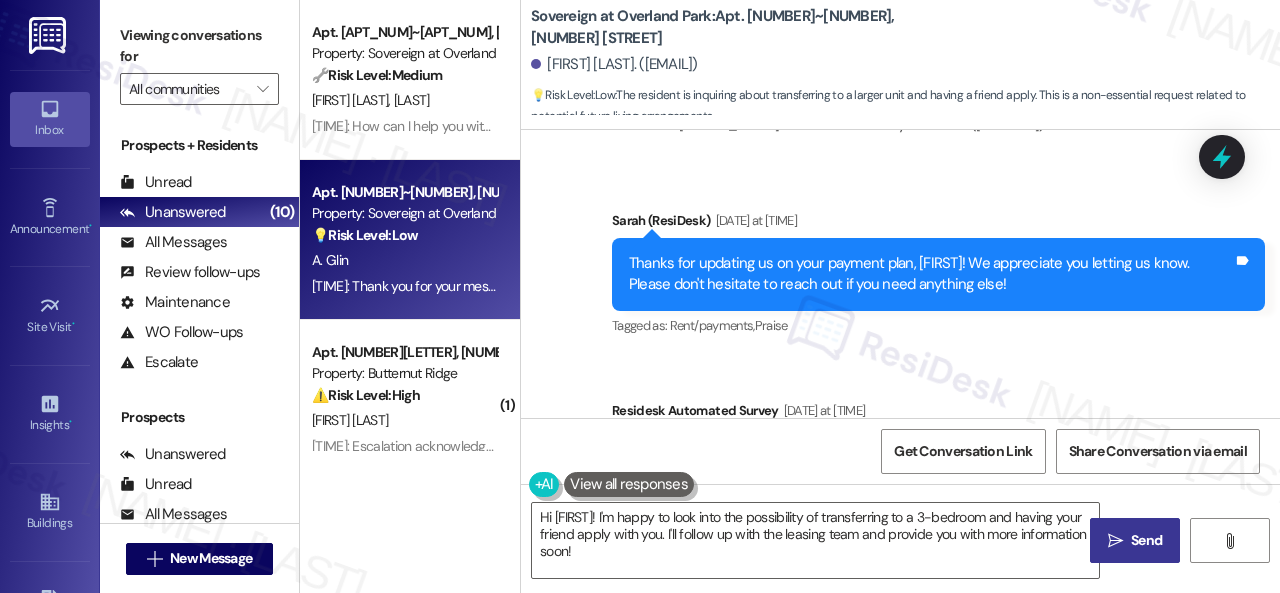click on "Sent via SMS Sarah   (ResiDesk) [DATE] at [TIME] Thanks for updating us on your payment plan, Amarion! We appreciate you letting us know. Please don't hesitate to reach out if you need anything else! Tags and notes Tagged as:   Rent/payments ,  Click to highlight conversations about Rent/payments Praise Click to highlight conversations about Praise Survey, sent via SMS Residesk Automated Survey [DATE] at [TIME] Hi Amarion! I'm checking in on your latest work order (Hello, I've been having pro..., ID: 289833). Was everything completed to your satisfaction? You can answer with a quick (Y/N) Tags and notes Tagged as:   Service request review ,  Click to highlight conversations about Service request review Maintenance Click to highlight conversations about Maintenance" at bounding box center (900, 355) 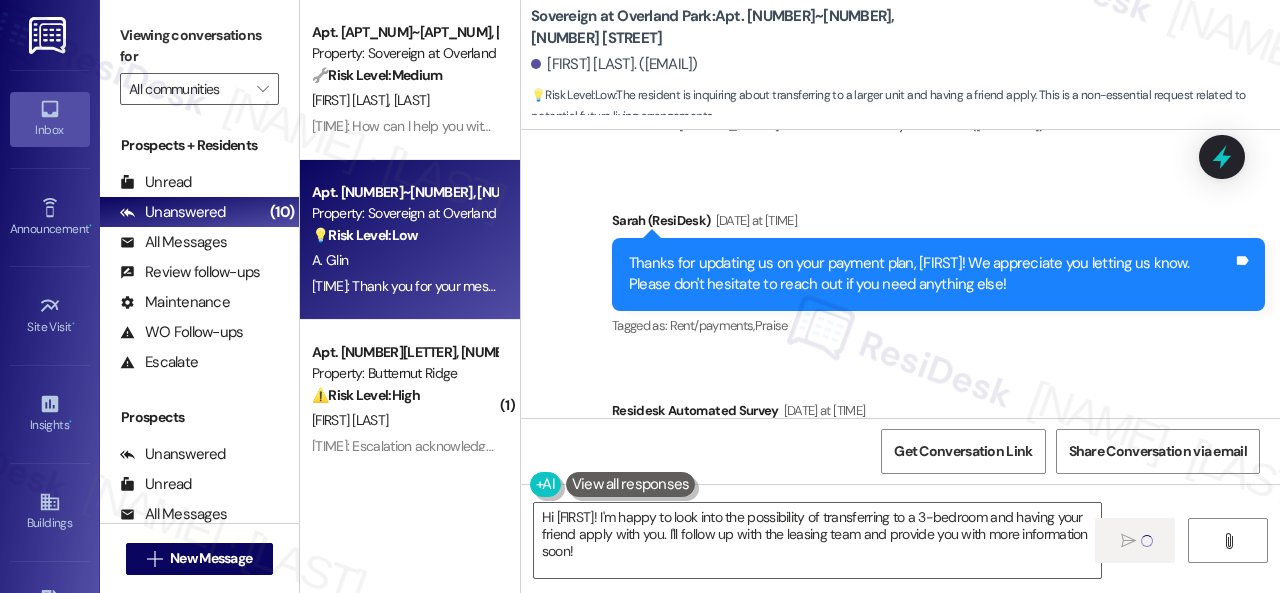 type 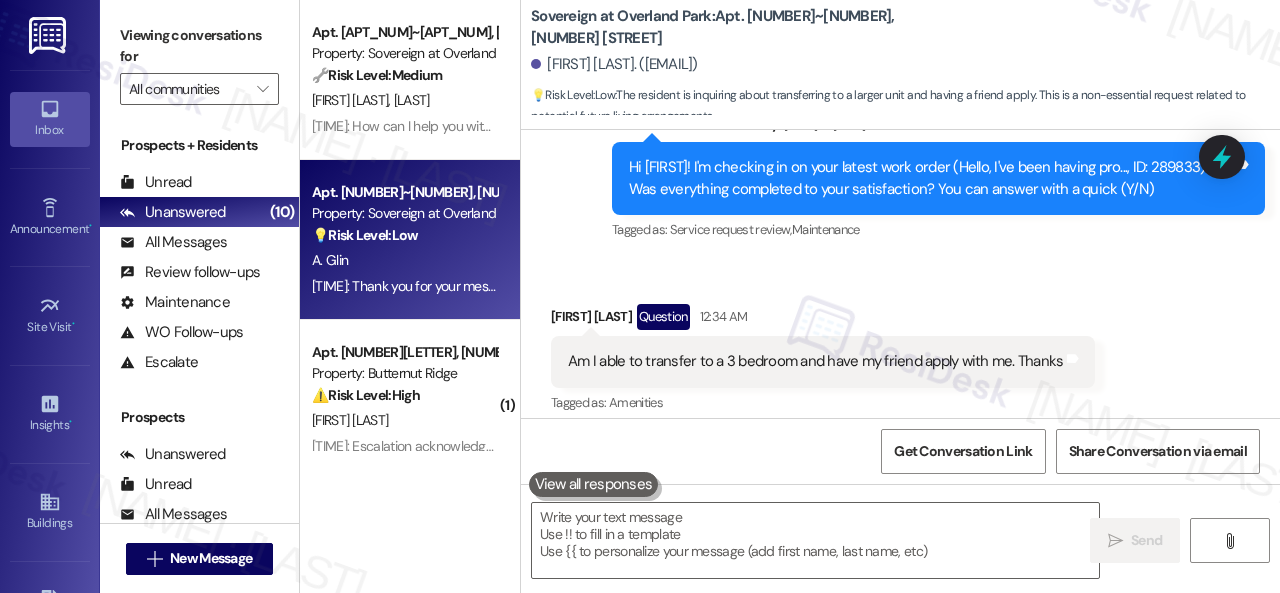 scroll, scrollTop: 7932, scrollLeft: 0, axis: vertical 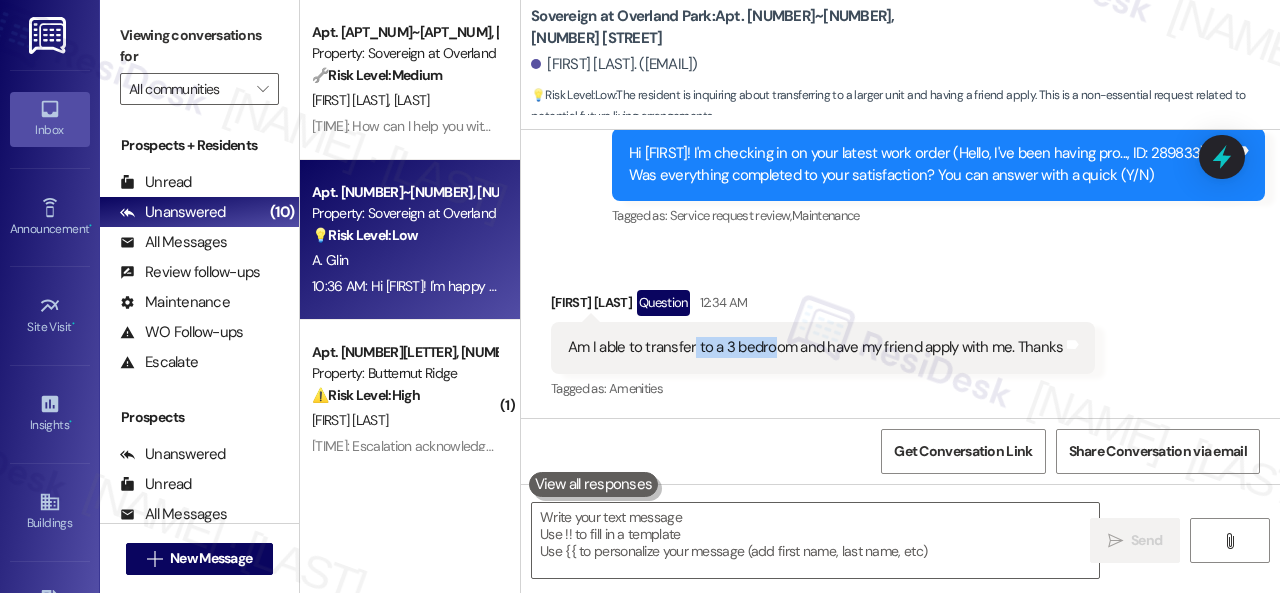 drag, startPoint x: 694, startPoint y: 355, endPoint x: 773, endPoint y: 351, distance: 79.101204 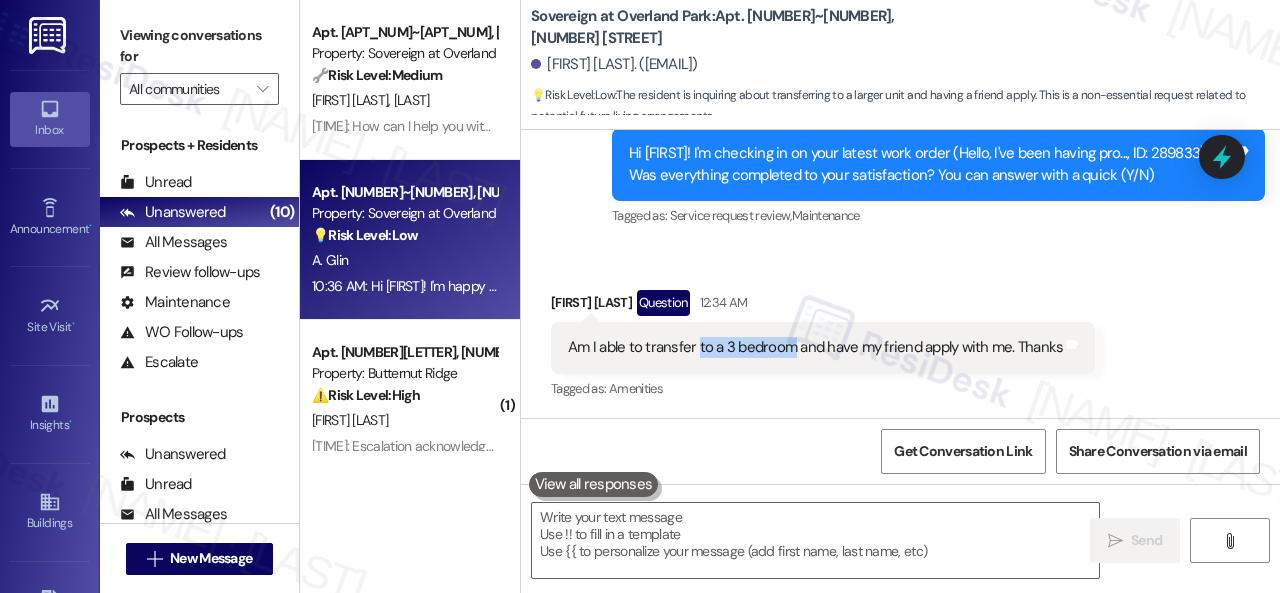 drag, startPoint x: 698, startPoint y: 351, endPoint x: 791, endPoint y: 347, distance: 93.08598 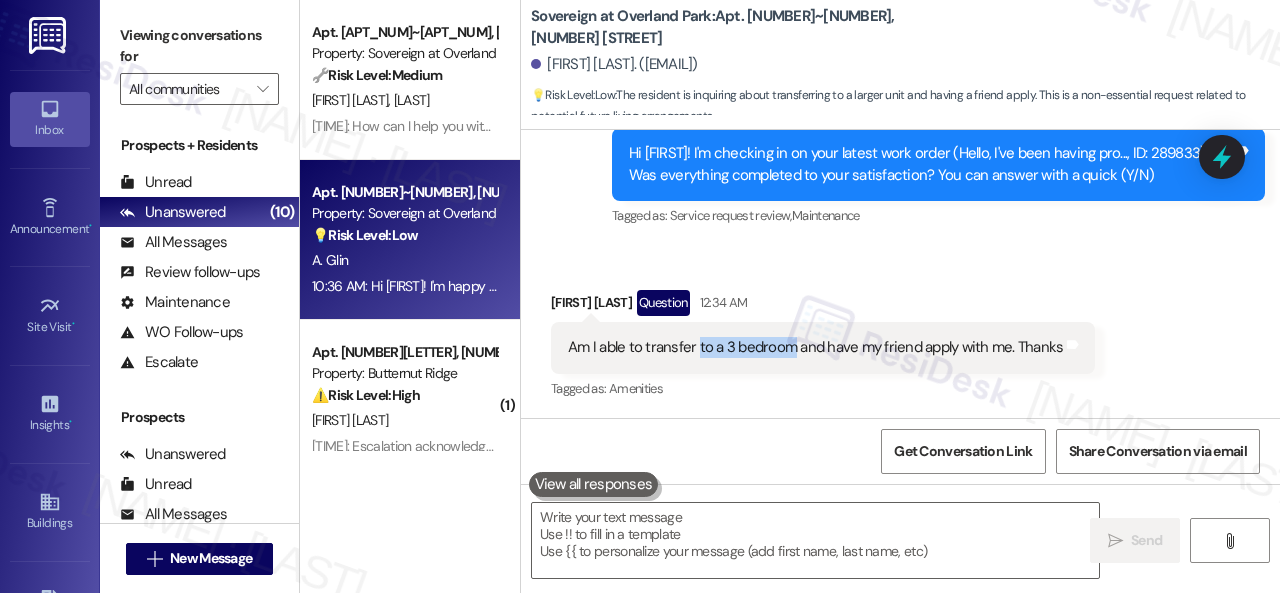 copy on "to a 3 bedroom" 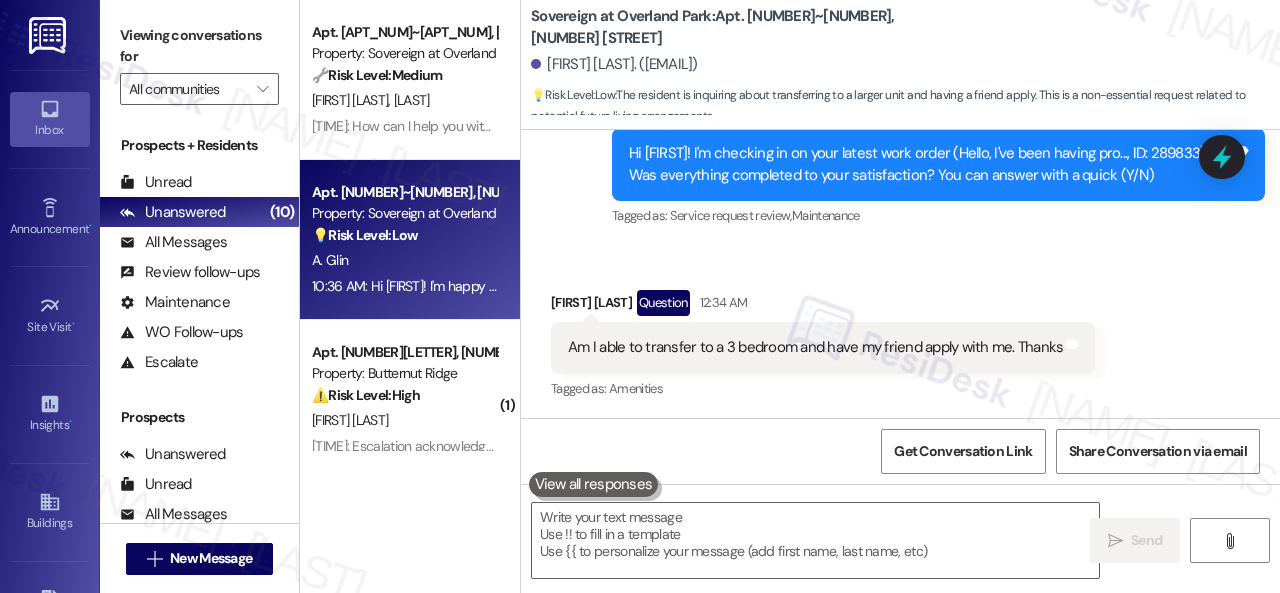 click on "Received via SMS Amarion Glin Question [TIME] Am I able to transfer to a 3 bedroom and have my friend apply with me. Thanks  Tags and notes Tagged as:   Amenities Click to highlight conversations about Amenities" at bounding box center (900, 331) 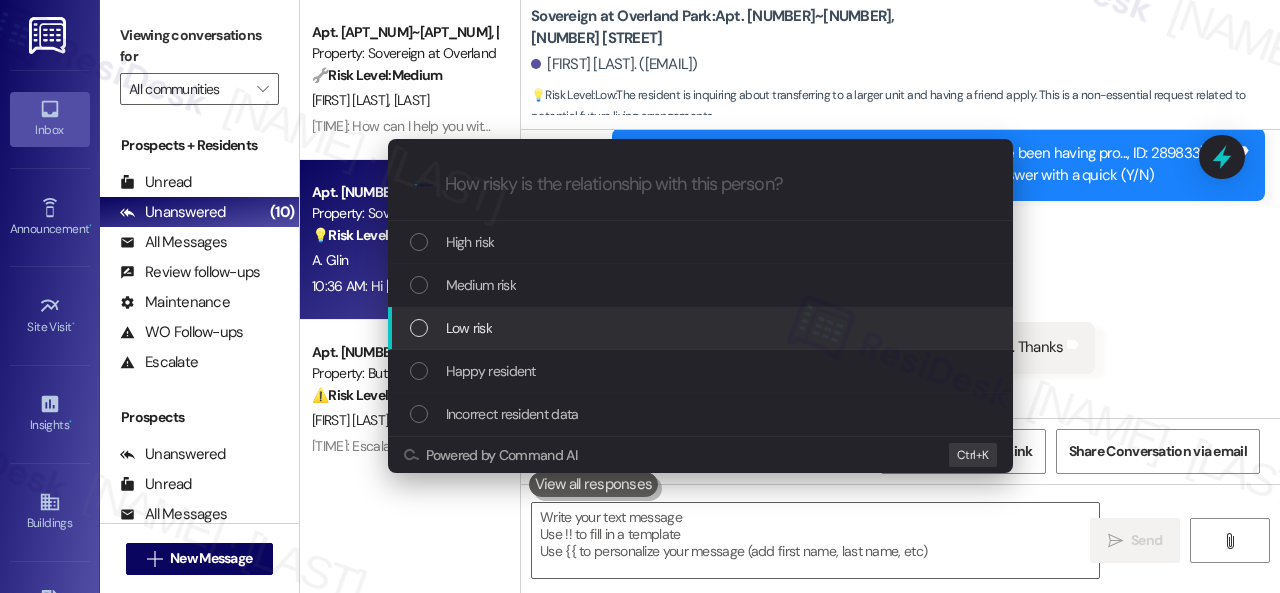click on "Low risk" at bounding box center (469, 328) 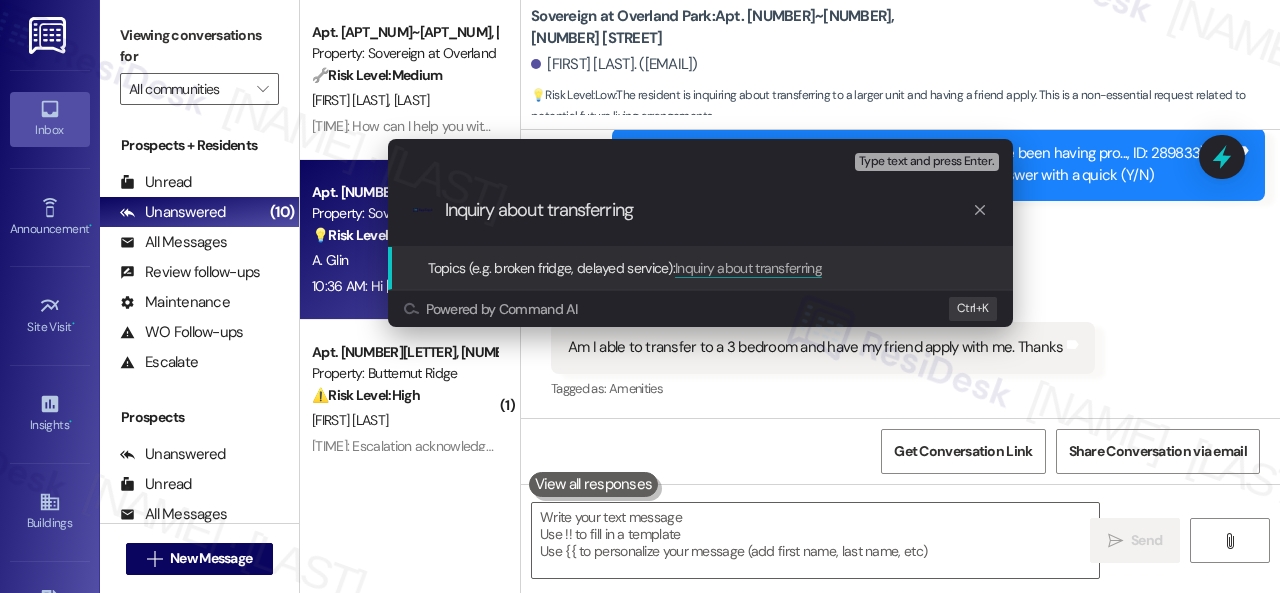 paste on "to a 3 bedroom" 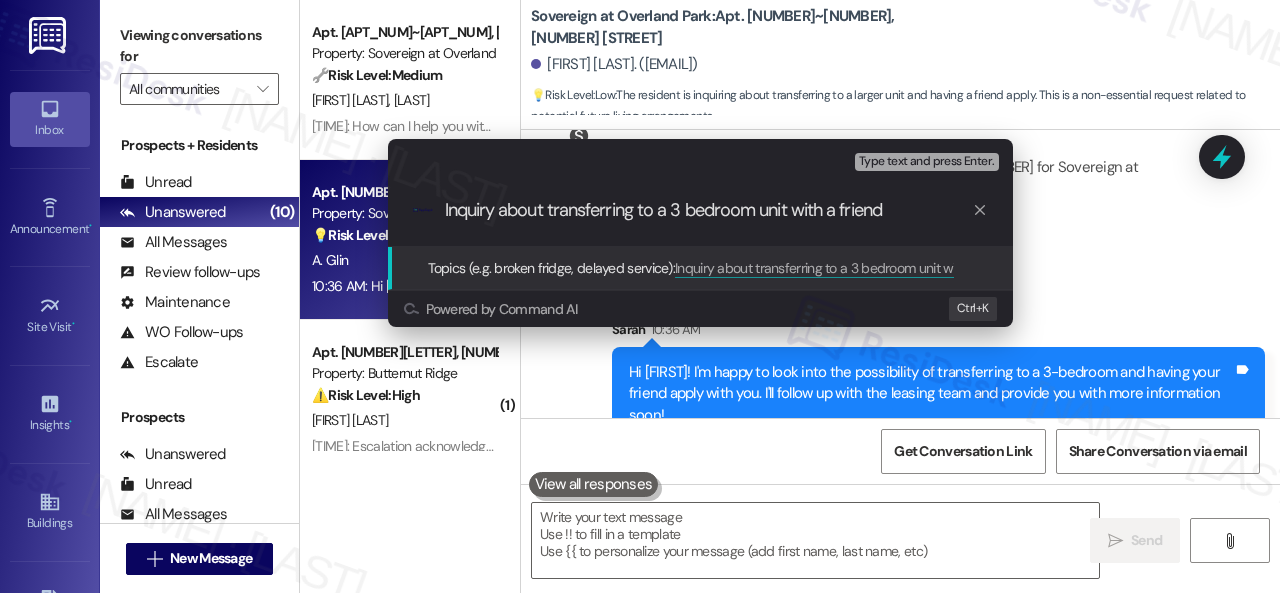 scroll, scrollTop: 8671, scrollLeft: 0, axis: vertical 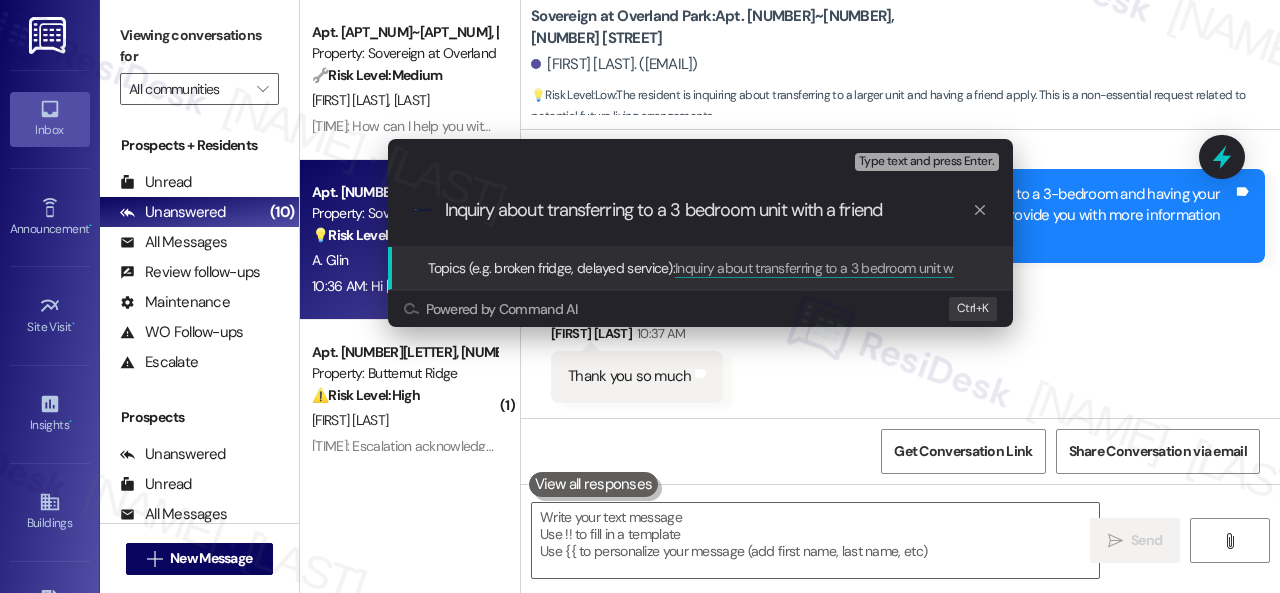 type on "Inquiry about transferring to a 3 bedroom unit with a friend." 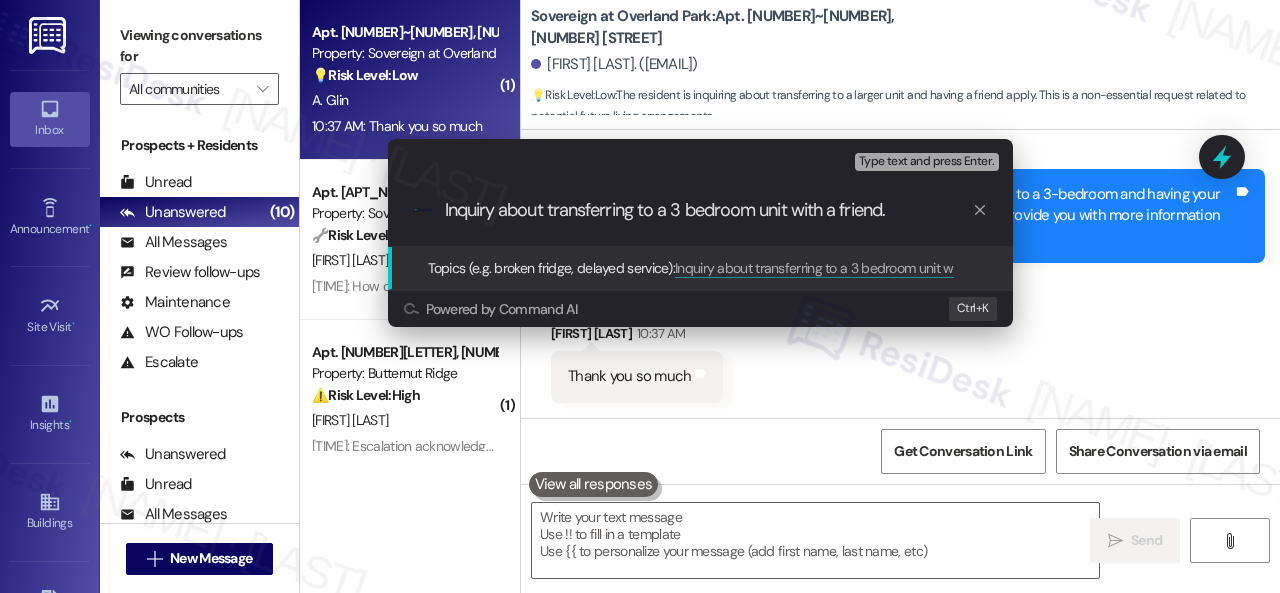 click on "Inquiry about transferring to a 3 bedroom unit with a friend." at bounding box center (708, 210) 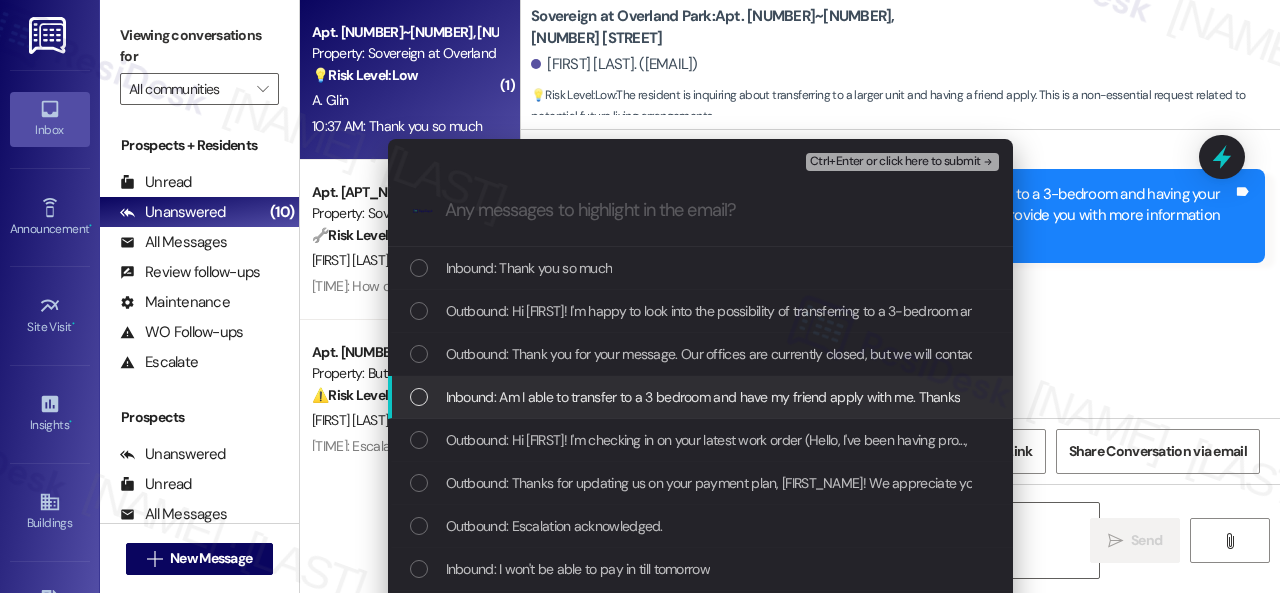 click on "Inbound: Am I able to transfer to a 3 bedroom and have my friend apply with me. Thanks" at bounding box center [703, 397] 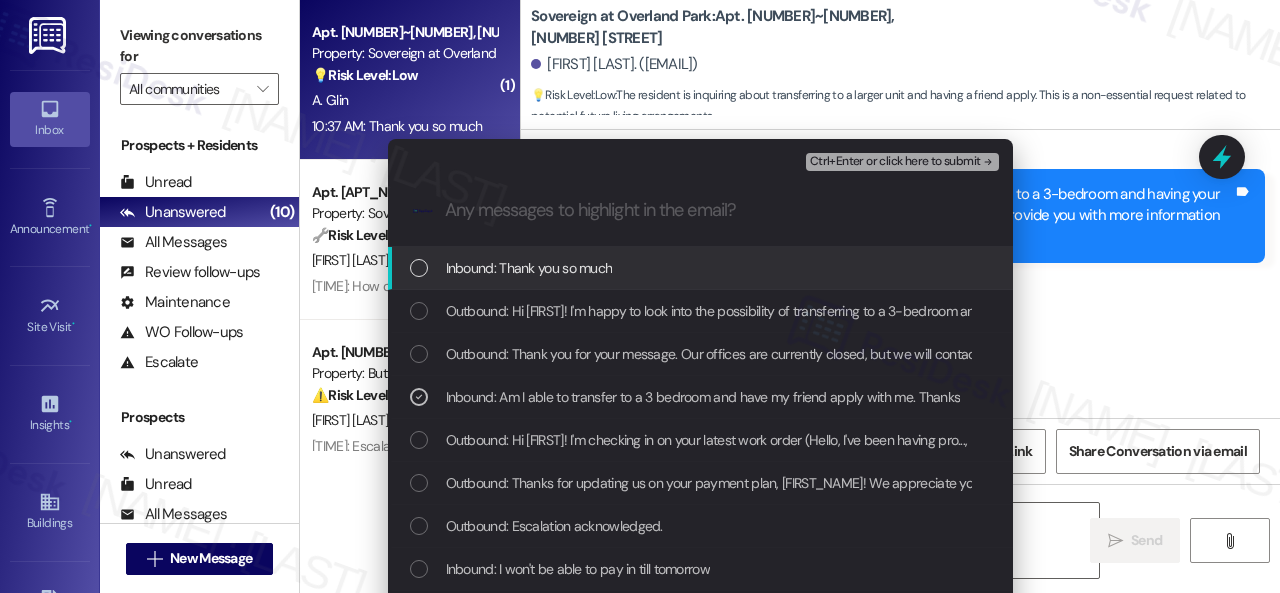 click on "Ctrl+Enter or click here to submit" at bounding box center (895, 162) 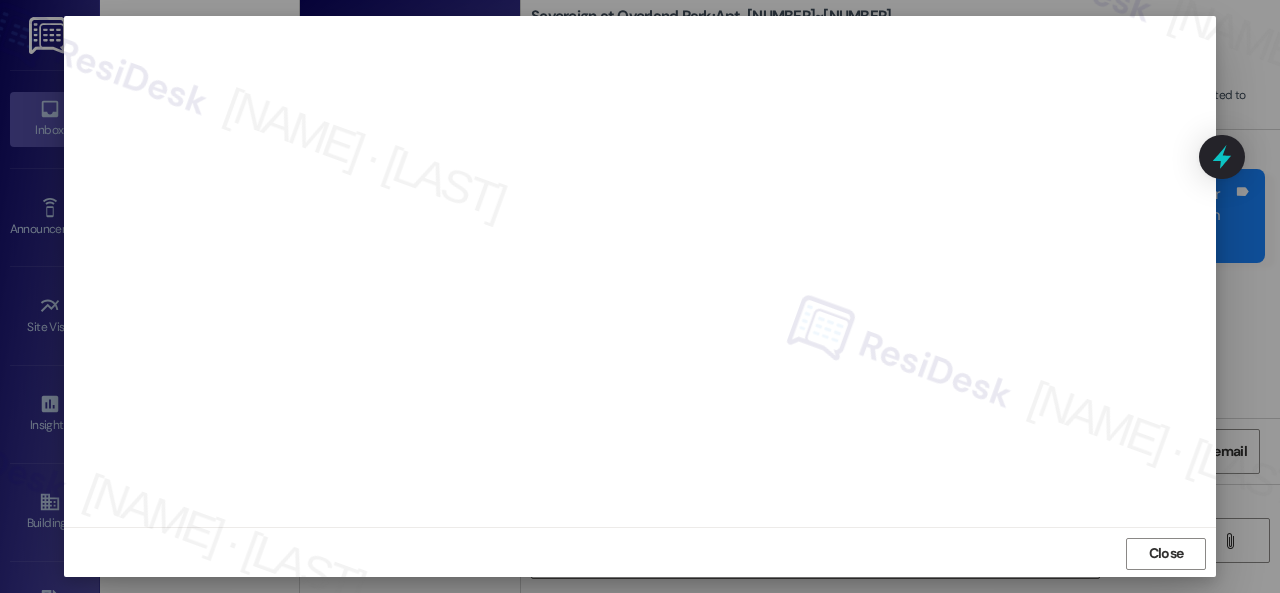scroll, scrollTop: 25, scrollLeft: 0, axis: vertical 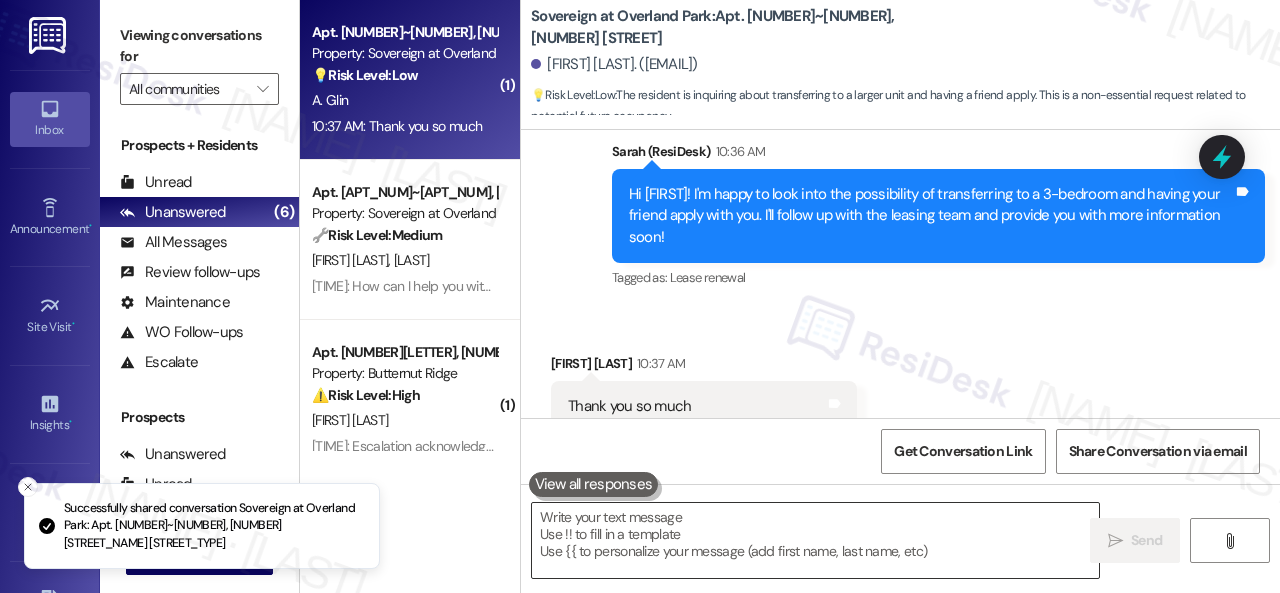 click at bounding box center (815, 540) 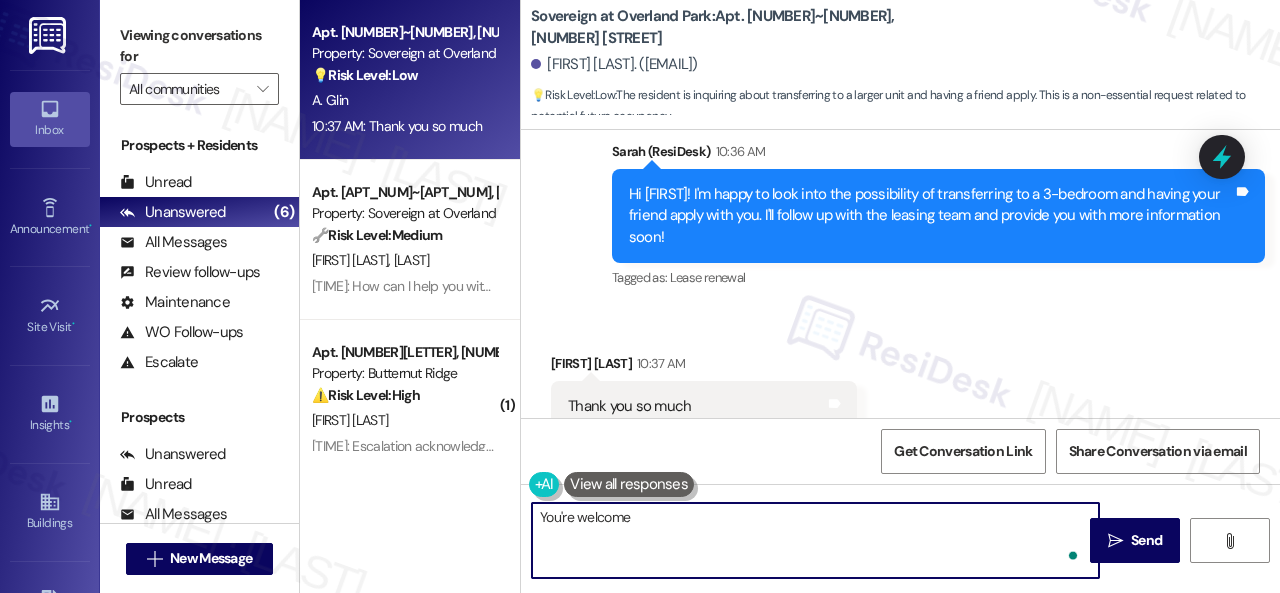 type on "You're welcome!" 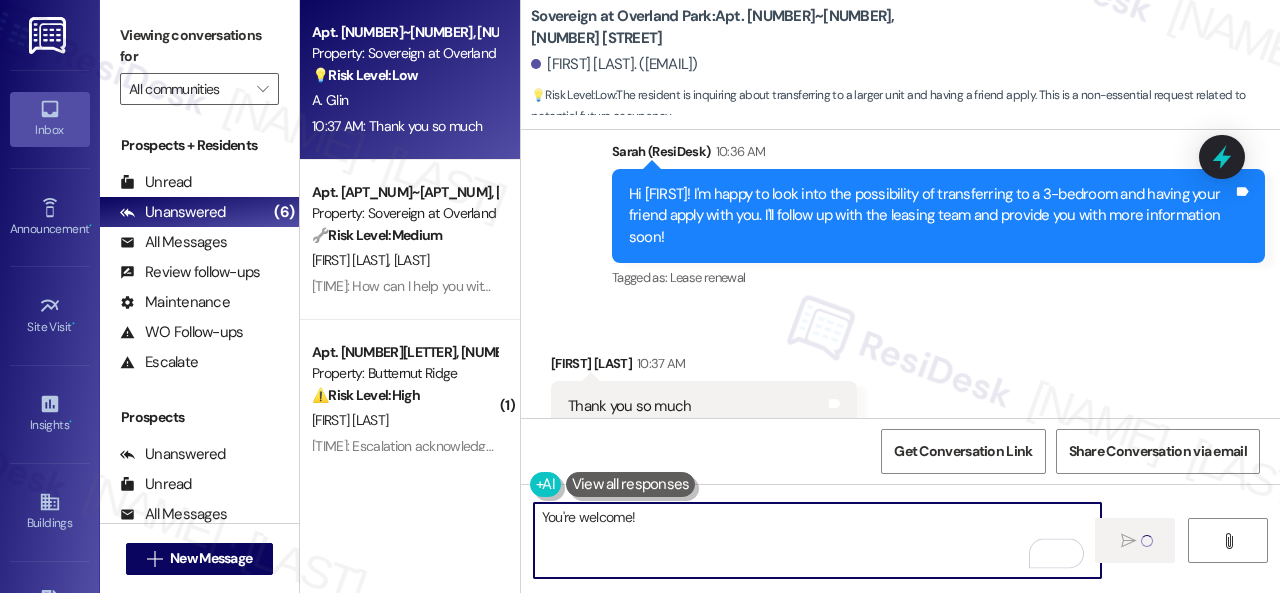 type 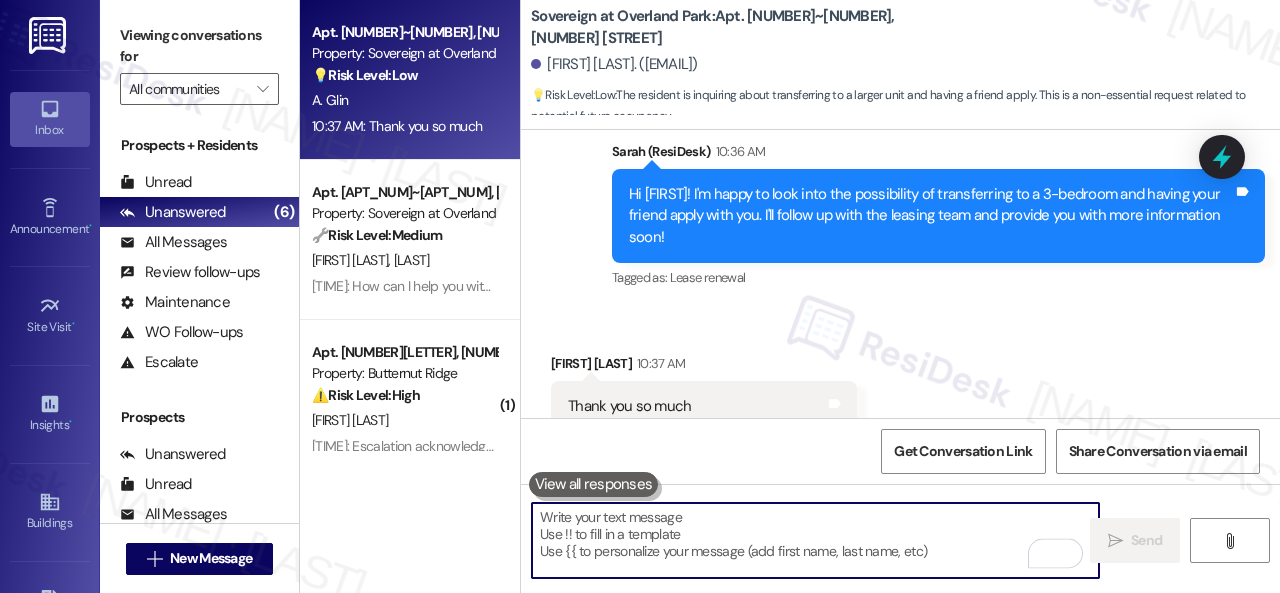 scroll, scrollTop: 8730, scrollLeft: 0, axis: vertical 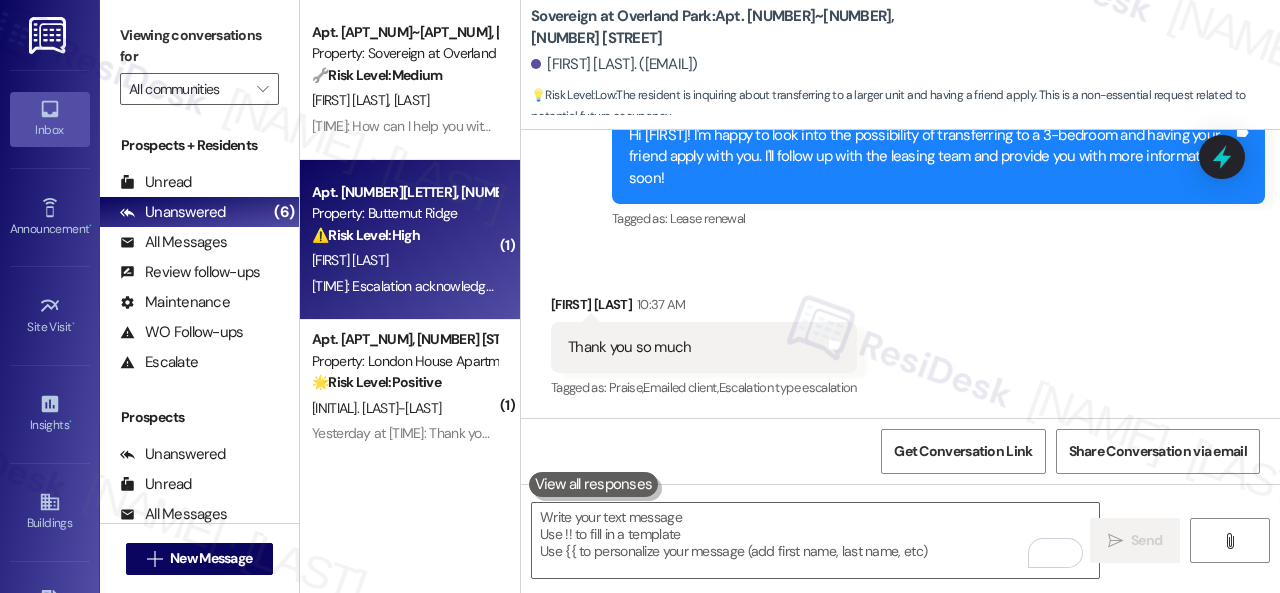 click on "[FIRST] [LAST]" at bounding box center (404, 260) 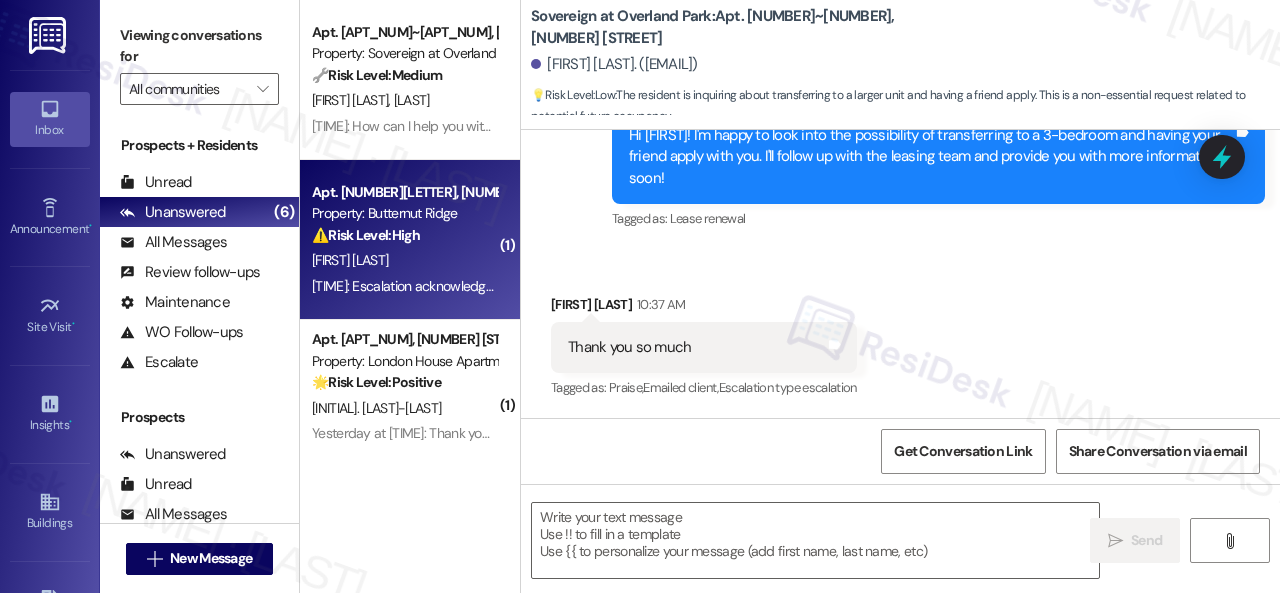 type on "Fetching suggested responses. Please feel free to read through the conversation in the meantime." 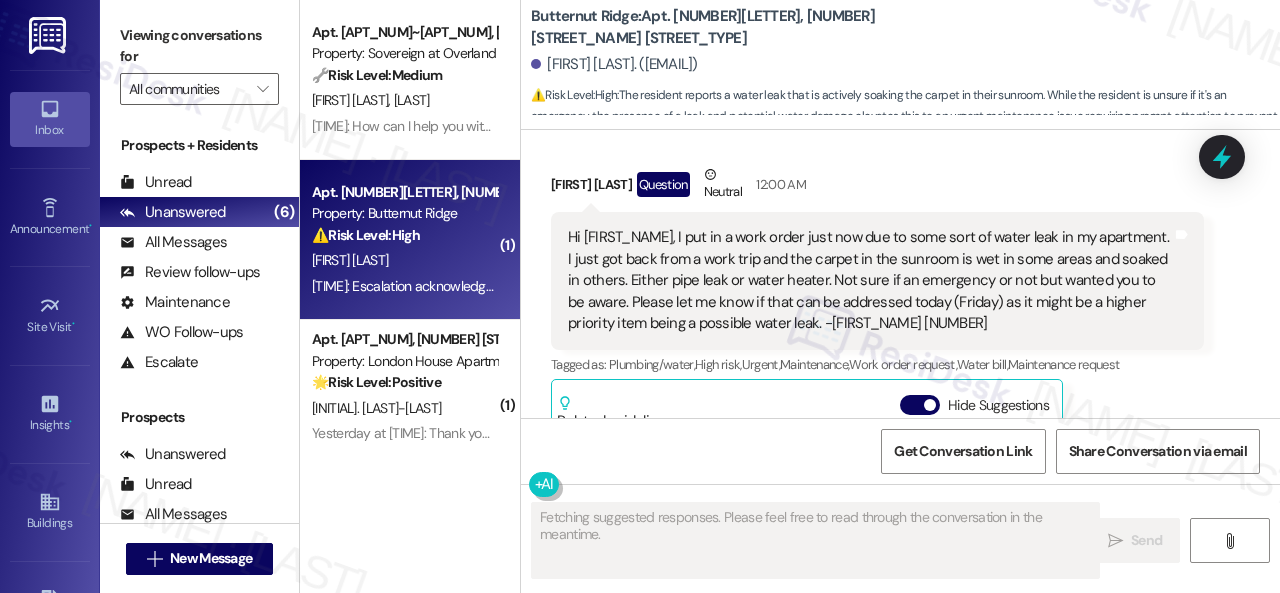 scroll, scrollTop: 1634, scrollLeft: 0, axis: vertical 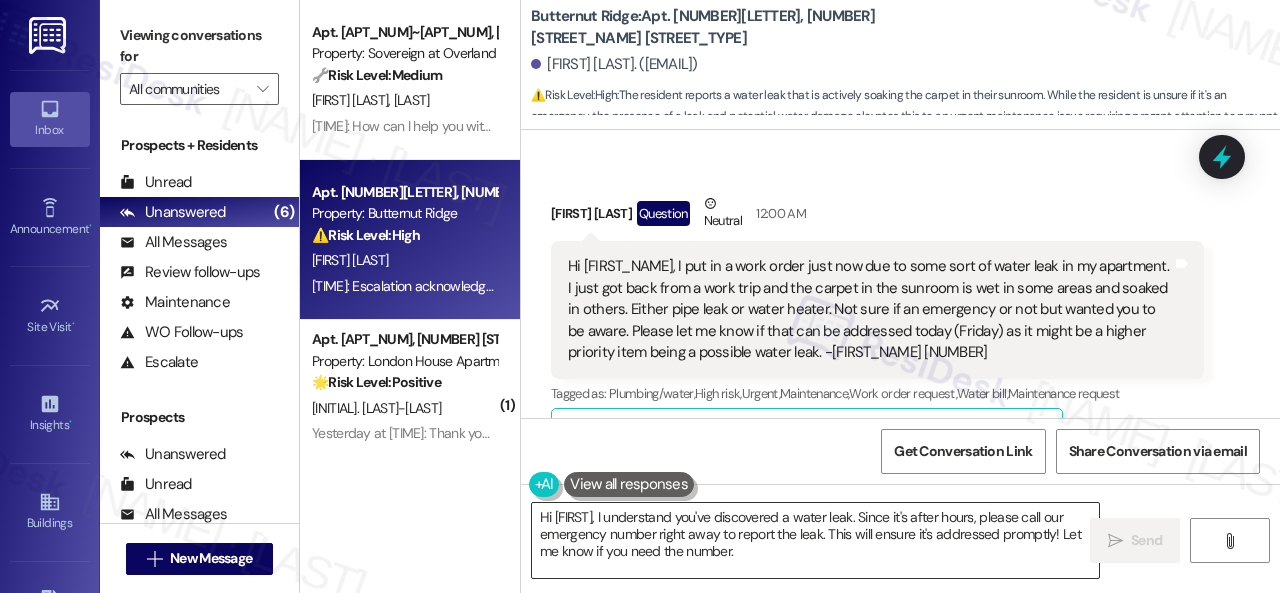 drag, startPoint x: 977, startPoint y: 536, endPoint x: 960, endPoint y: 535, distance: 17.029387 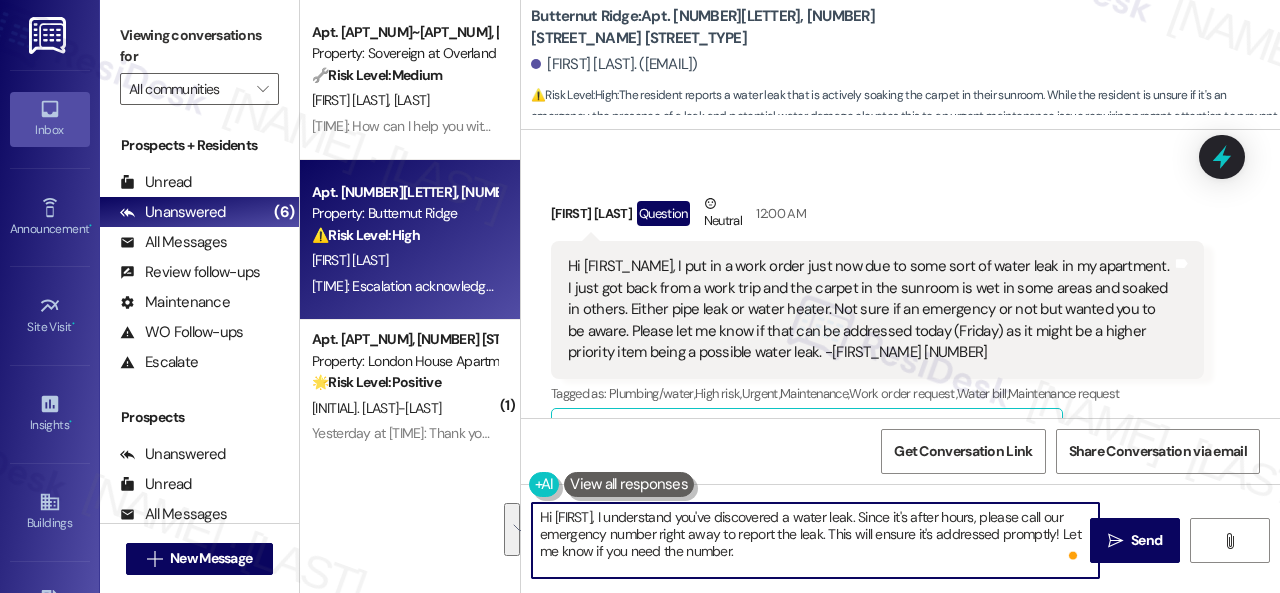 drag, startPoint x: 899, startPoint y: 513, endPoint x: 910, endPoint y: 546, distance: 34.785053 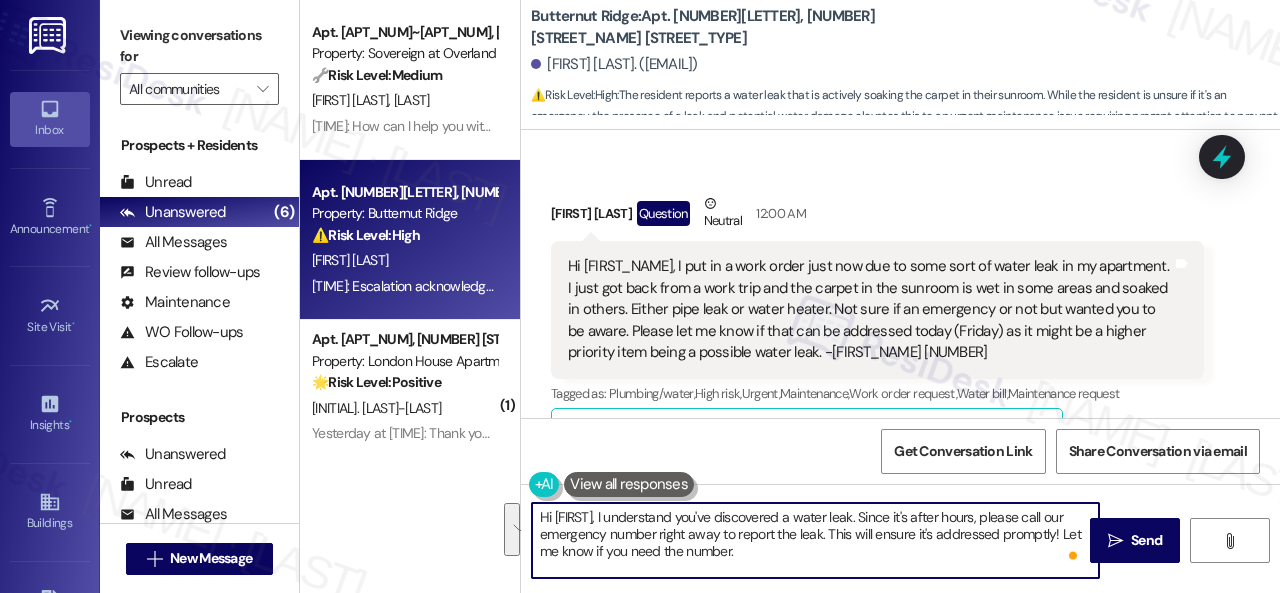 click on "Hi [FIRST], I understand you've discovered a water leak. Since it's after hours, please call our emergency number right away to report the leak. This will ensure it's addressed promptly! Let me know if you need the number." at bounding box center (815, 540) 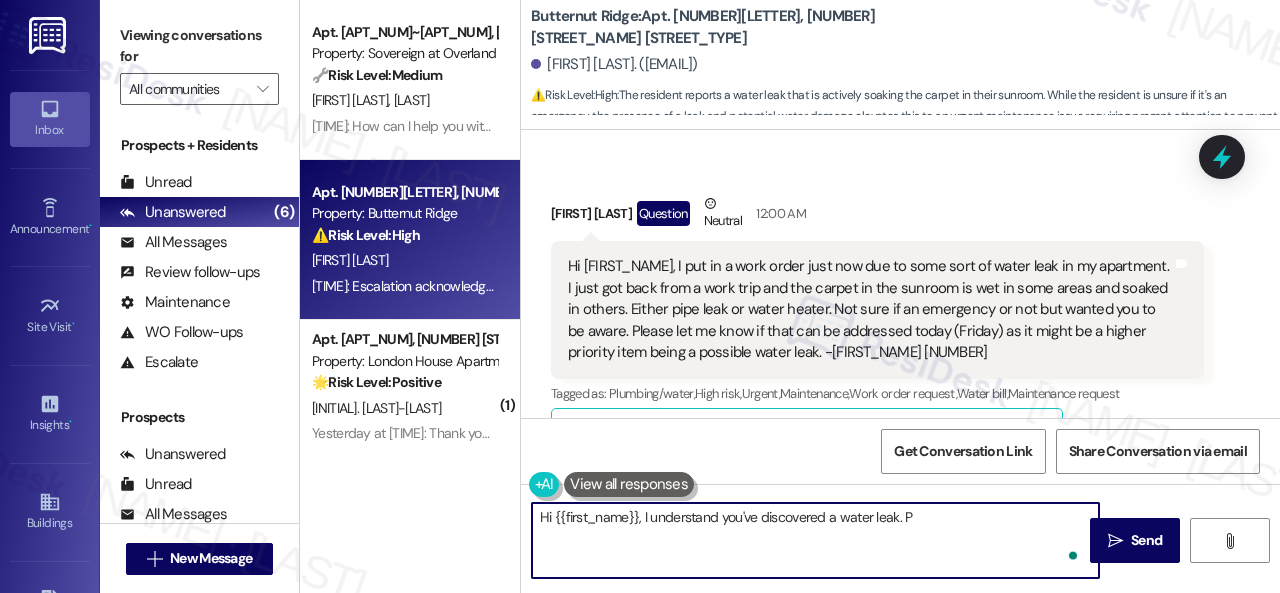 paste on "lease provide the work order number, and I'll gladly follow up with the site team immediately. Thank you!" 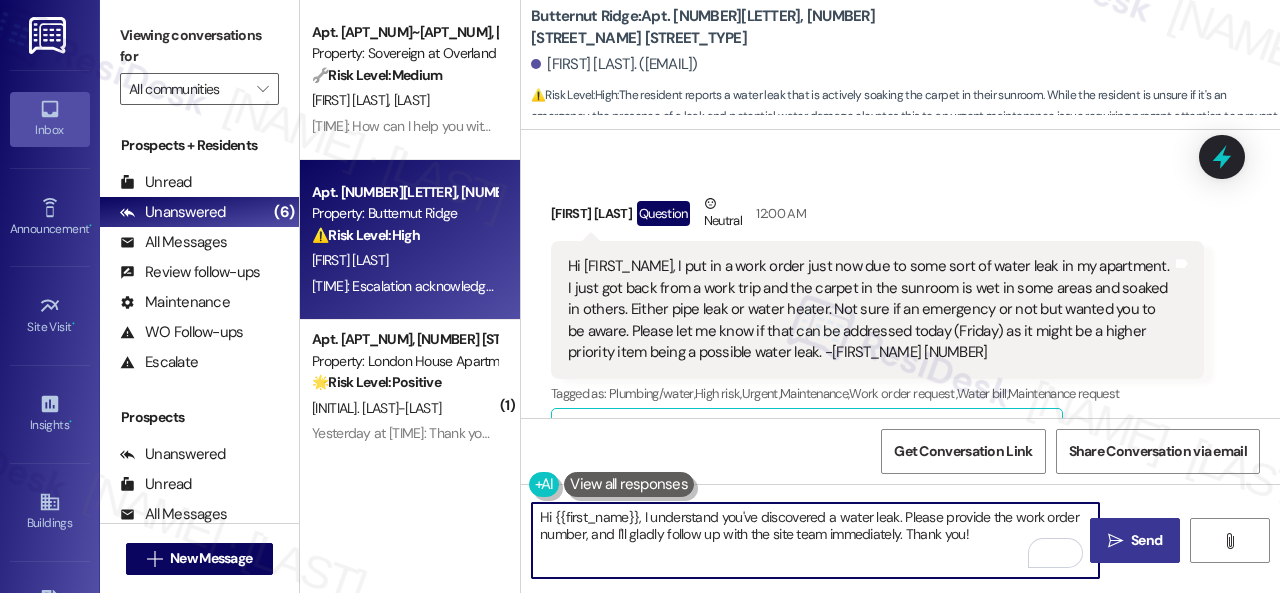 type on "Hi {{first_name}}, I understand you've discovered a water leak. Please provide the work order number, and I'll gladly follow up with the site team immediately. Thank you!" 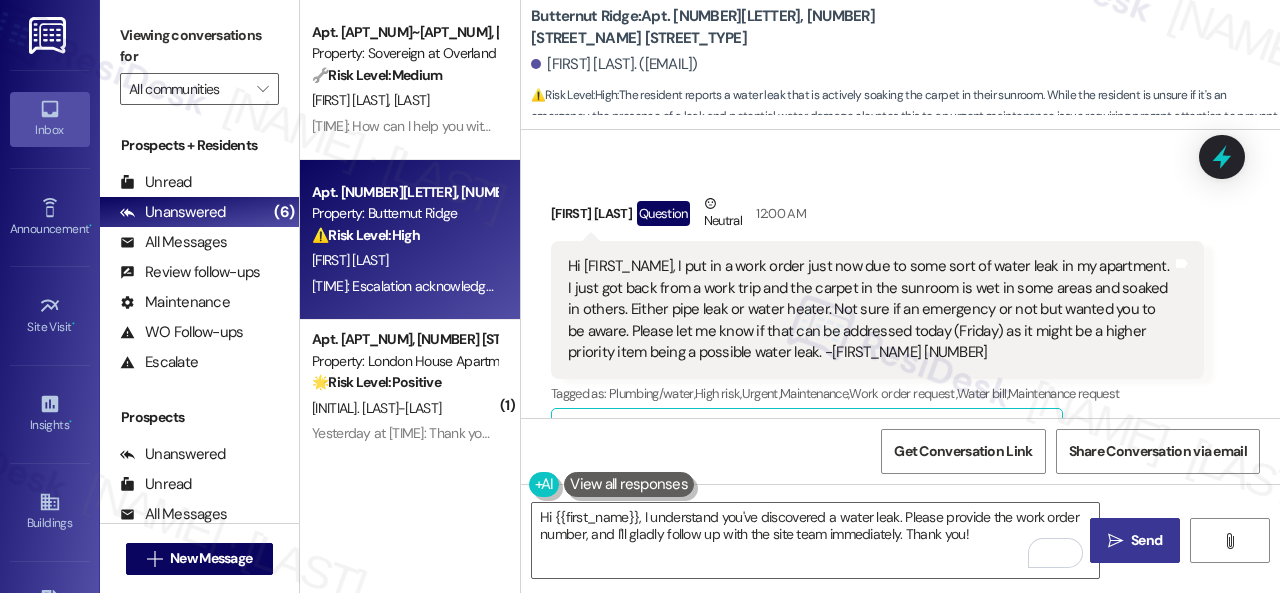 click on "Send" at bounding box center [1146, 540] 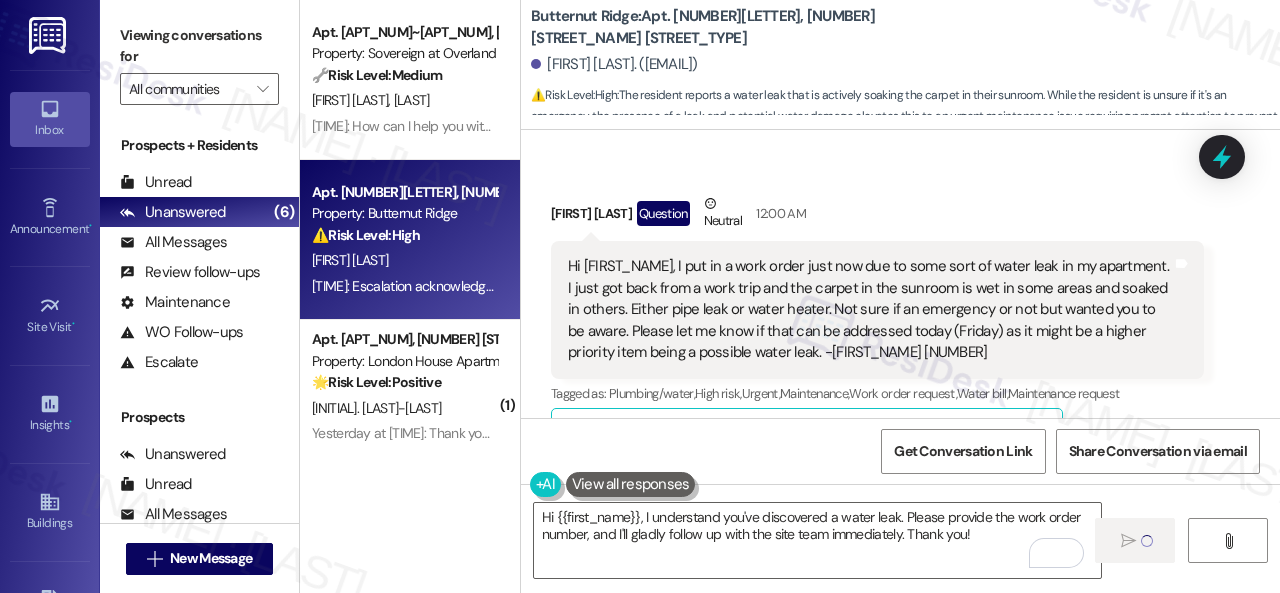 type 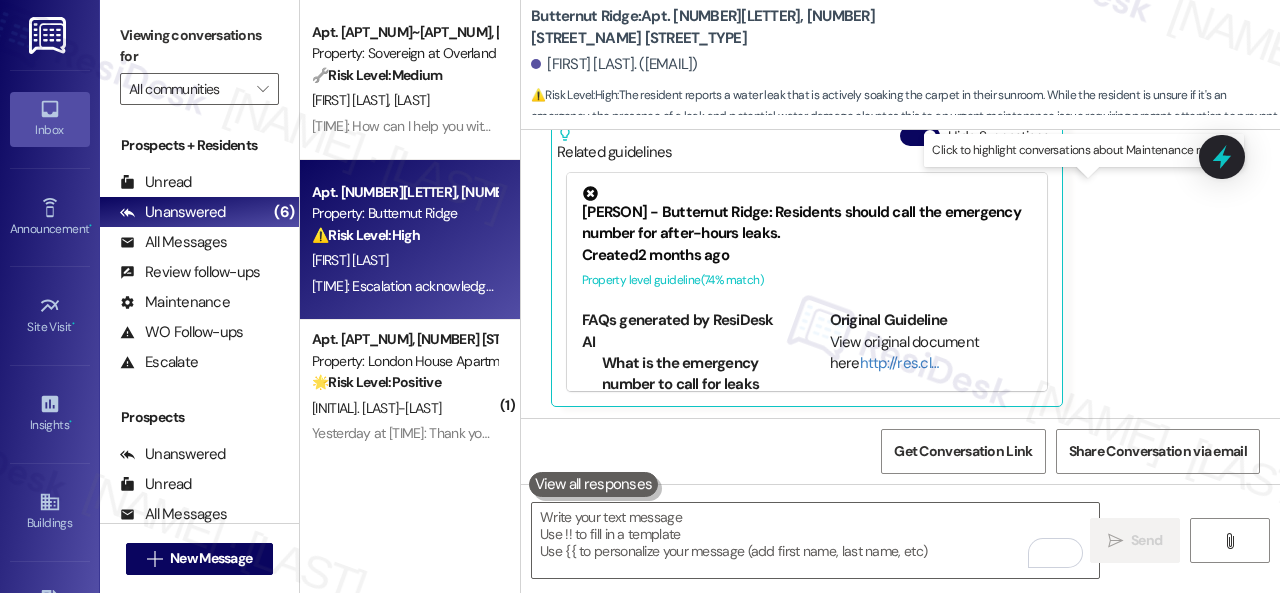 scroll, scrollTop: 1934, scrollLeft: 0, axis: vertical 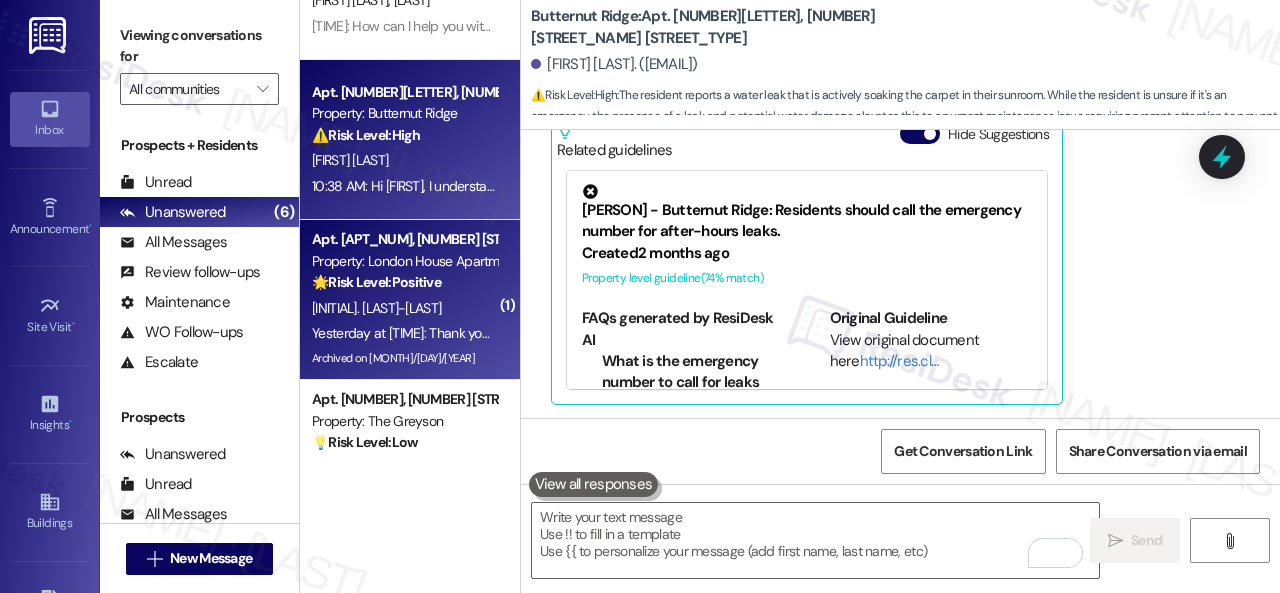 click on "[INITIAL]. [LAST]-[LAST]" at bounding box center (404, 308) 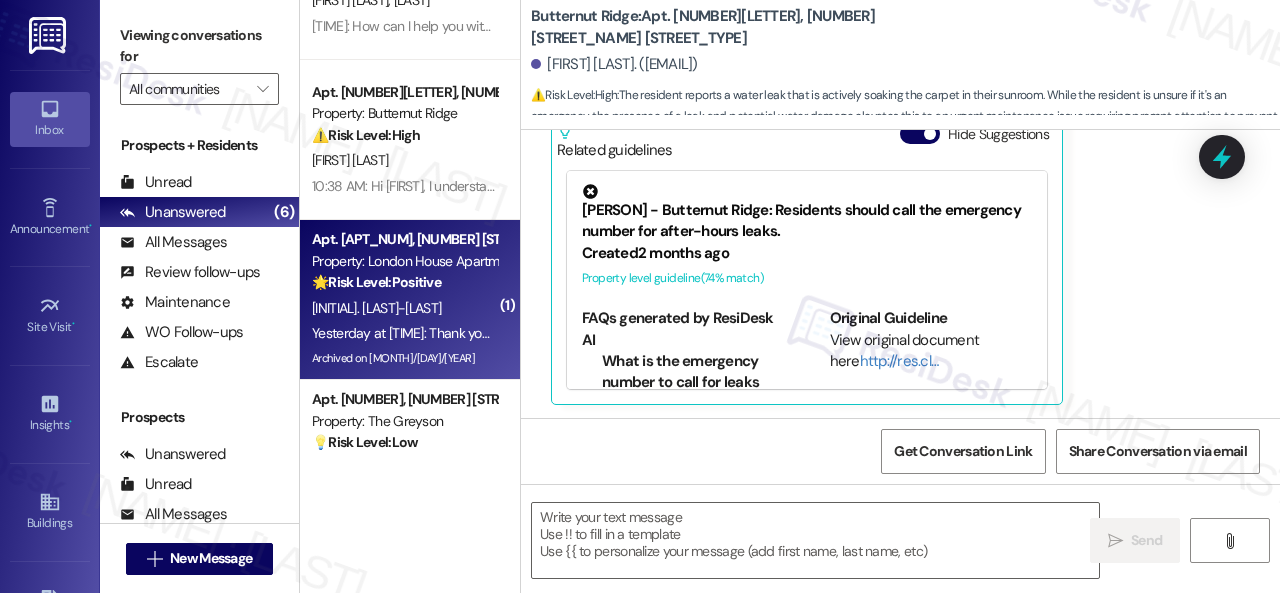 type on "Fetching suggested responses. Please feel free to read through the conversation in the meantime." 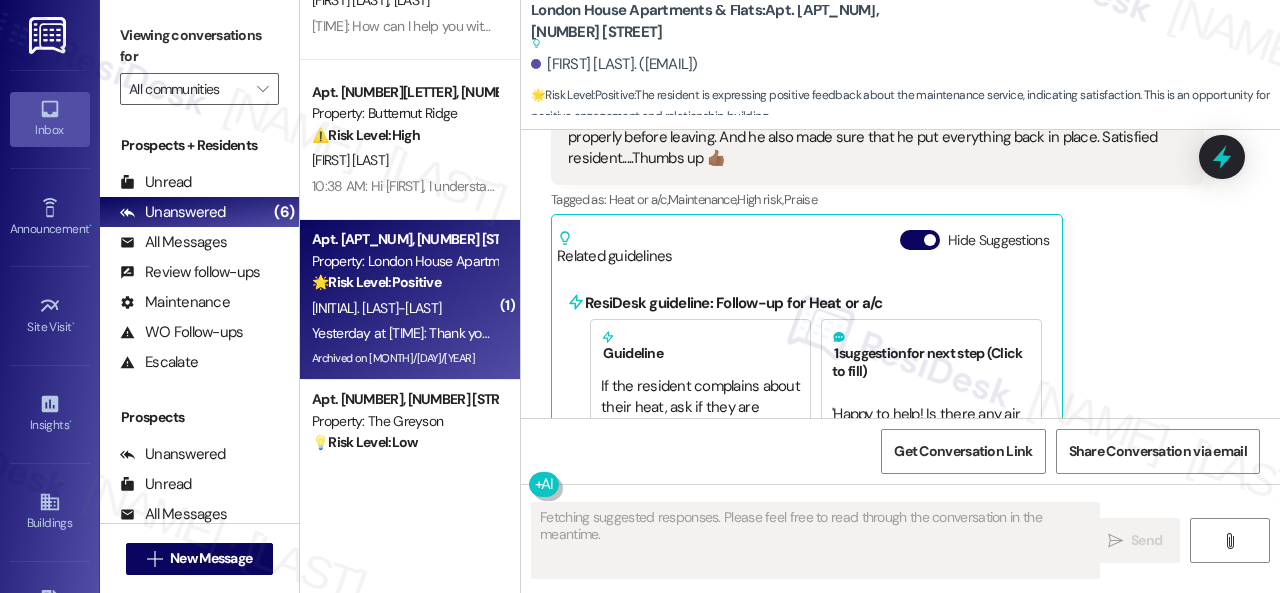 scroll, scrollTop: 5452, scrollLeft: 0, axis: vertical 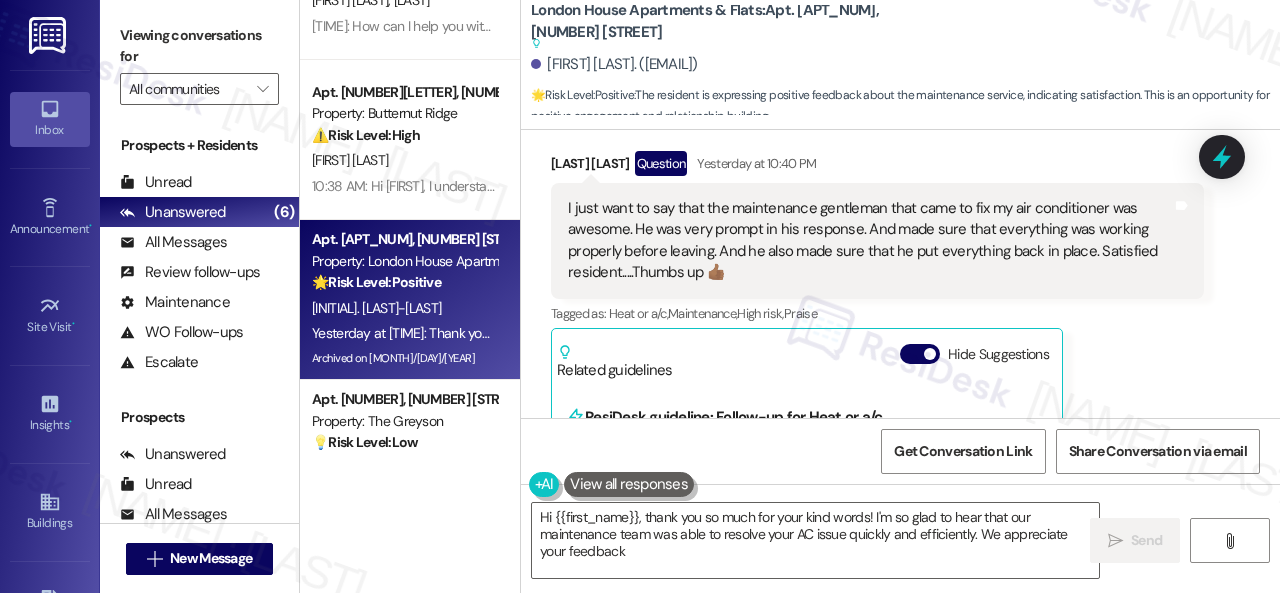 type on "Hi {{first_name}}, thank you so much for your kind words! I'm so glad to hear that our maintenance team was able to resolve your AC issue quickly and efficiently. We appreciate your feedback!" 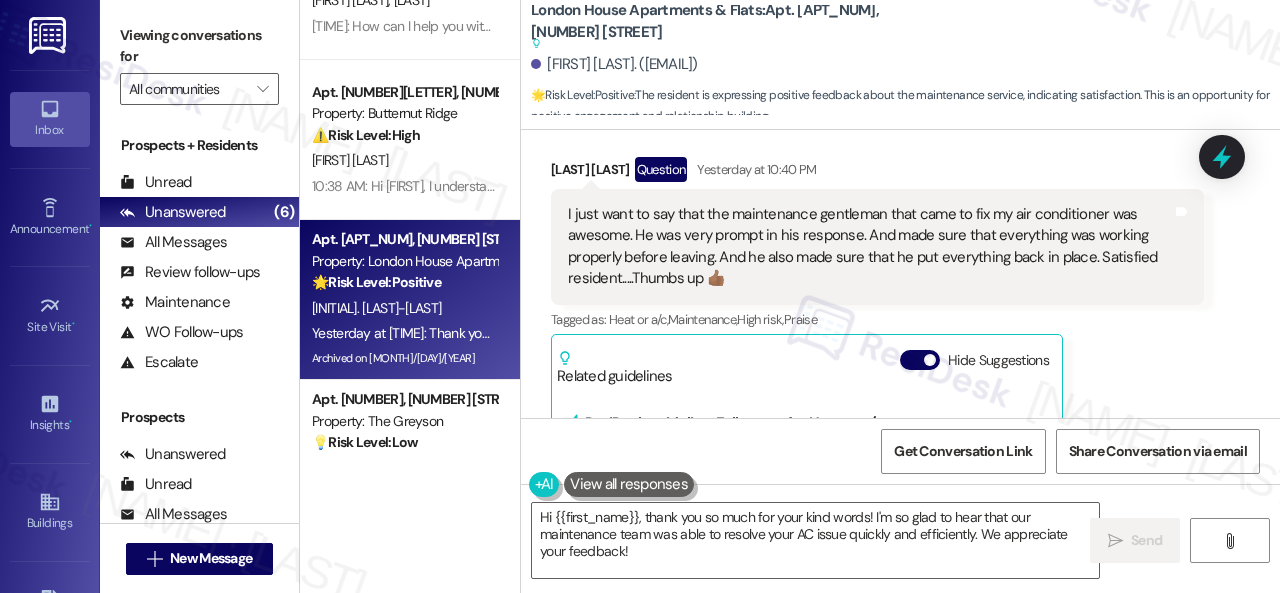 scroll, scrollTop: 5552, scrollLeft: 0, axis: vertical 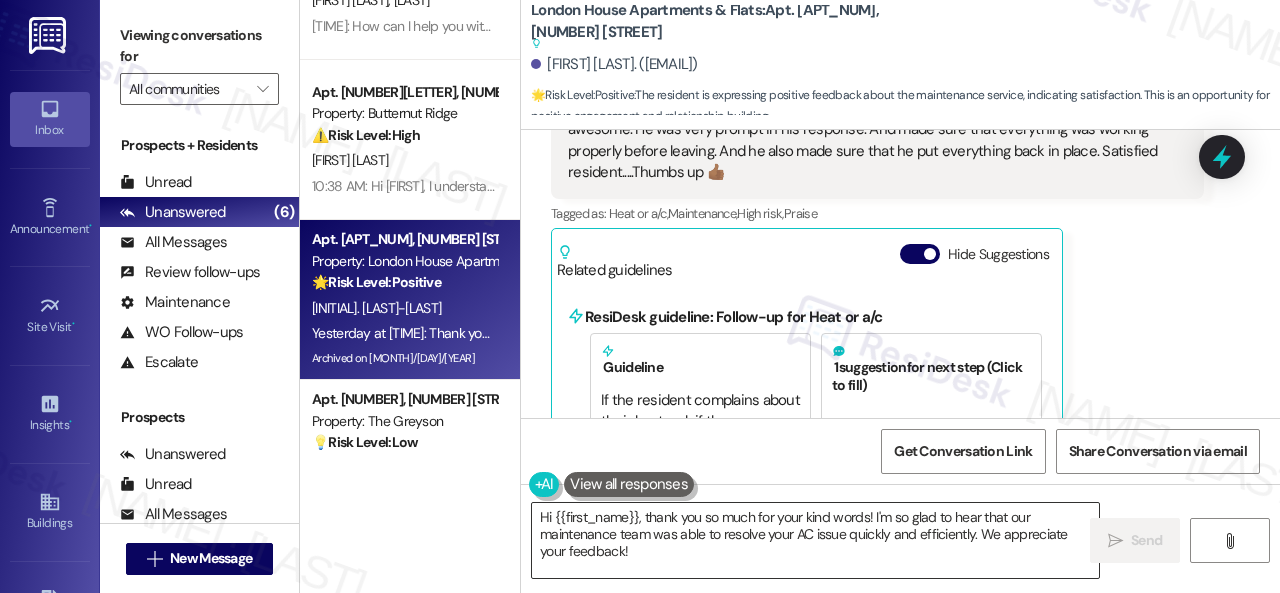 click on "Hi {{first_name}}, thank you so much for your kind words! I'm so glad to hear that our maintenance team was able to resolve your AC issue quickly and efficiently. We appreciate your feedback!" at bounding box center (815, 540) 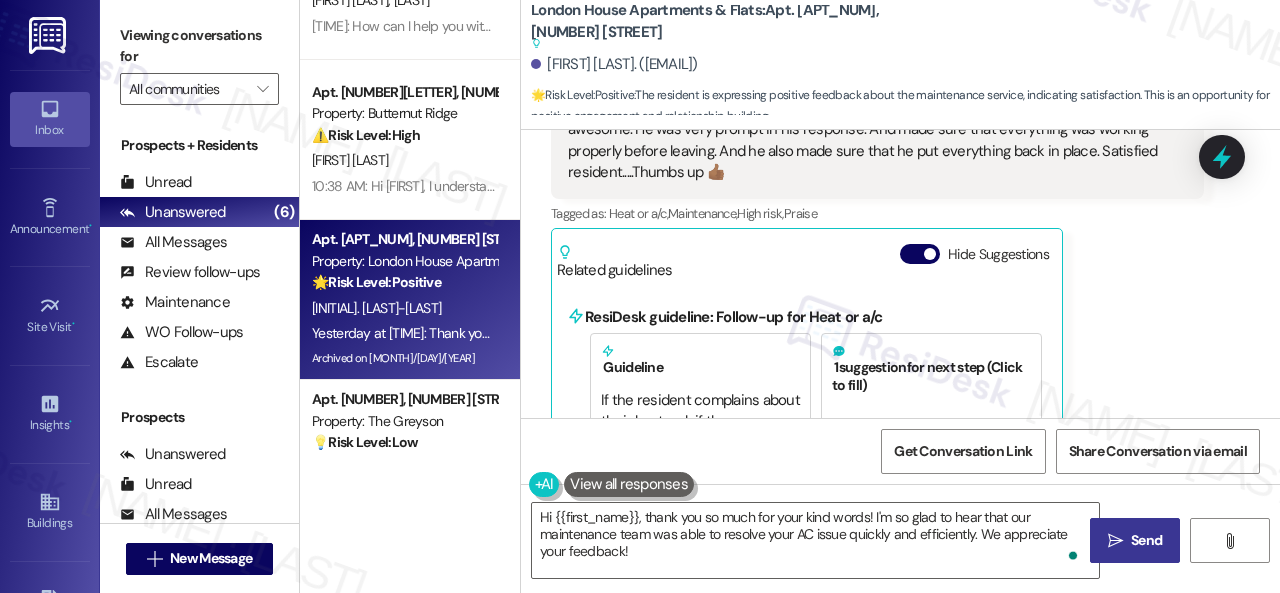 click on " Send" at bounding box center [1135, 540] 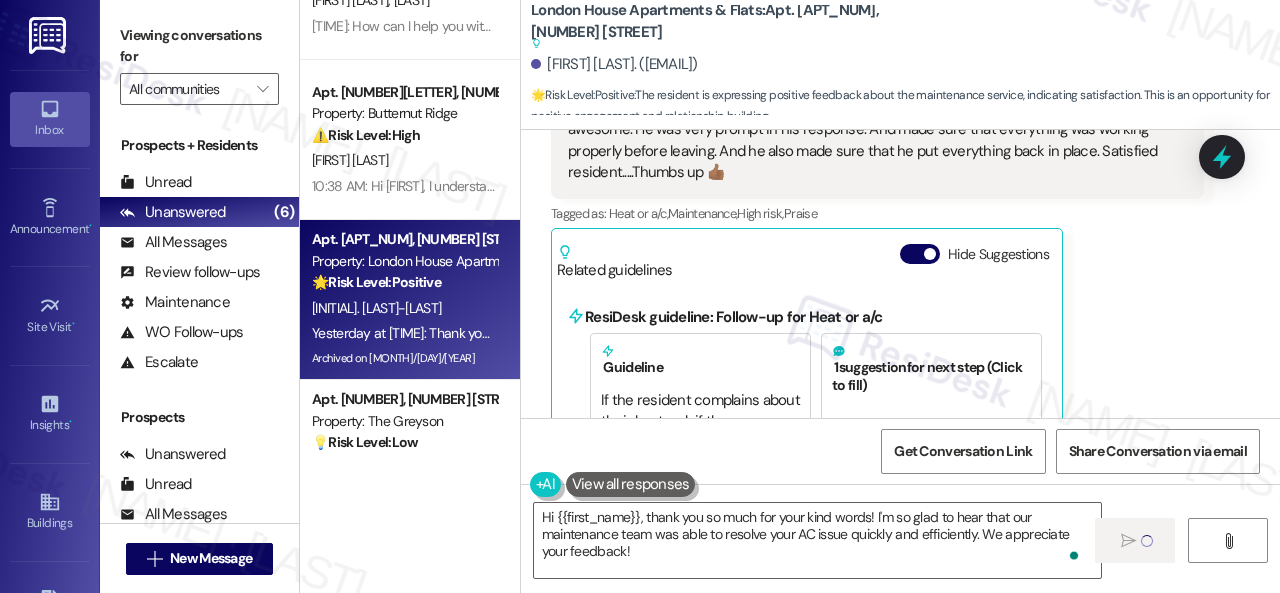 type 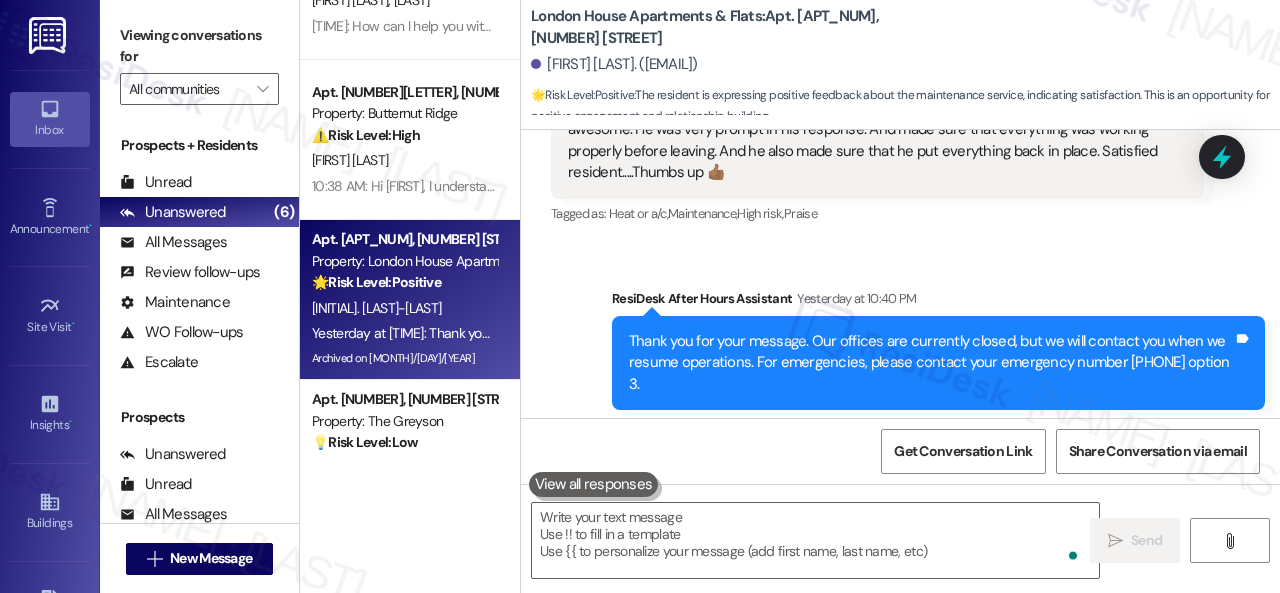 scroll, scrollTop: 5356, scrollLeft: 0, axis: vertical 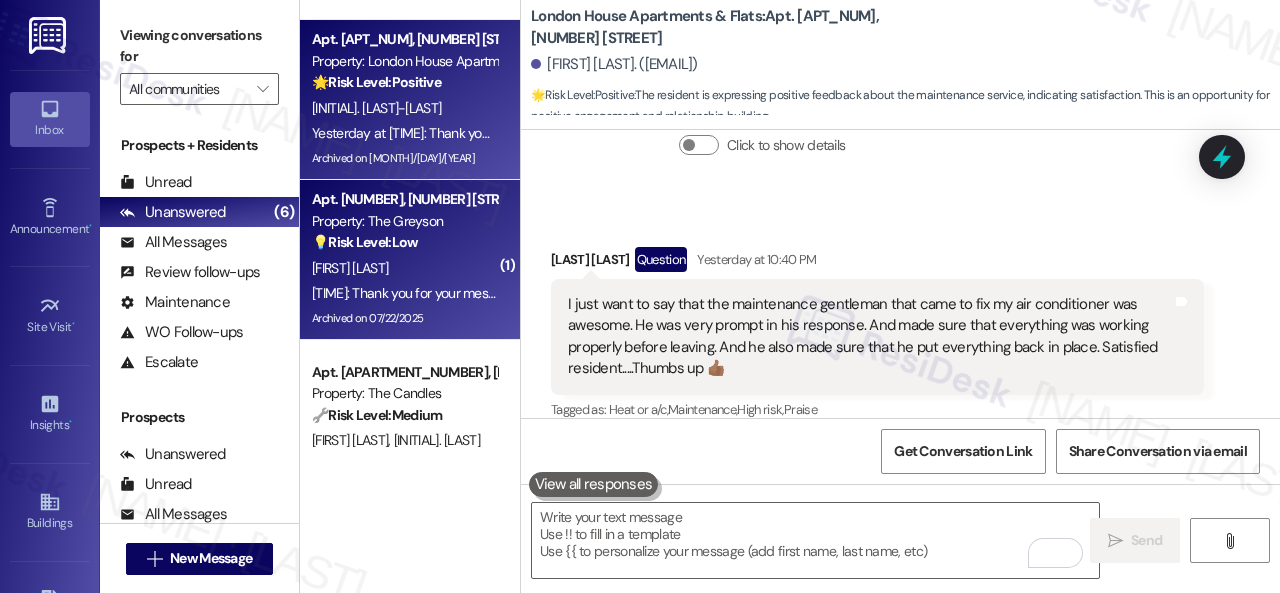 click on "[FIRST] [LAST]" at bounding box center (404, 268) 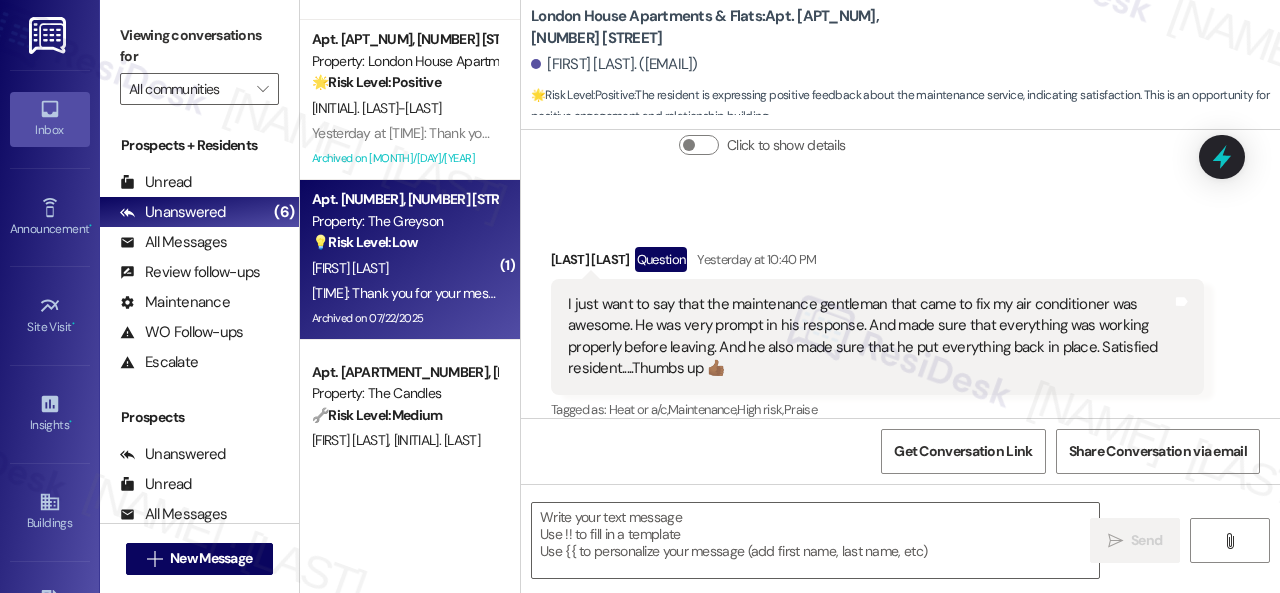 type on "Fetching suggested responses. Please feel free to read through the conversation in the meantime." 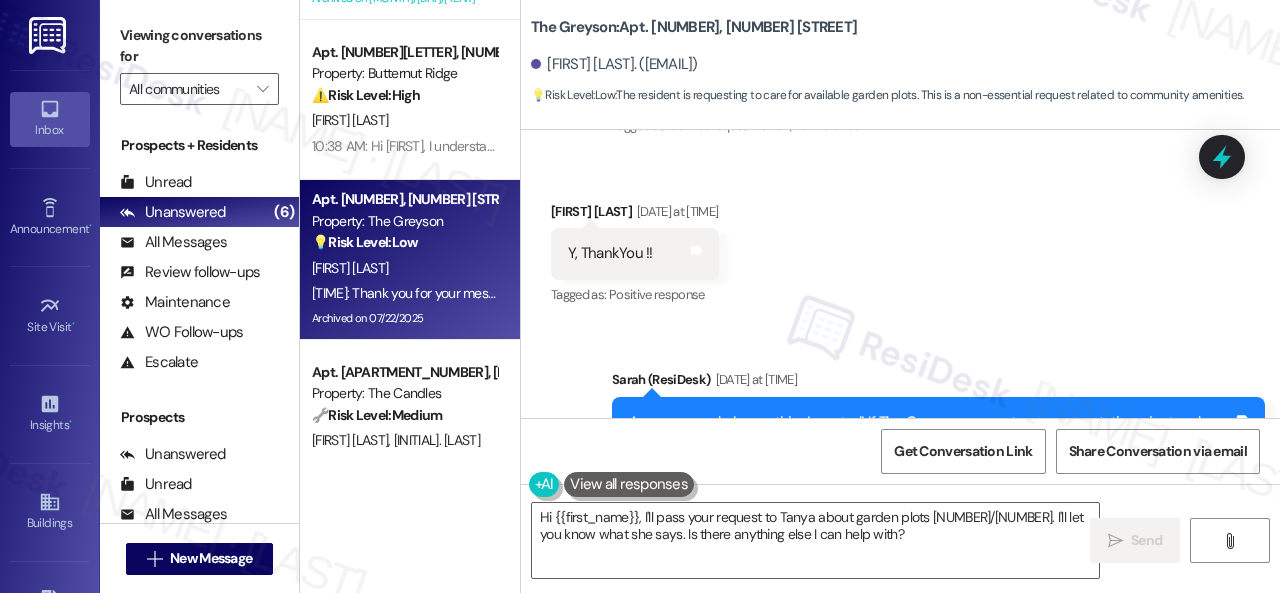 scroll, scrollTop: 62290, scrollLeft: 0, axis: vertical 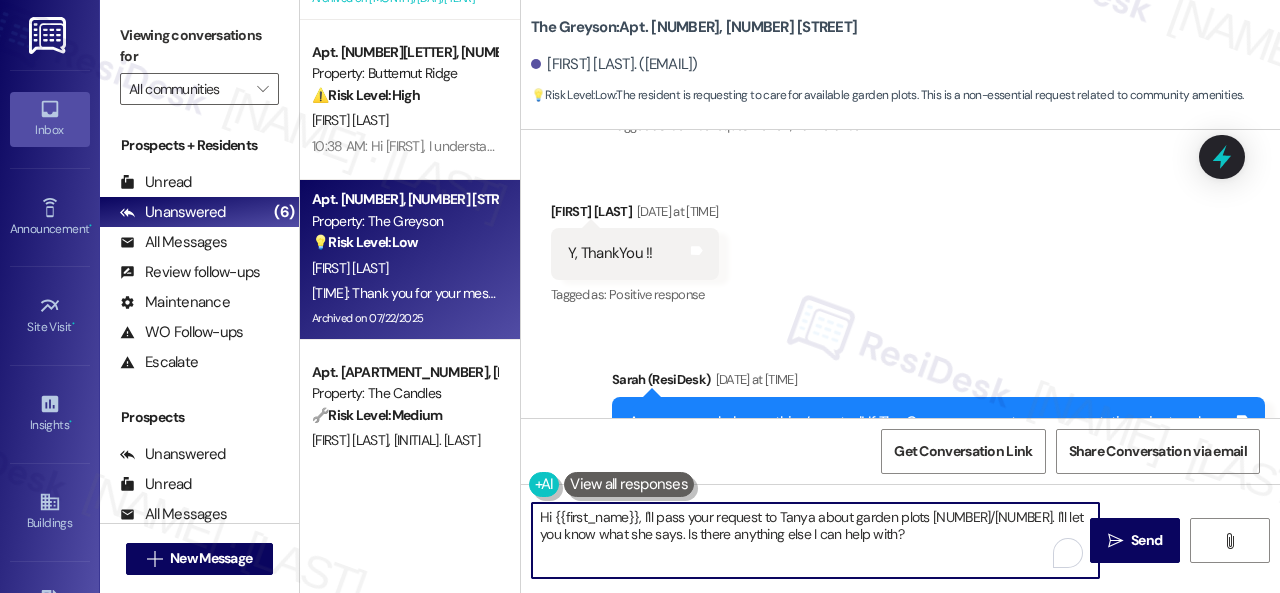 drag, startPoint x: 588, startPoint y: 535, endPoint x: 836, endPoint y: 542, distance: 248.09877 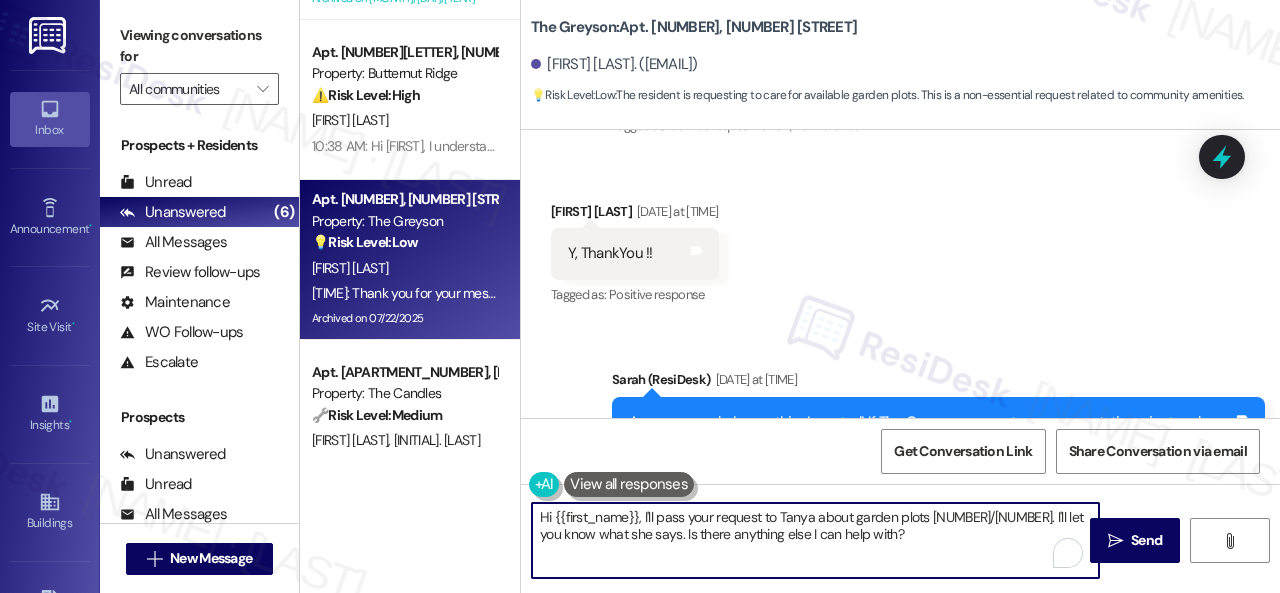 click on "Hi {{first_name}}, I'll pass your request to Tanya about garden plots [NUMBER]/[NUMBER]. I'll let you know what she says. Is there anything else I can help with?" at bounding box center (815, 540) 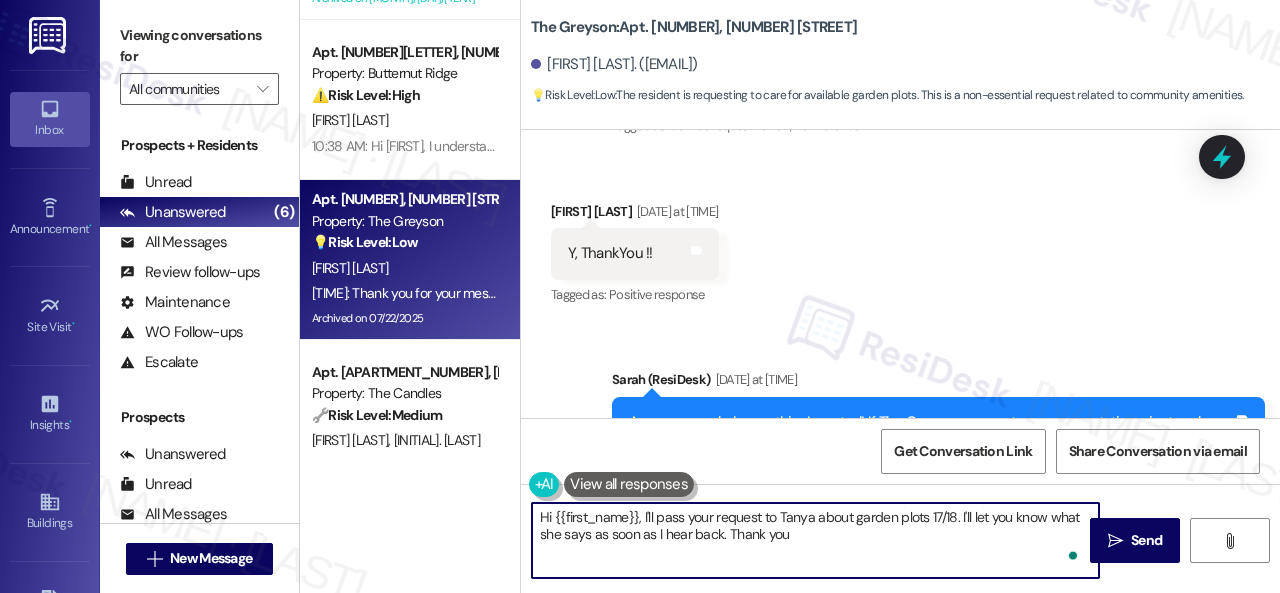 type on "Hi {{first_name}}, I'll pass your request to Tanya about garden plots 17/18. I'll let you know what she says as soon as I hear back. Thank you." 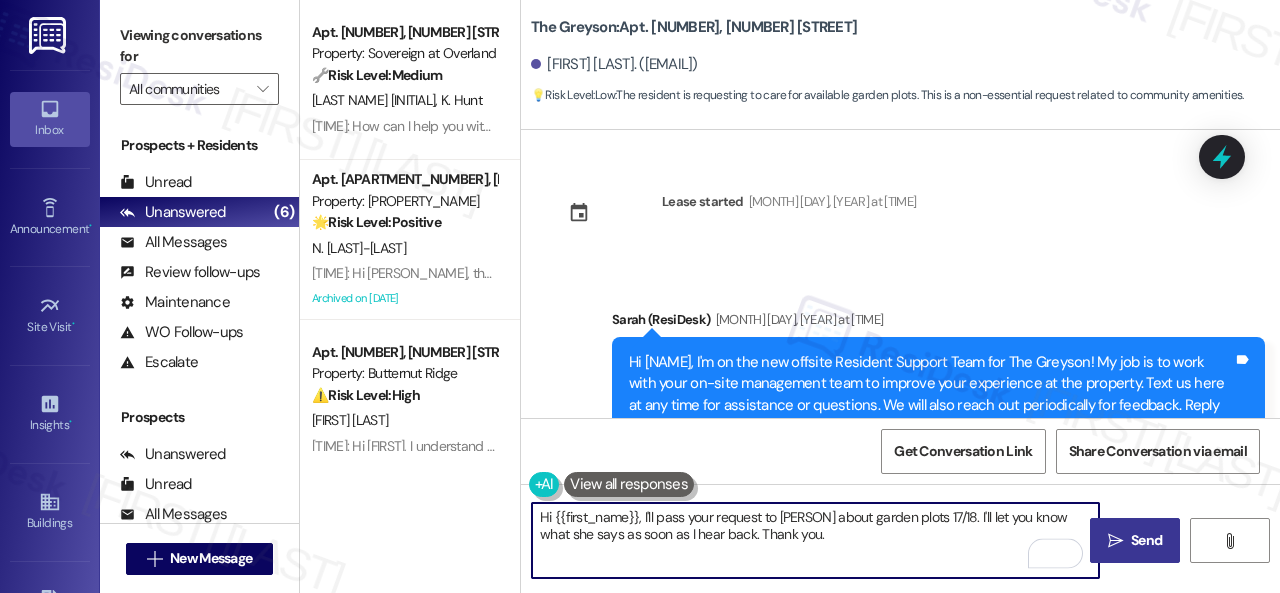 scroll, scrollTop: 0, scrollLeft: 0, axis: both 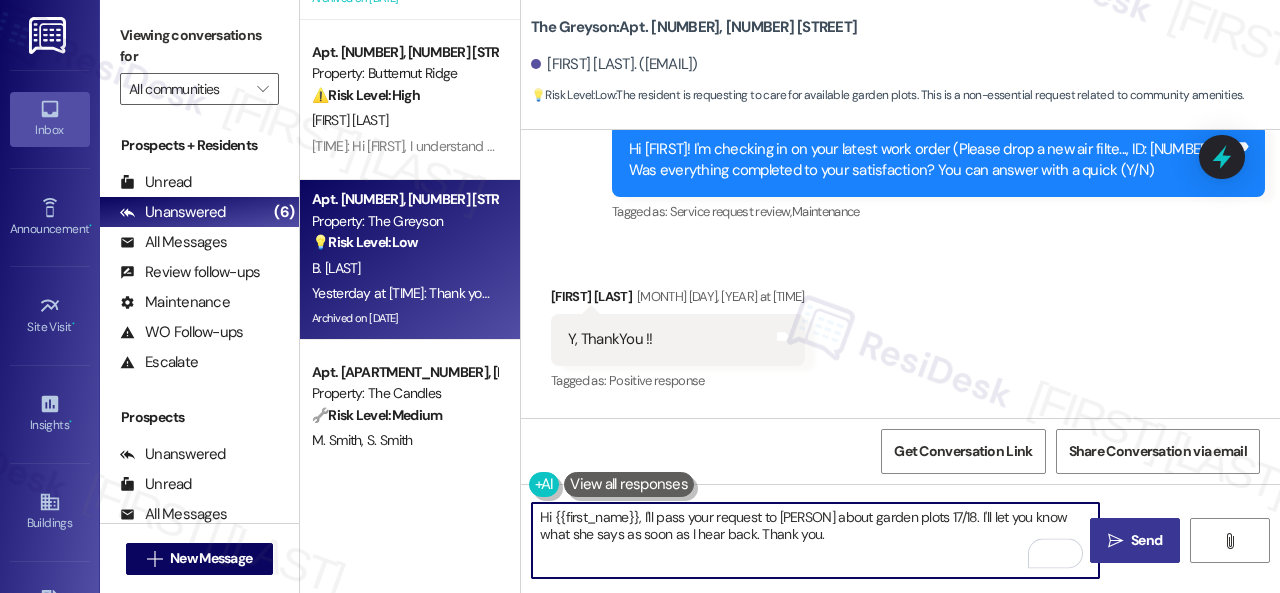 type on "Hi {{first_name}}, I'll pass your request to [PERSON] about garden plots 17/18. I'll let you know what she says as soon as I hear back. Thank you." 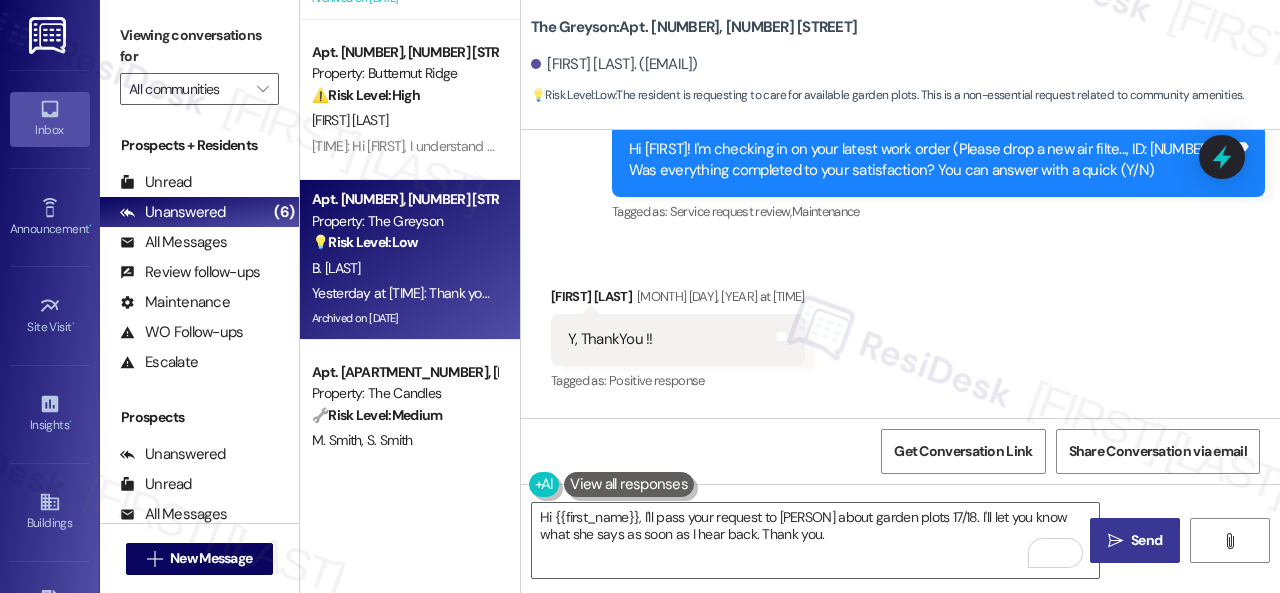 click on "Send" at bounding box center [1146, 540] 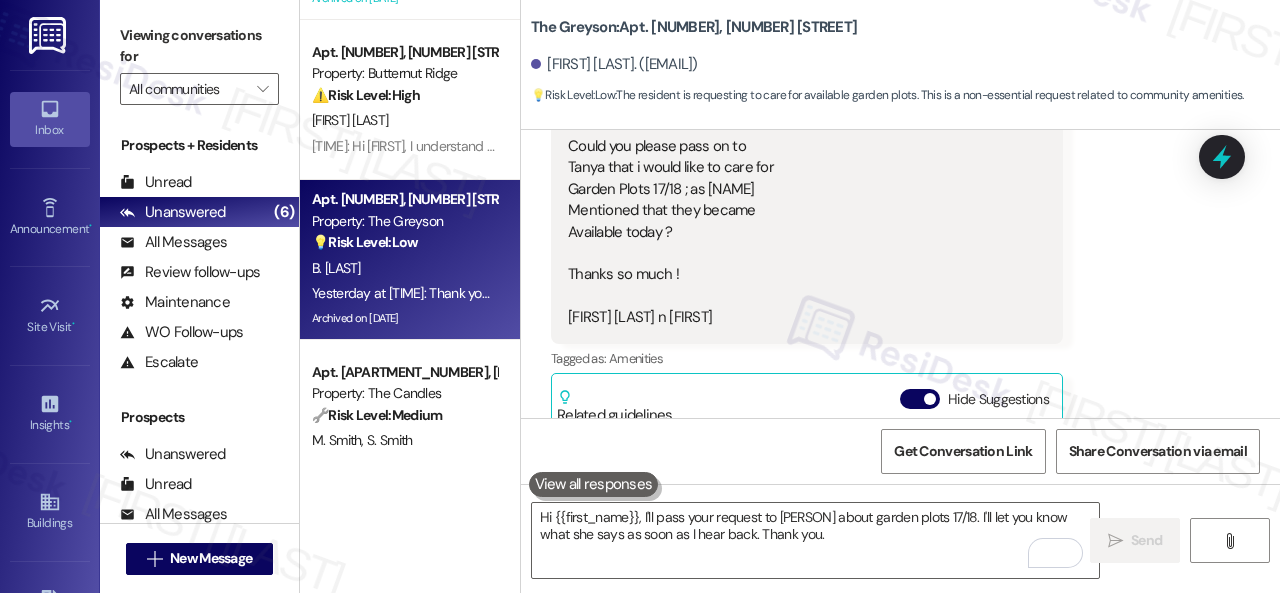 scroll, scrollTop: 62778, scrollLeft: 0, axis: vertical 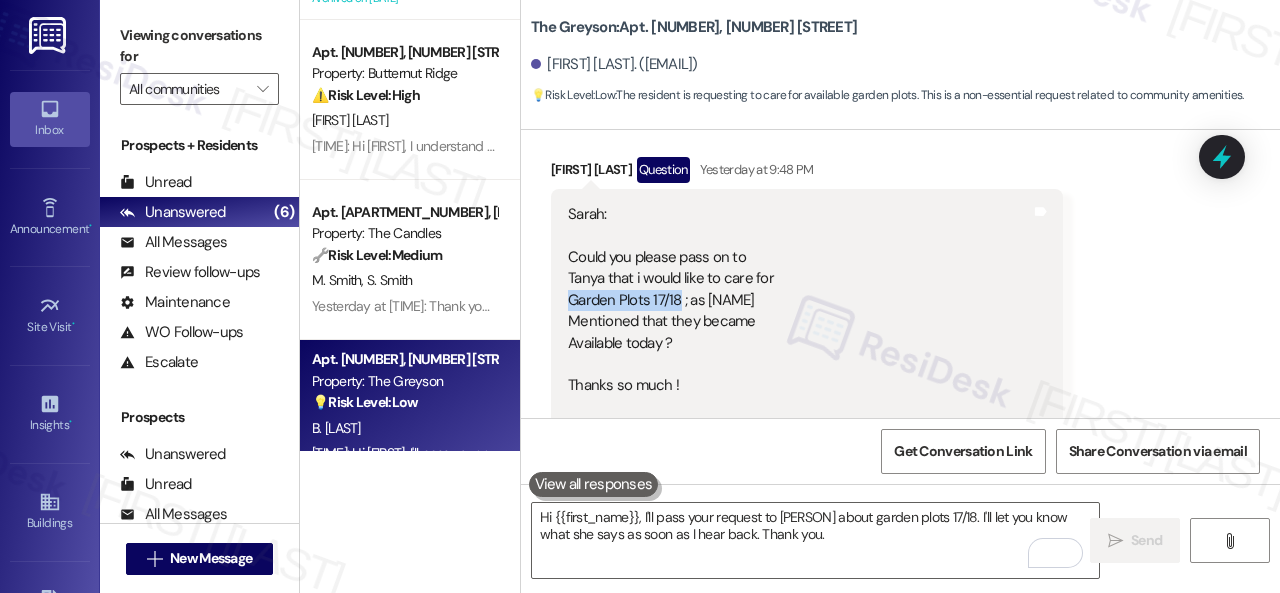 drag, startPoint x: 566, startPoint y: 221, endPoint x: 675, endPoint y: 219, distance: 109.01835 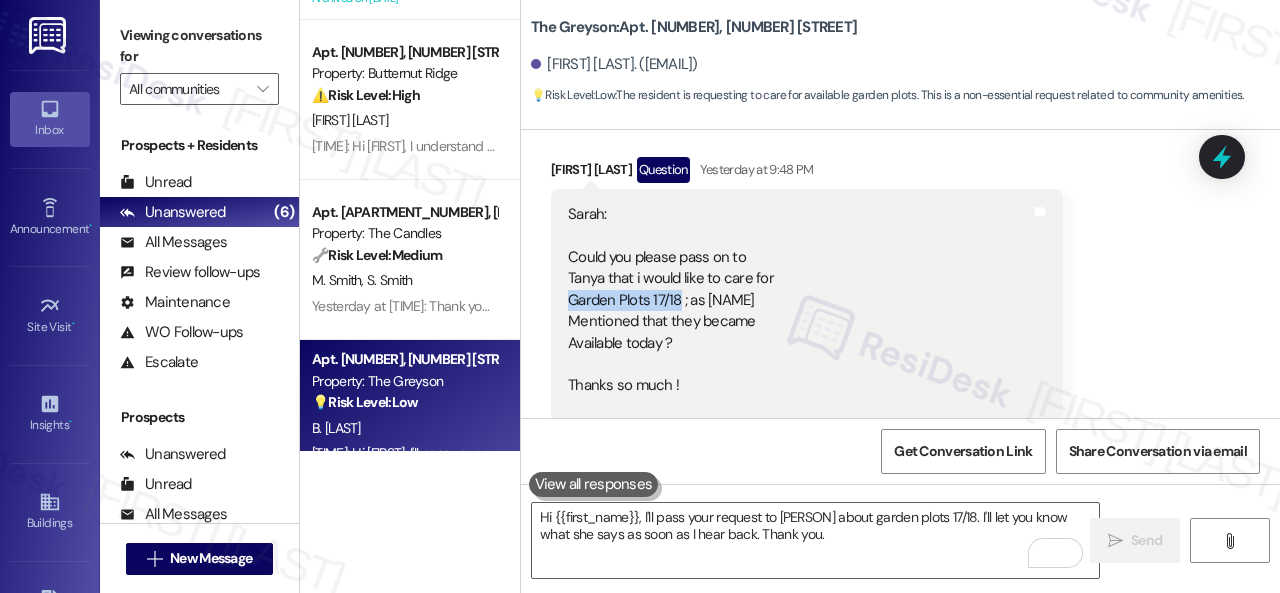click on "Sarah:
Could you please pass on to
Tanya that i would like to care for
Garden Plots 17/18  ; as Tonya
Mentioned that they became
Available today ?
Thanks so much !
Brian McCoy n Ringo" at bounding box center [671, 322] 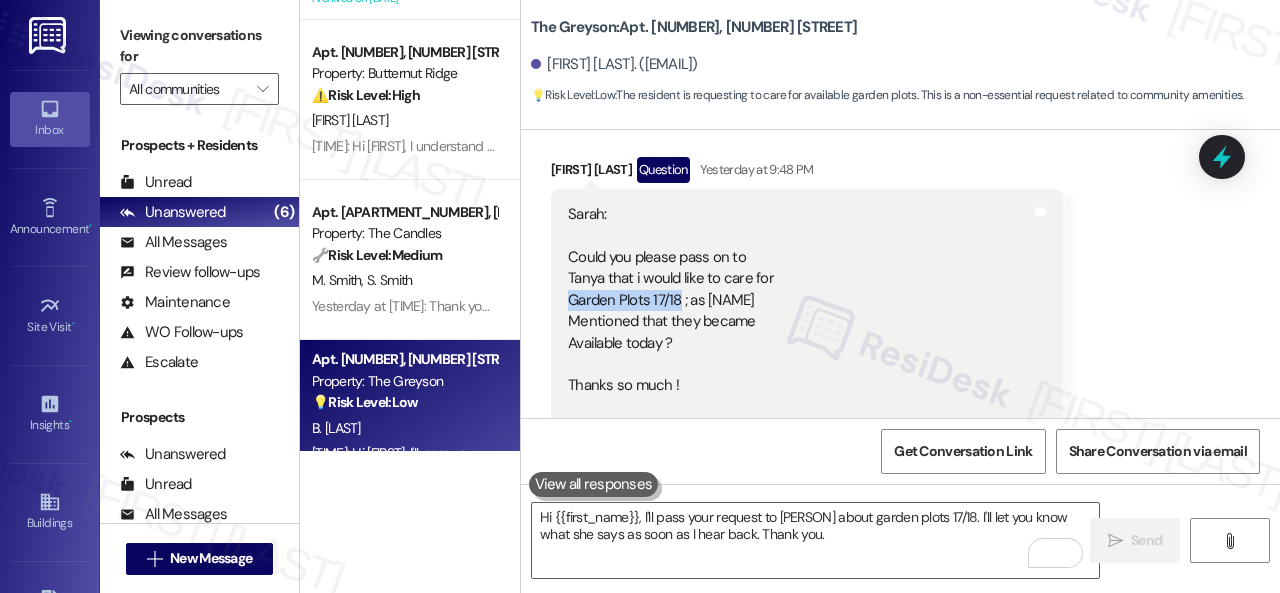 copy on "Garden Plots 17/18" 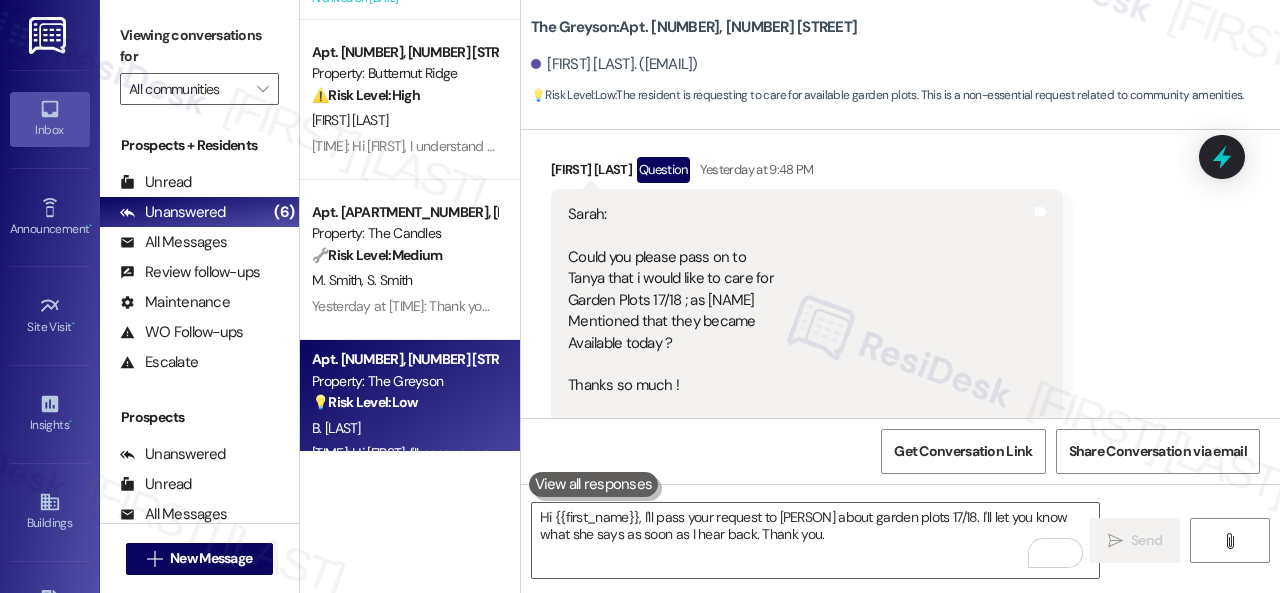 click on "Received via SMS Brian Mccoy Question Yesterday at 9:48 PM Sarah:
Could you please pass on to
Tanya that i would like to care for
Garden Plots 17/18  ; as Tonya
Mentioned that they became
Available today ?
Thanks so much !
Brian McCoy n Ringo Tags and notes Tagged as:   Amenities Click to highlight conversations about Amenities  Related guidelines Hide Suggestions Nolan - The Greyson: Parking policy overview - No fees for daily parking, but cars that have not moved in several days may be considered abandoned. Created  a year ago Property level guideline  ( 70 % match) FAQs generated by ResiDesk AI How long can I park in the same spot daily without incurring a fee? You can park in the same spot daily without incurring a fee. What should I do if I have a car that has not moved in several days? Cars that have not moved in several days are considered abandoned and should not be left in the parking spots. Where can I find the parking info sheet that was sent out? Original Guideline Created   (" at bounding box center (900, 454) 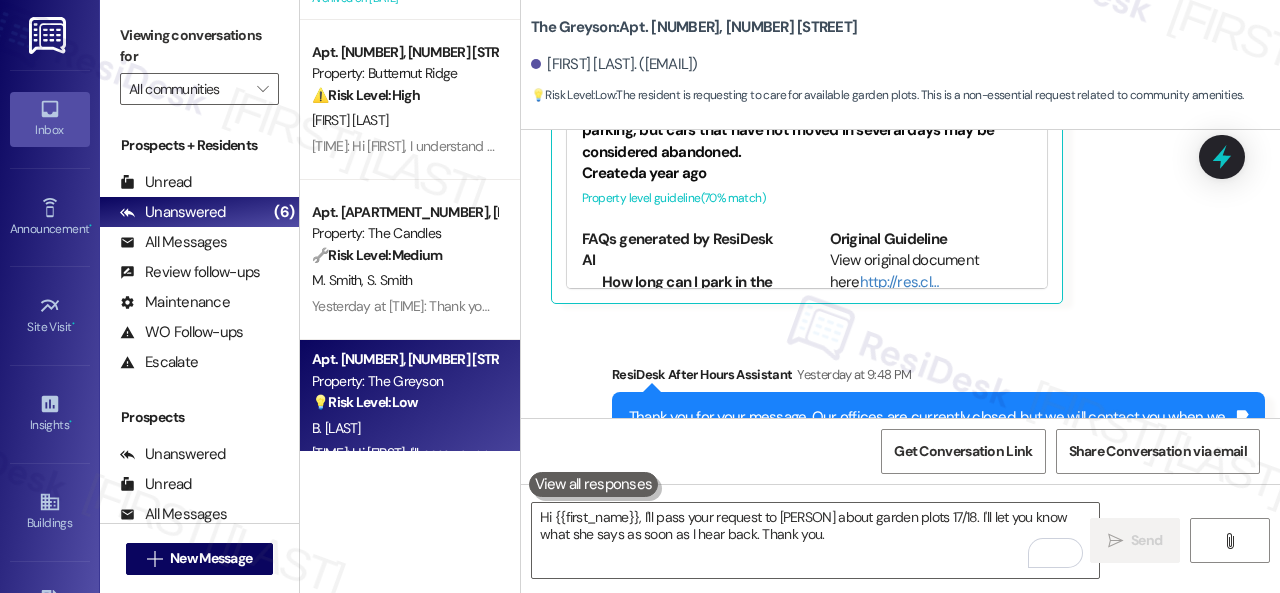 scroll, scrollTop: 63451, scrollLeft: 0, axis: vertical 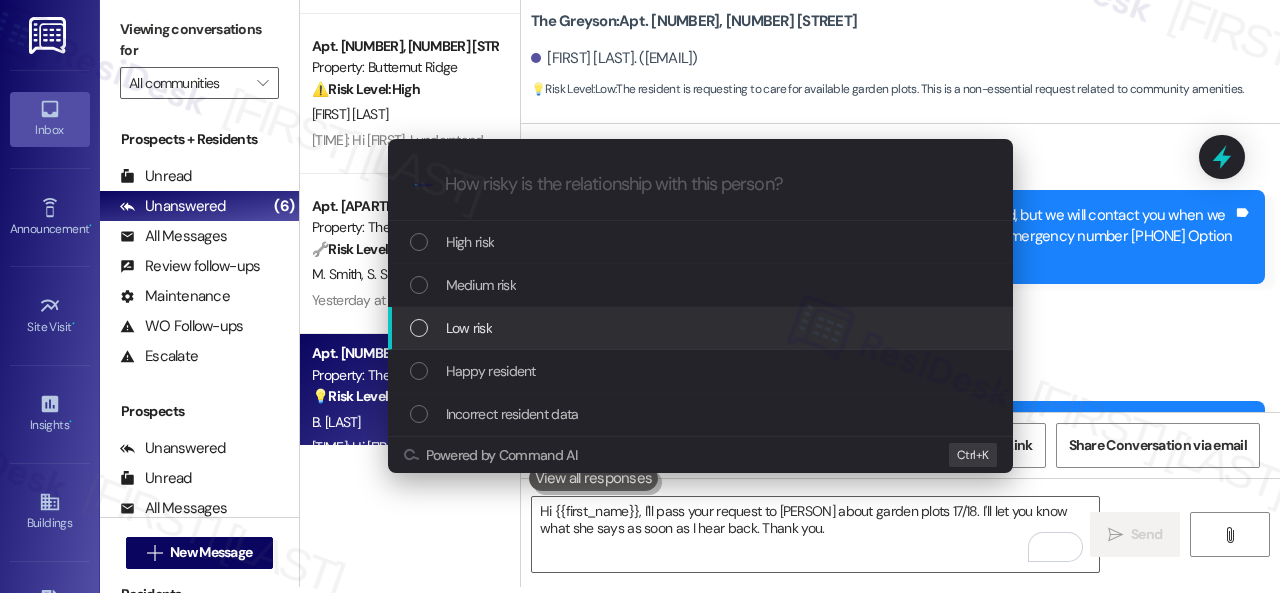 click on "Low risk" at bounding box center [469, 328] 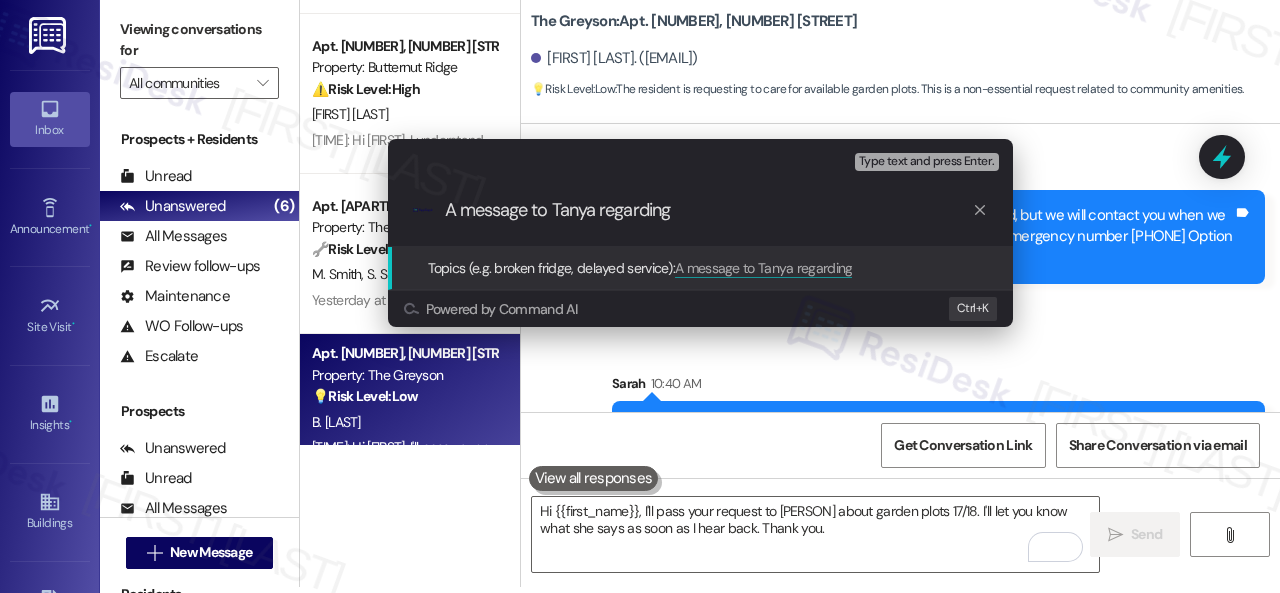 paste on "Garden Plots 17/18" 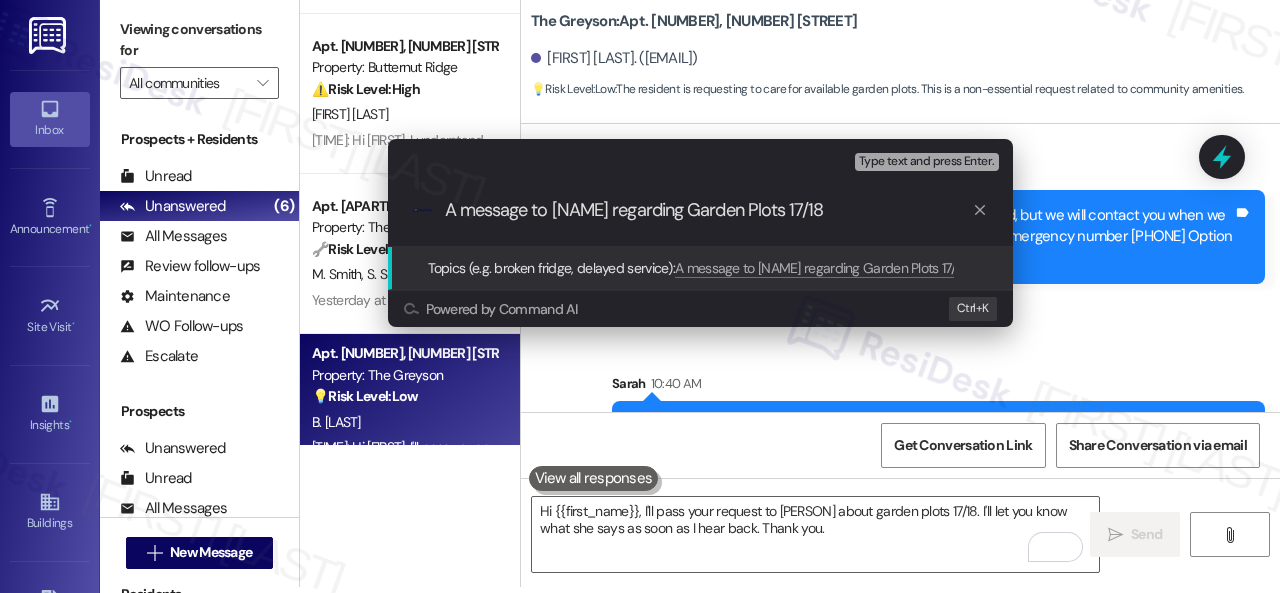 type on "A message to Tanya regarding Garden Plots 17/18." 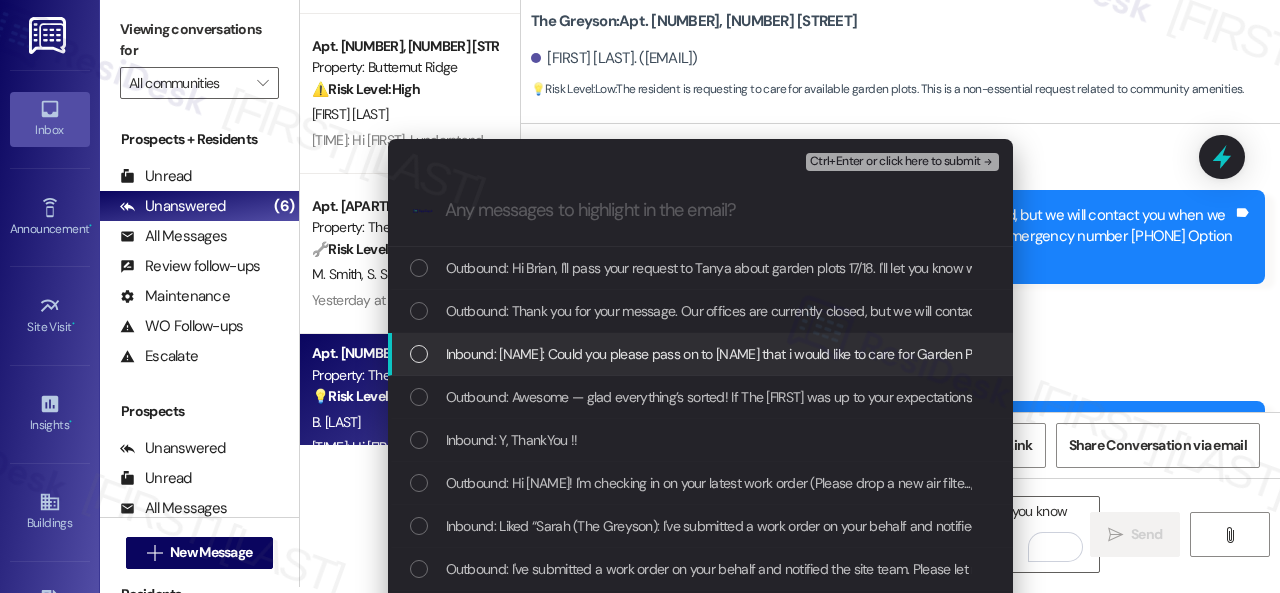click on "Inbound: Sarah:
Could you please pass on to
Tanya that i would like to care for
Garden Plots 17/18  ; as Tonya
Mentioned that they became
Available today ?
Thanks so much !
Brian McCoy n Ringo" at bounding box center [1004, 354] 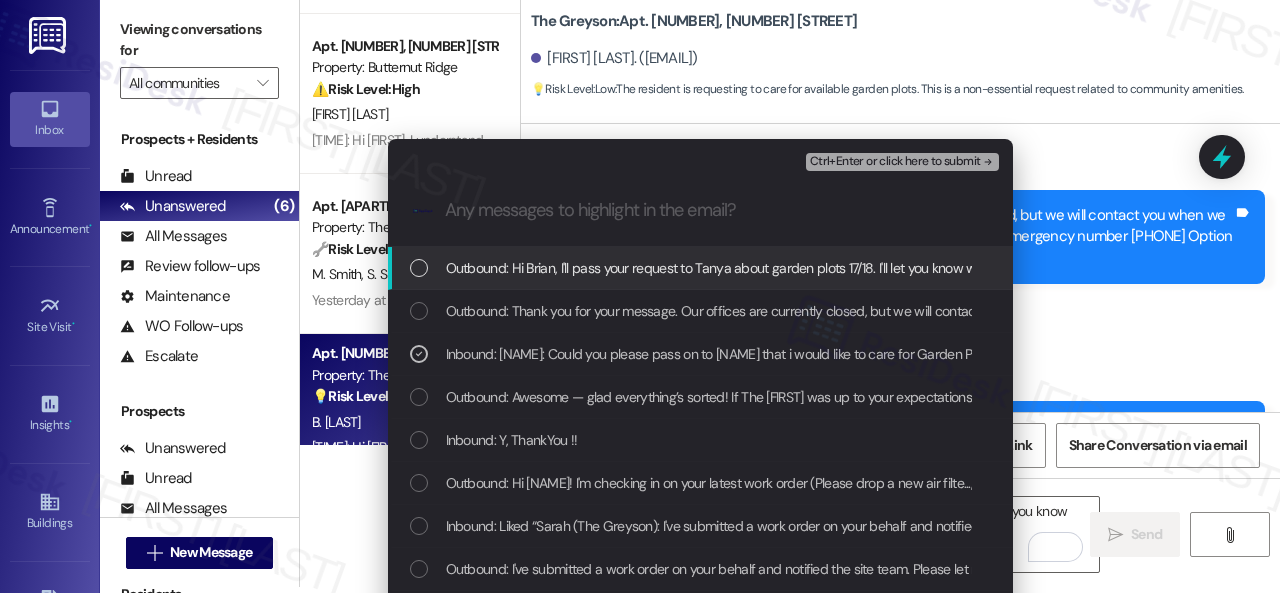 click on "Ctrl+Enter or click here to submit" at bounding box center [902, 162] 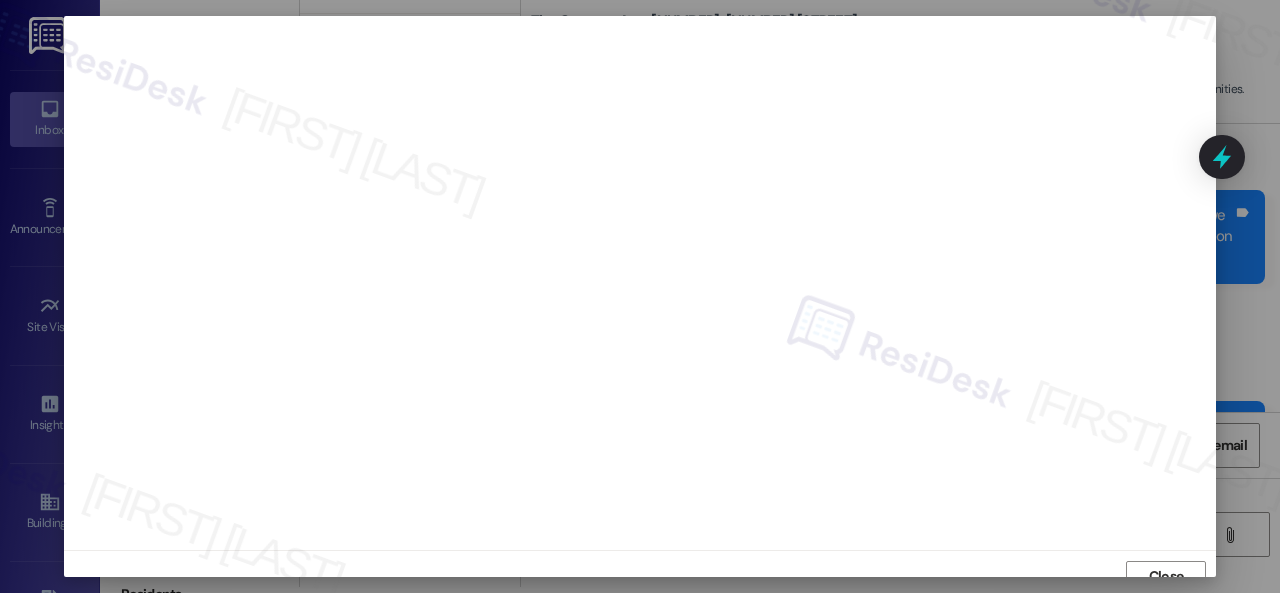 scroll, scrollTop: 15, scrollLeft: 0, axis: vertical 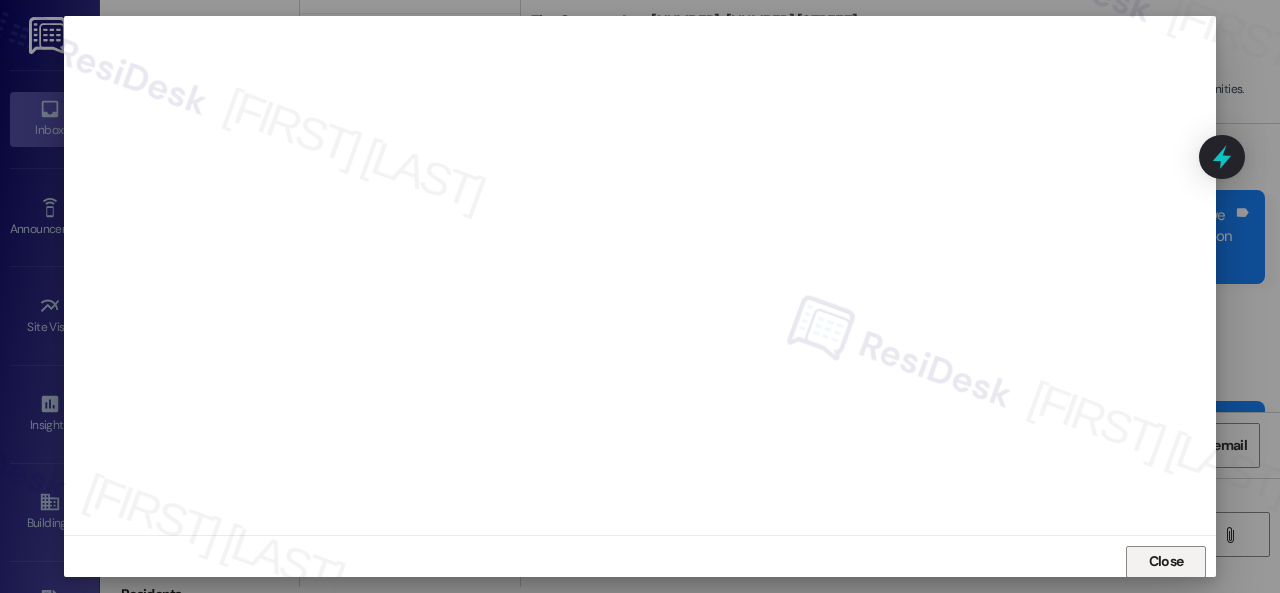 click on "Close" at bounding box center [1166, 561] 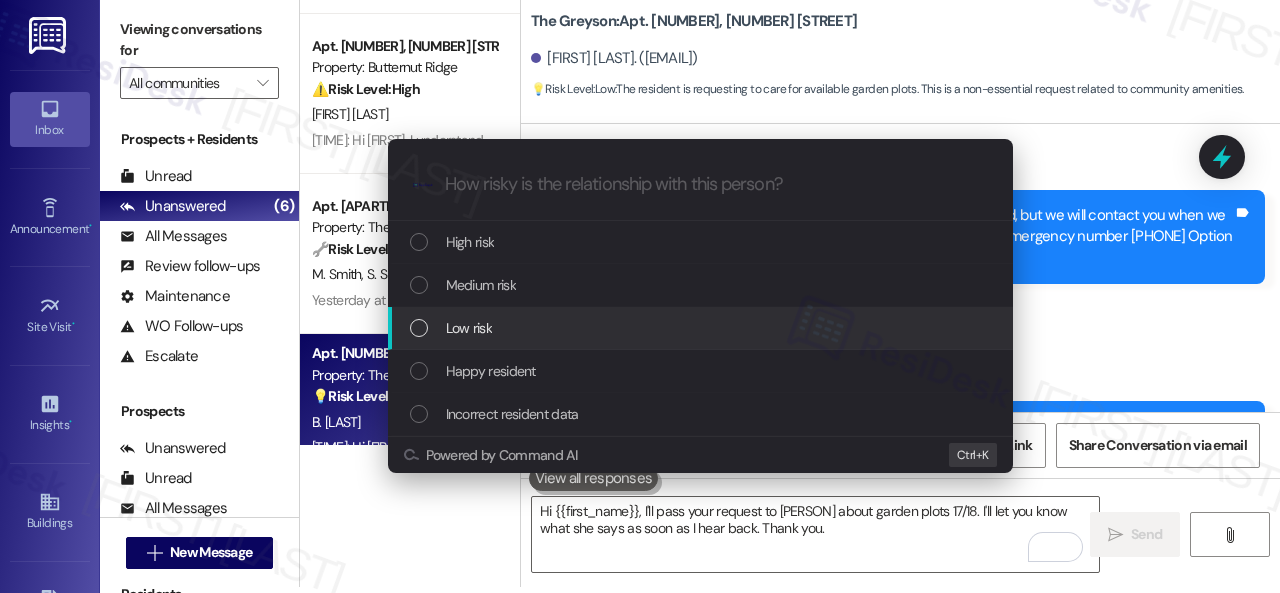 click on "Low risk" at bounding box center [469, 328] 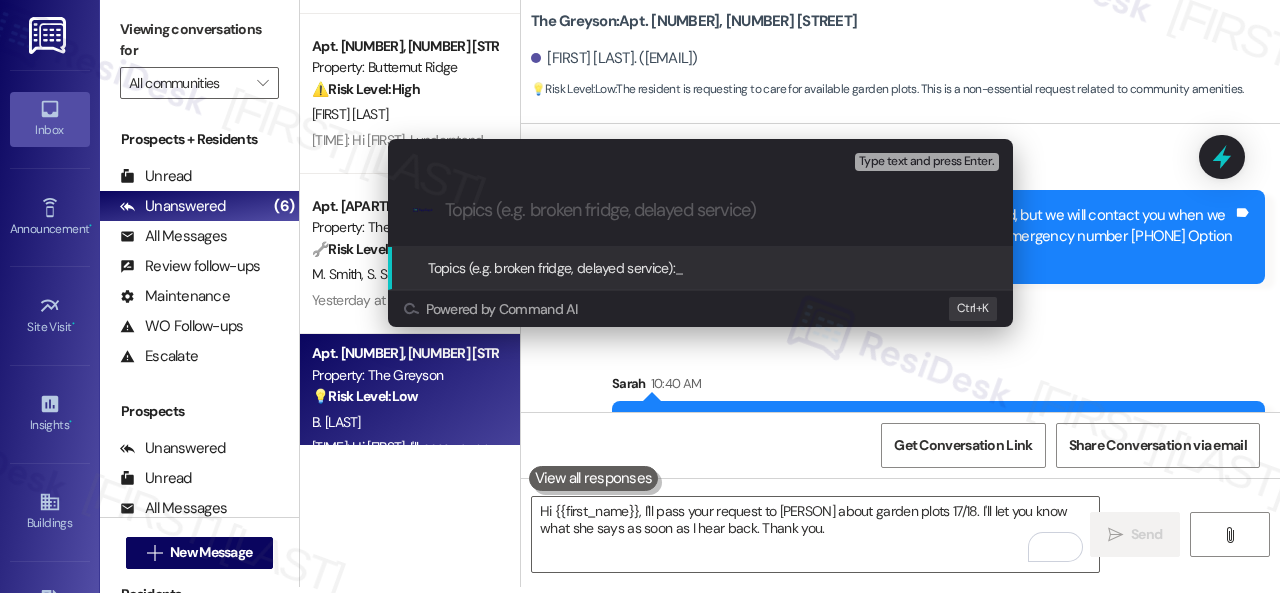 paste on "A message to Tanya regarding Garden Plots 17/18." 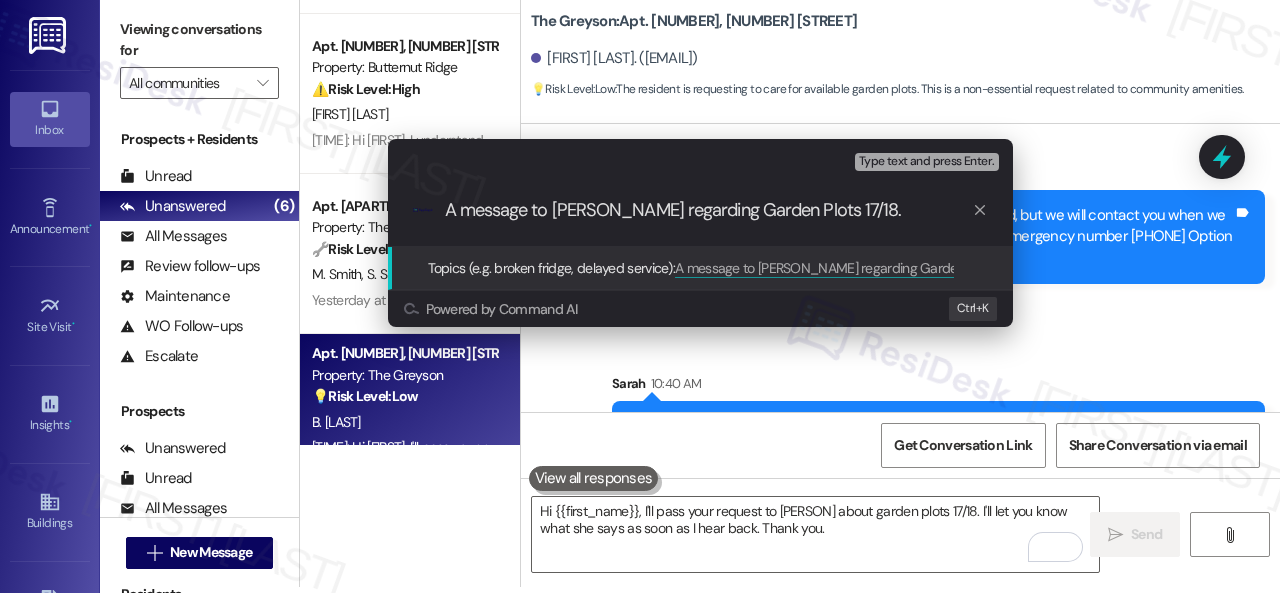 type 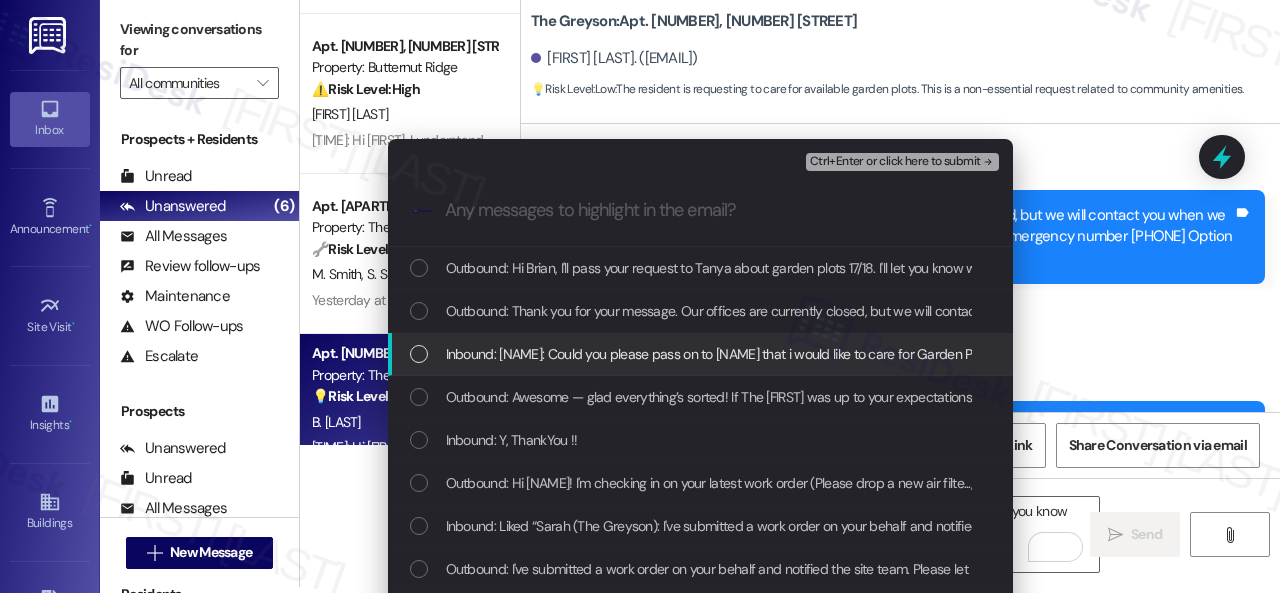 click on "Inbound: Sarah:
Could you please pass on to
Tanya that i would like to care for
Garden Plots 17/18  ; as Tonya
Mentioned that they became
Available today ?
Thanks so much !
Brian McCoy n Ringo" at bounding box center (1004, 354) 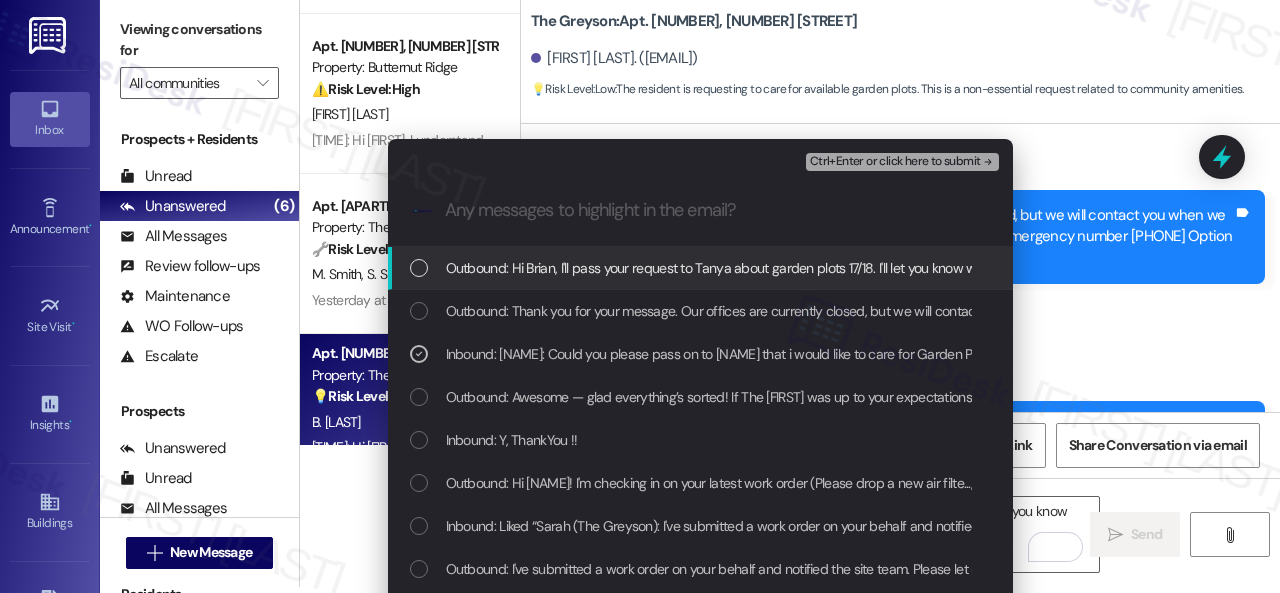 click on "Ctrl+Enter or click here to submit" at bounding box center [895, 162] 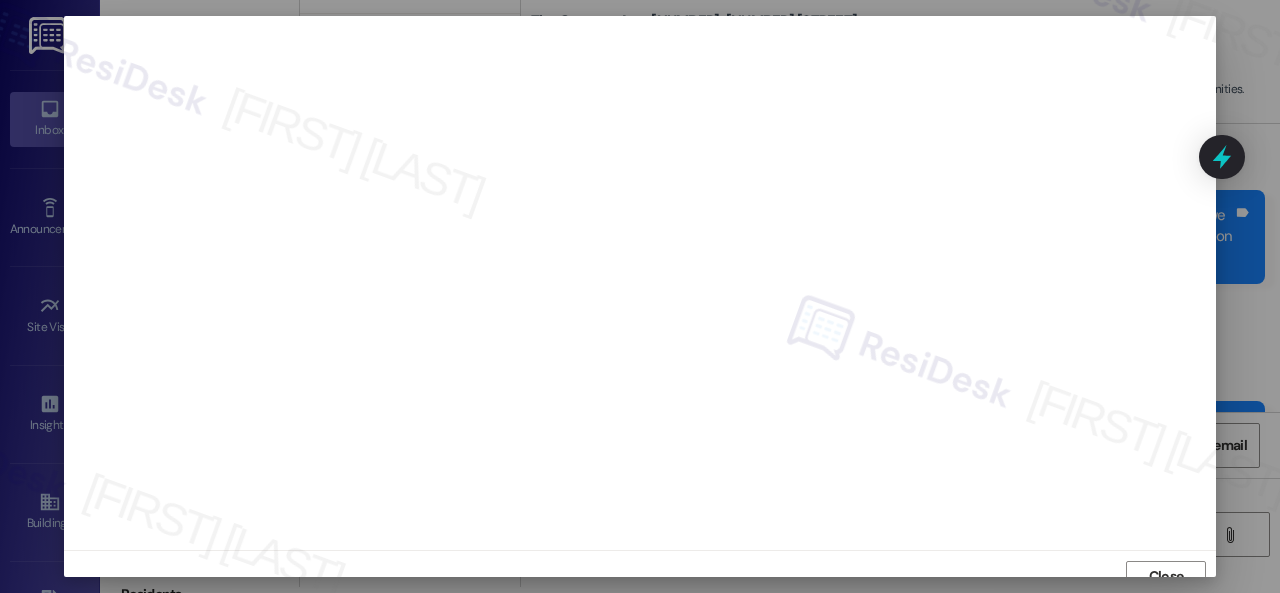 scroll, scrollTop: 15, scrollLeft: 0, axis: vertical 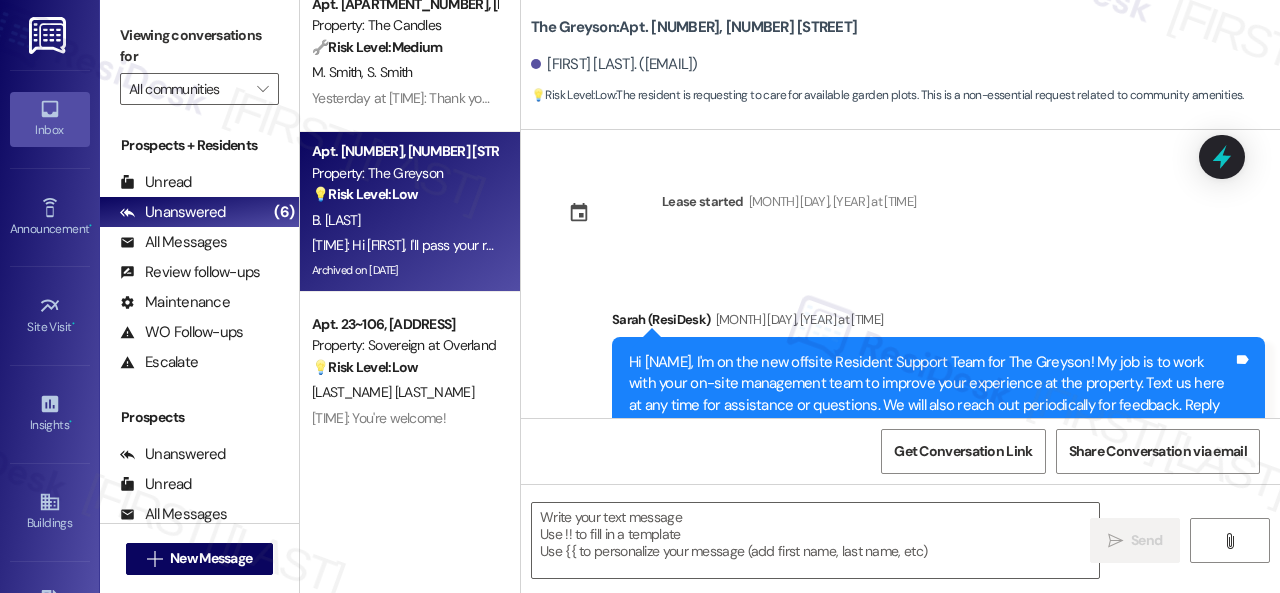 type on "Fetching suggested responses. Please feel free to read through the conversation in the meantime." 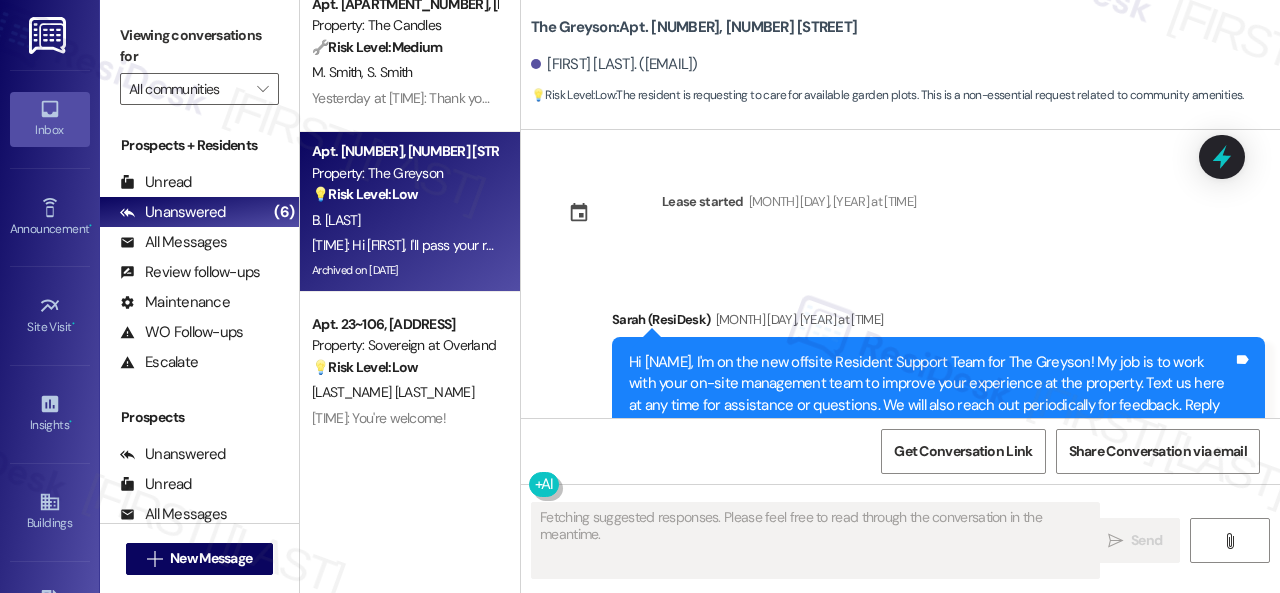 scroll, scrollTop: 63078, scrollLeft: 0, axis: vertical 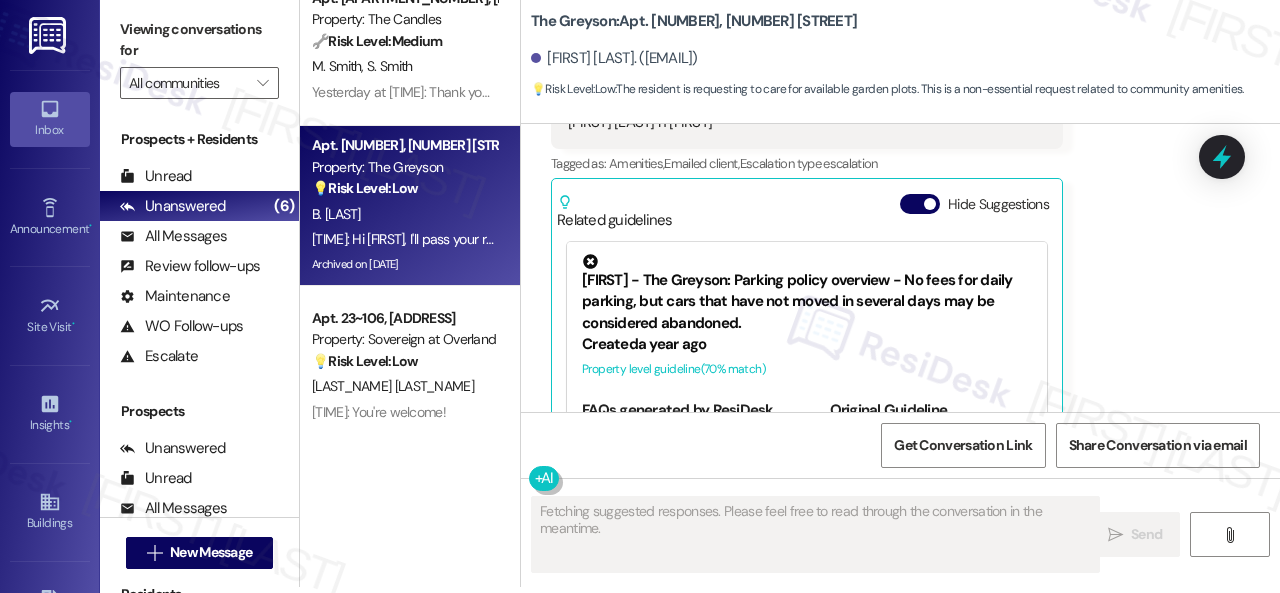 click on "A. Glin" at bounding box center (404, 386) 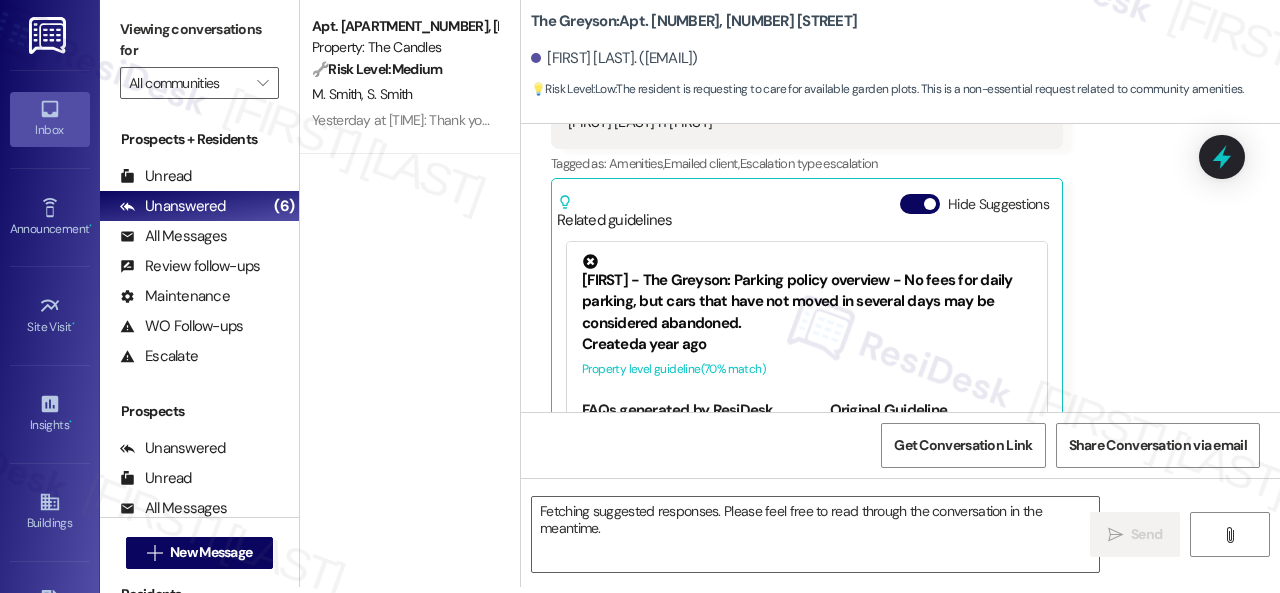 scroll, scrollTop: 0, scrollLeft: 0, axis: both 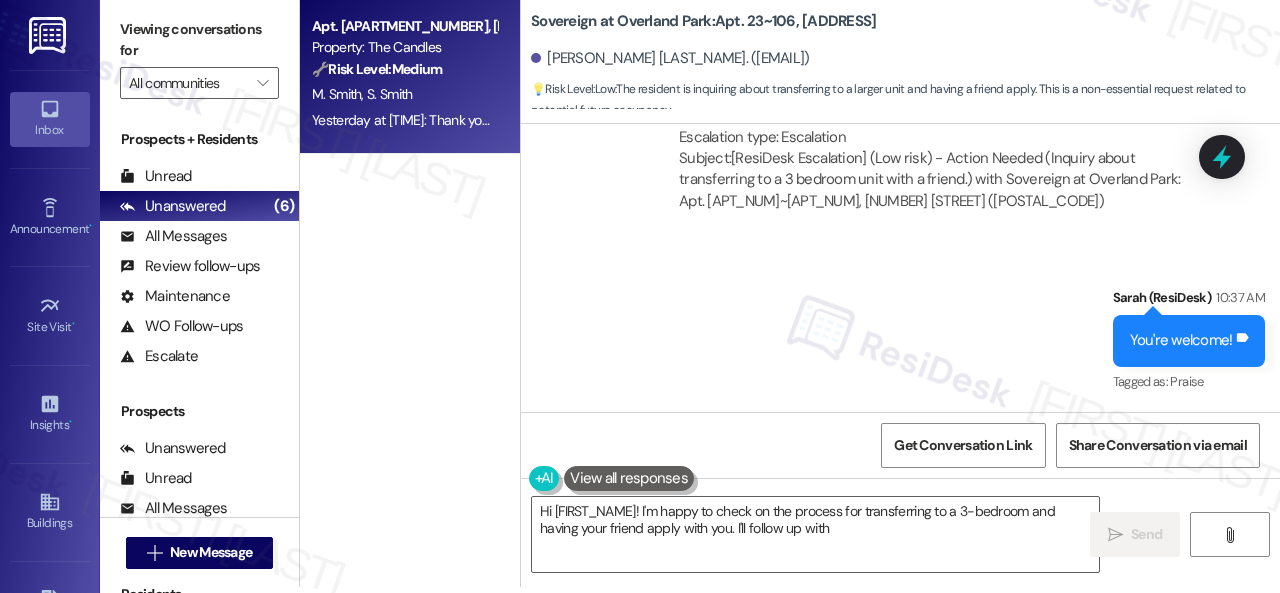 type on "Hi {{first_name}}! I'm happy to check on the process for transferring to a 3-bedroom and having your friend apply with you. I'll follow up with the" 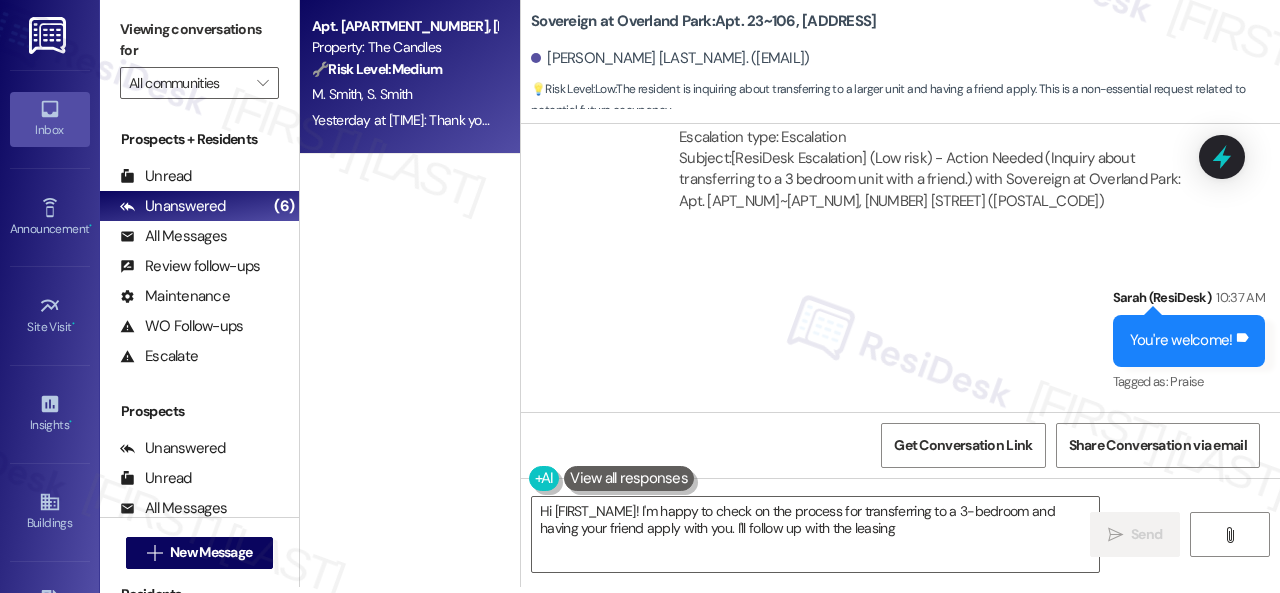 click on "🔧  Risk Level:  Medium The resident wants to keep the garage, but the repair is delayed due to vendor issues. This is an asset preservation issue, but not urgent as the resident can still use the garage with some inconvenience." at bounding box center (404, 69) 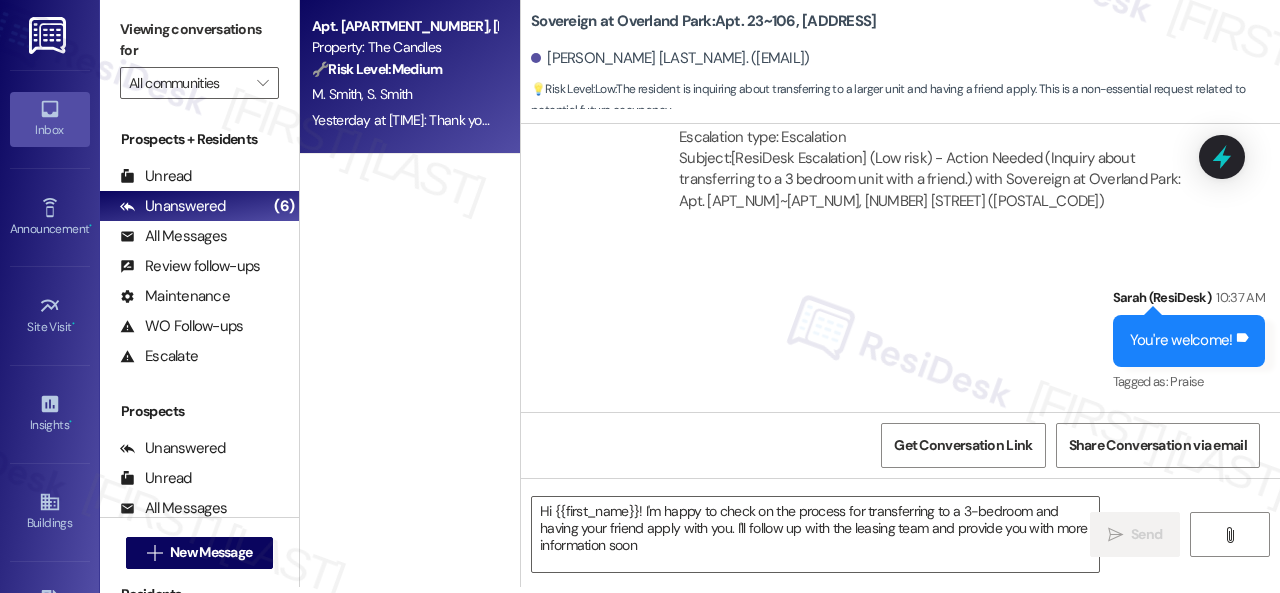 type on "Hi {{first_name}}! I'm happy to check on the process for transferring to a 3-bedroom and having your friend apply with you. I'll follow up with the leasing team and provide you with more information soon!" 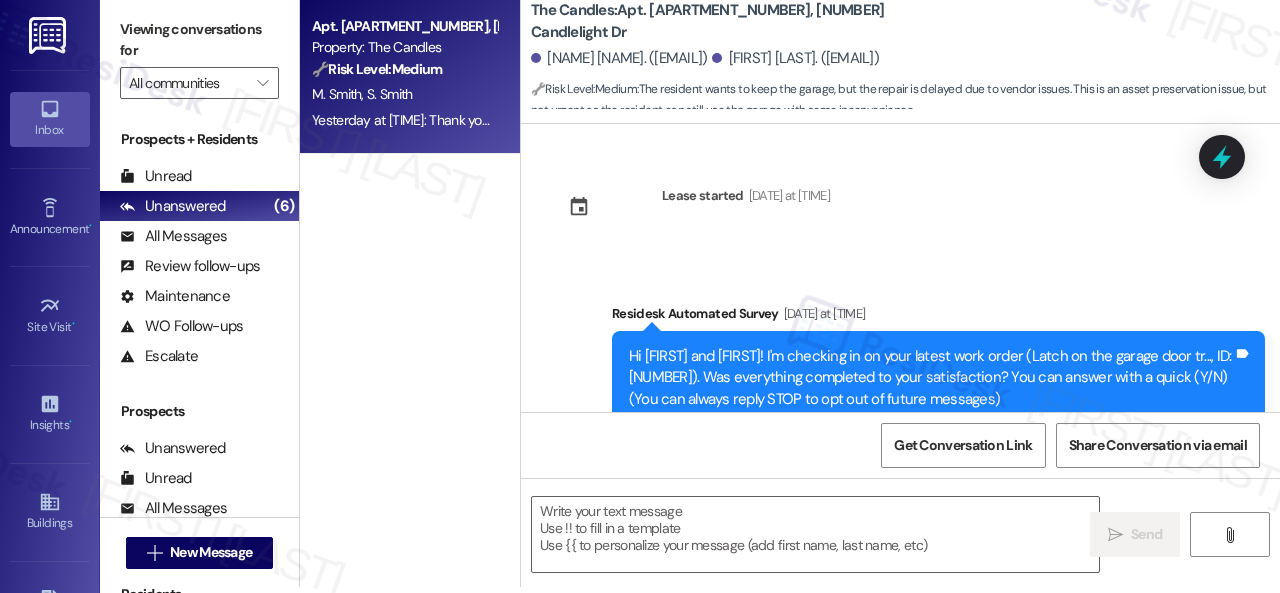 scroll, scrollTop: 4733, scrollLeft: 0, axis: vertical 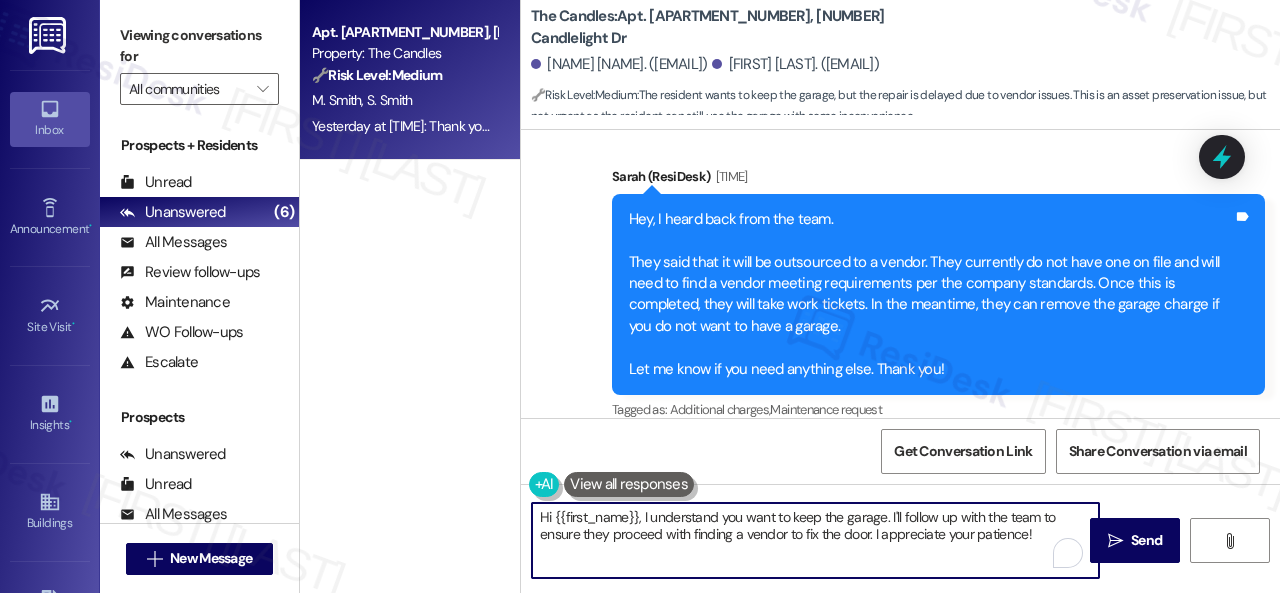 drag, startPoint x: 1062, startPoint y: 535, endPoint x: 500, endPoint y: 475, distance: 565.1938 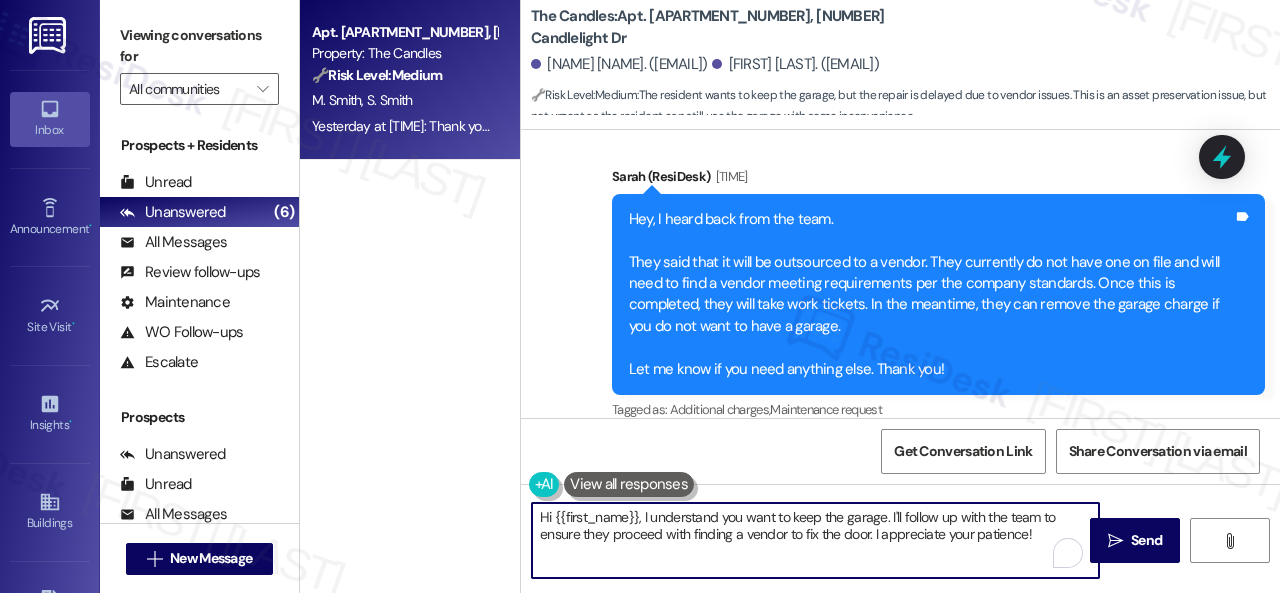 click on "Apt. 03T02, 9 Candlelight Dr Property: The Candles 🔧  Risk Level:  Medium The resident wants to keep the garage, but the repair is delayed due to vendor issues. This is an asset preservation issue, but not urgent as the resident can still use the garage with some inconvenience. M. Smith S. Smith Yesterday at 8:22 PM: Thank you for your message. Our offices are currently closed, but we will contact you when we resume operations. For emergencies, please contact your emergency number 217-953-0919 option#03. Yesterday at 8:22 PM: Thank you for your message. Our offices are currently closed, but we will contact you when we resume operations. For emergencies, please contact your emergency number 217-953-0919 option#03. The Candles:  Apt. 03T02, 9 Candlelight Dr       Scott Smith. (sandmahm24@gmail.com)     Matthew Smith. (itssaih@gmail.com)   🔧  Risk Level:  Medium :  Lease started Jul 22, 2025 at 8:00 PM Survey, sent via SMS Residesk Automated Survey Jul 30, 2025 at 12:41 PM Tags and notes Tagged as:   ," at bounding box center (790, 296) 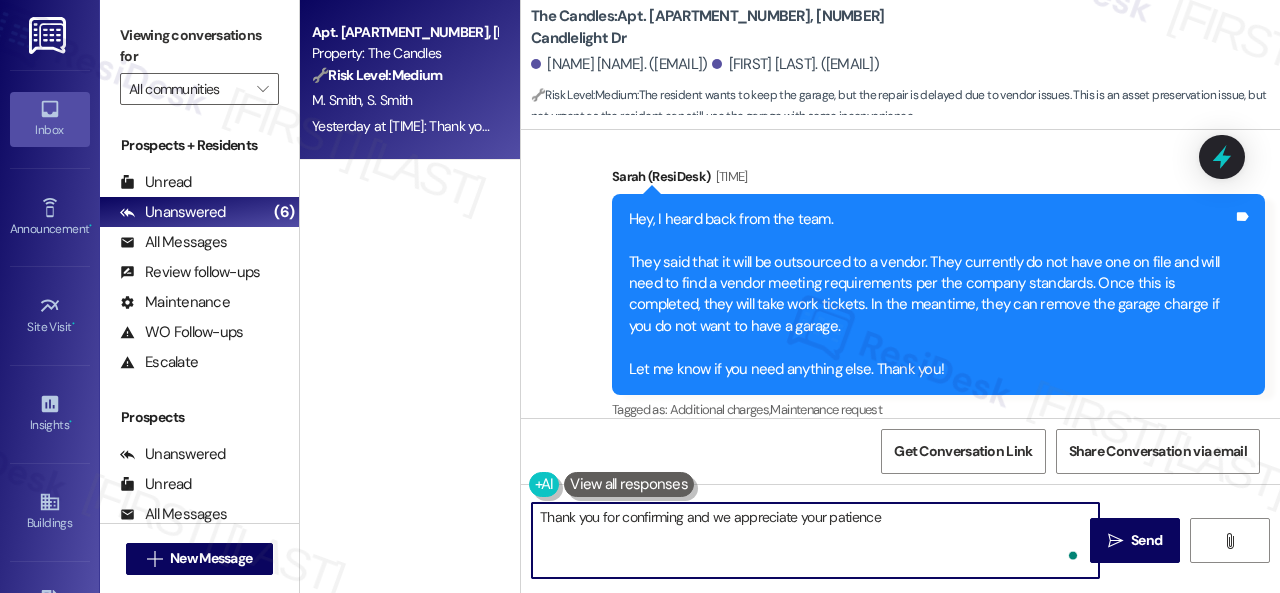 type on "Thank you for confirming and we appreciate your patience." 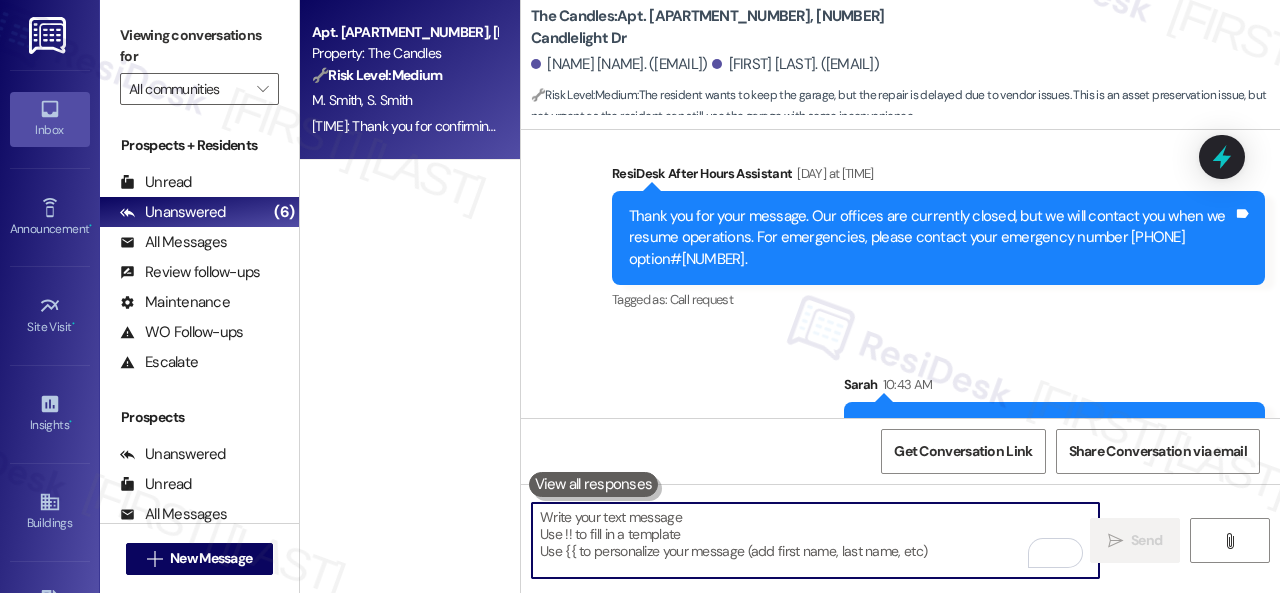scroll, scrollTop: 4872, scrollLeft: 0, axis: vertical 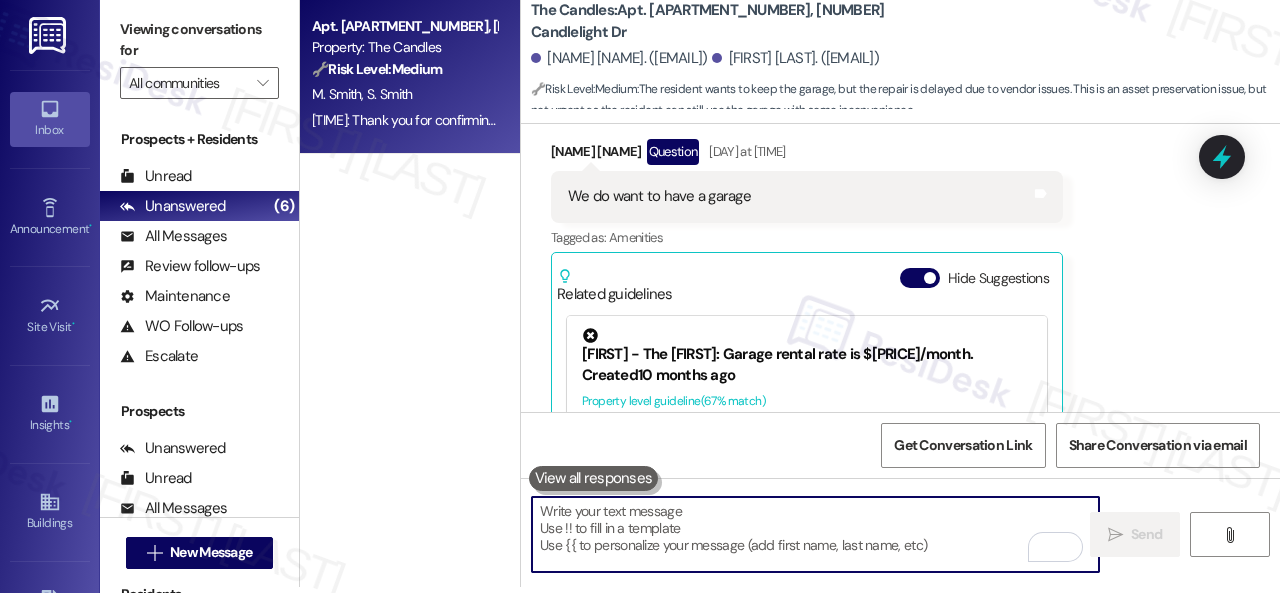 type 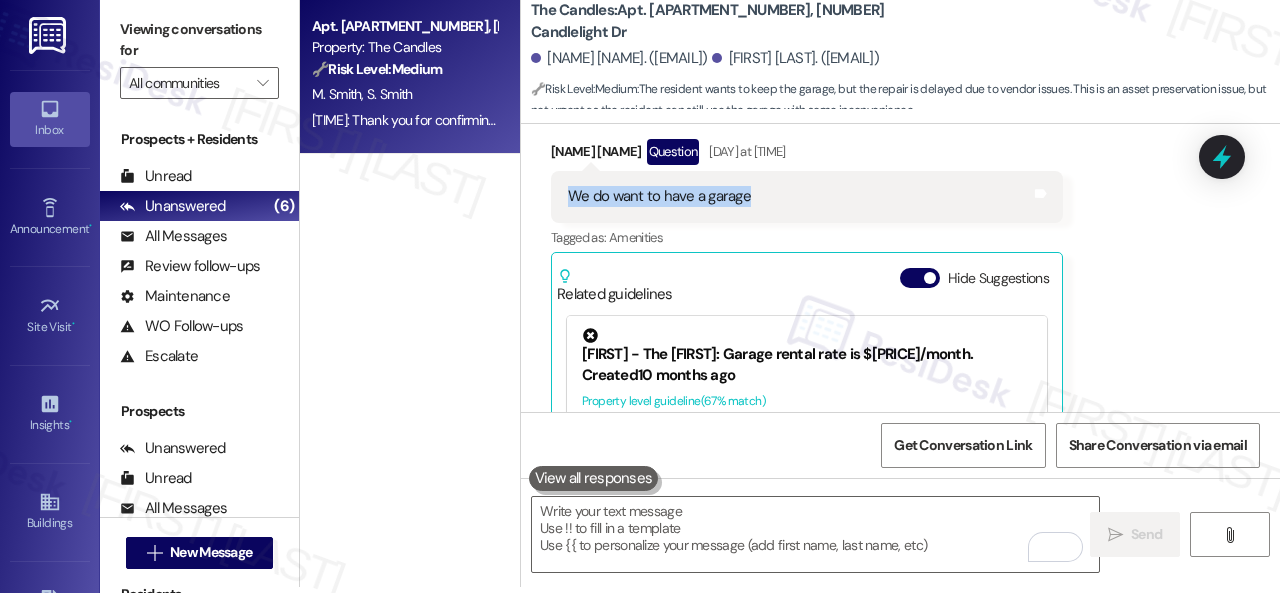 drag, startPoint x: 568, startPoint y: 191, endPoint x: 746, endPoint y: 193, distance: 178.01123 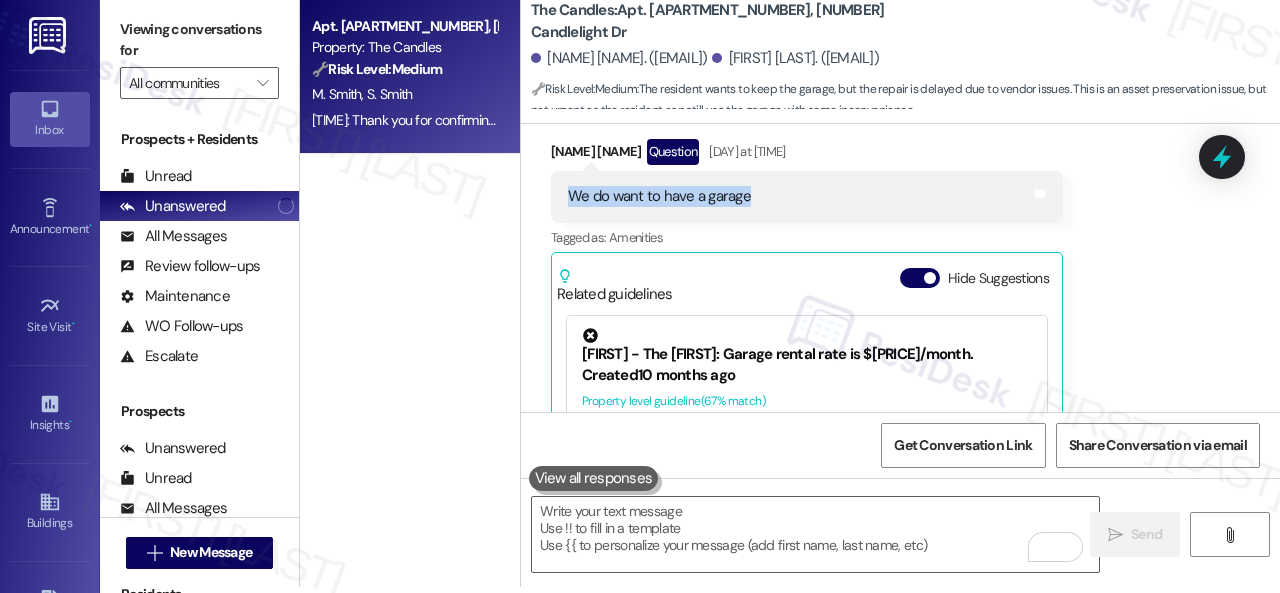 click on "The Candles:  Apt. 03T02, 9 Candlelight Dr" at bounding box center [731, 21] 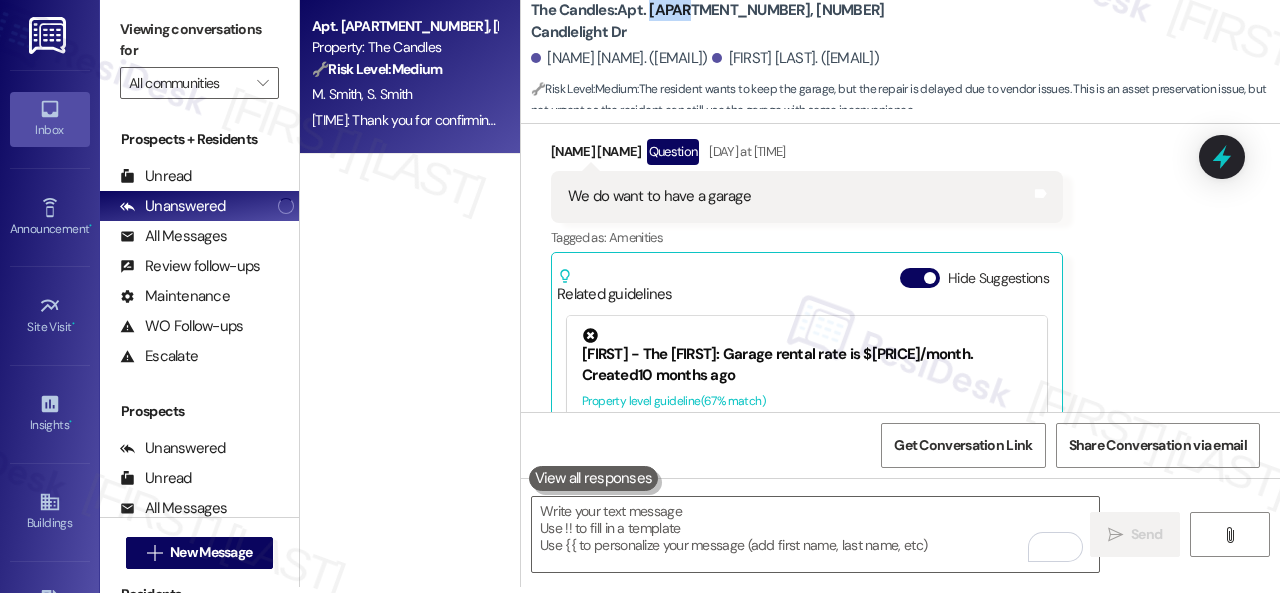 click on "The Candles:  Apt. 03T02, 9 Candlelight Dr" at bounding box center (731, 21) 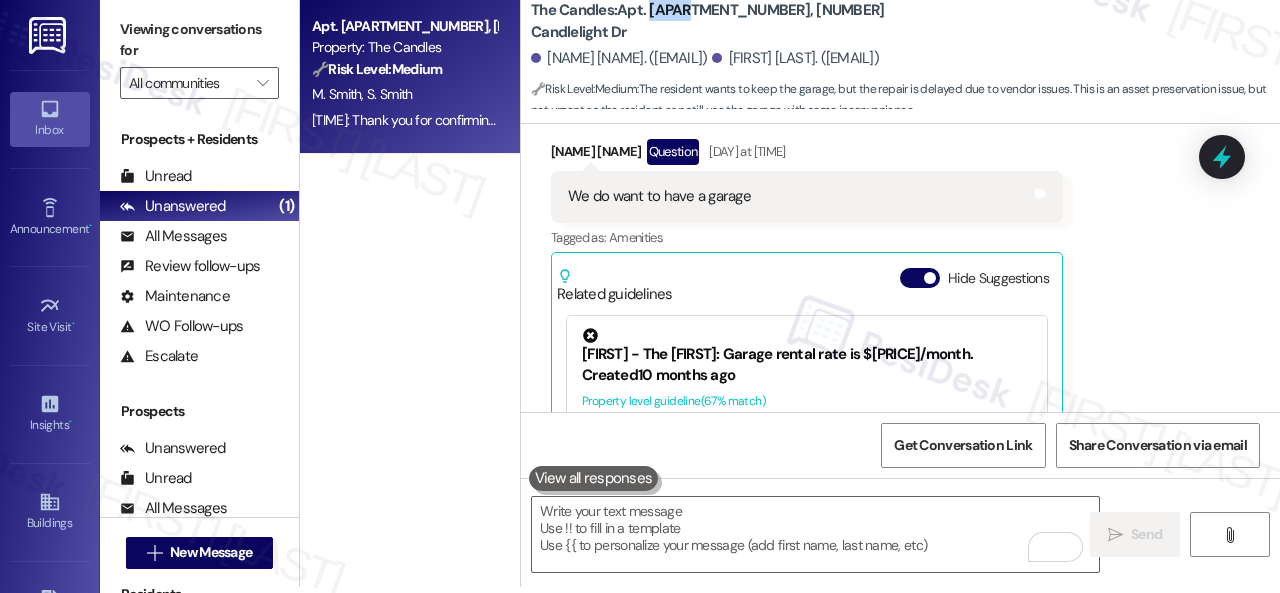 copy on "03T02" 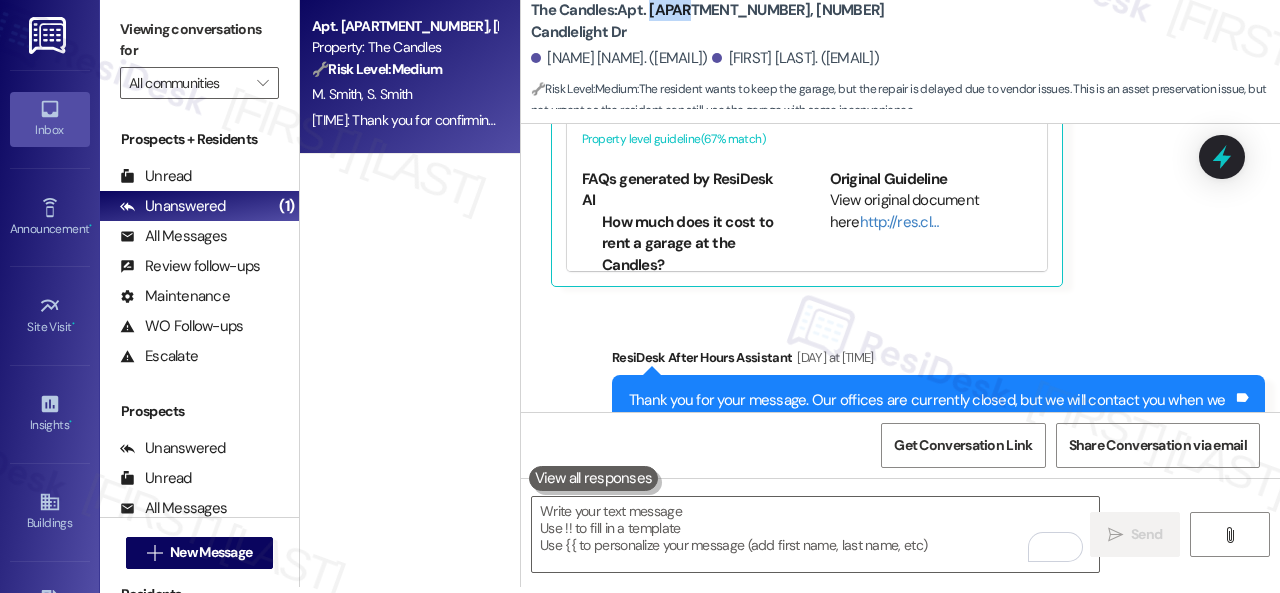 scroll, scrollTop: 4872, scrollLeft: 0, axis: vertical 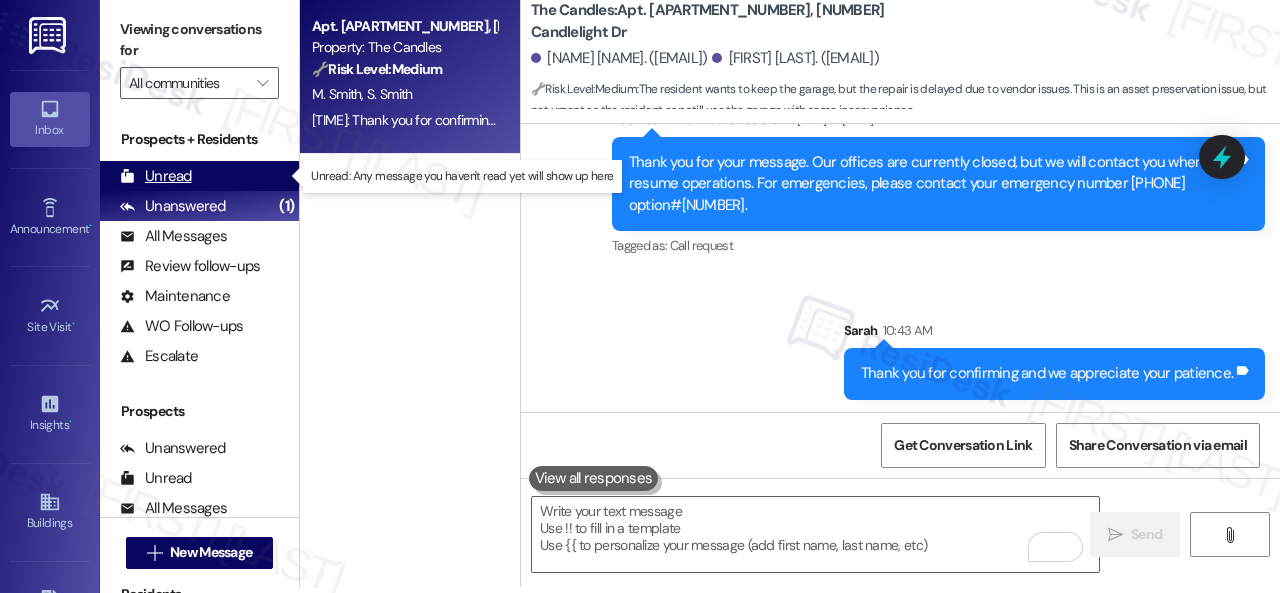 click on "Unread" at bounding box center (156, 176) 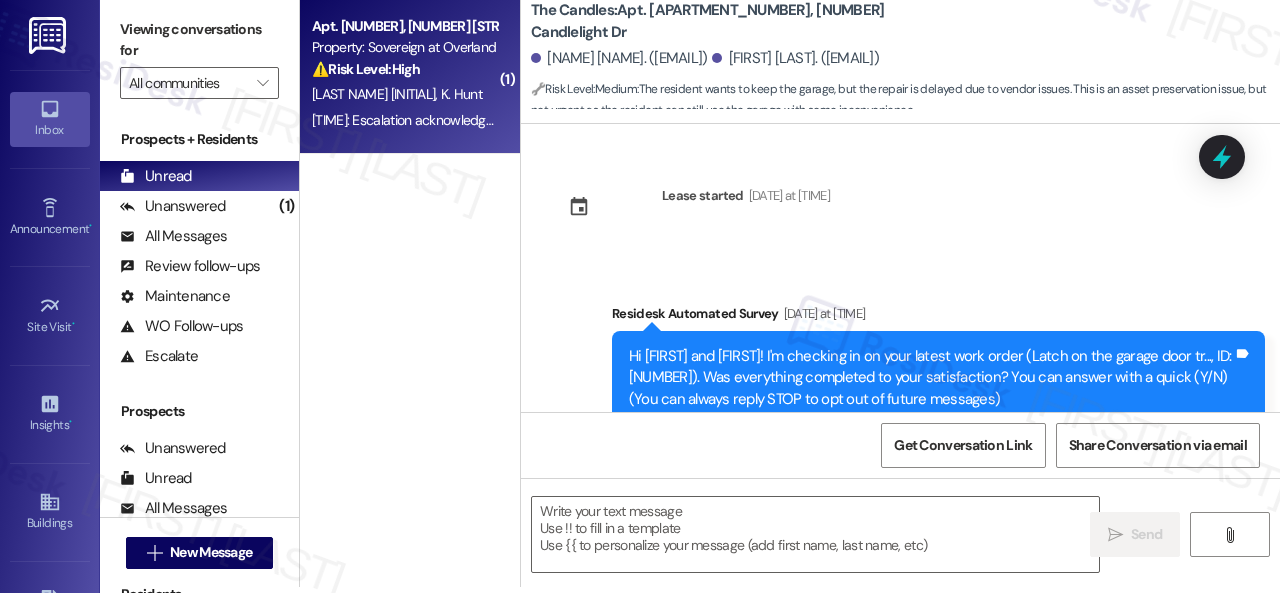 scroll, scrollTop: 4813, scrollLeft: 0, axis: vertical 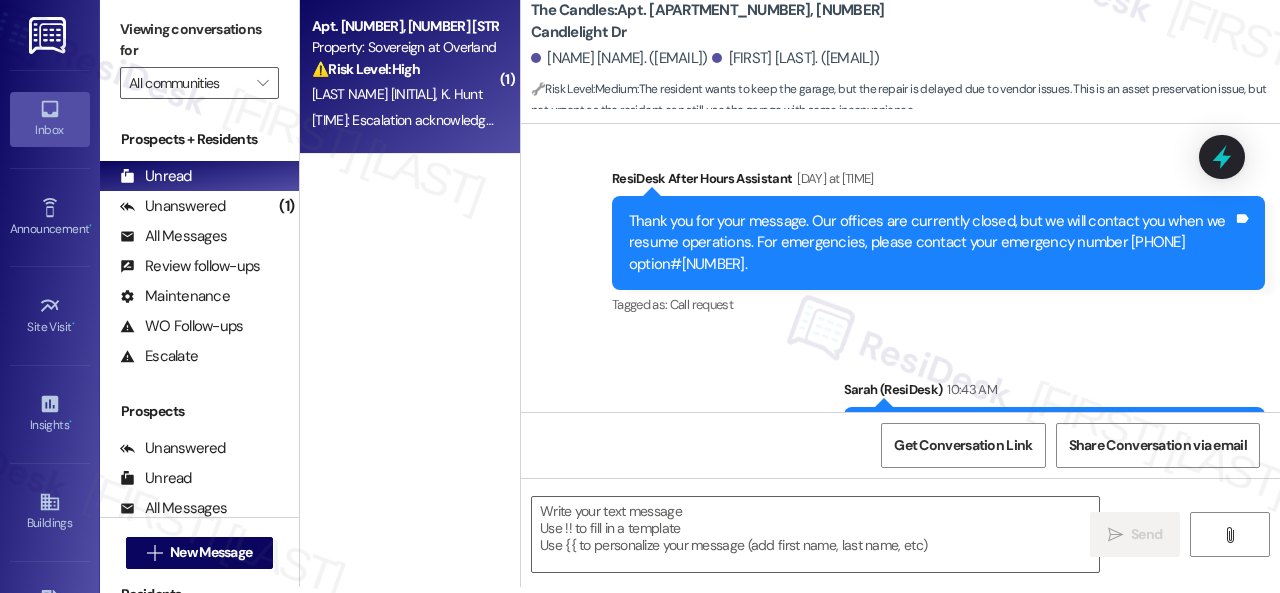 type on "Fetching suggested responses. Please feel free to read through the conversation in the meantime." 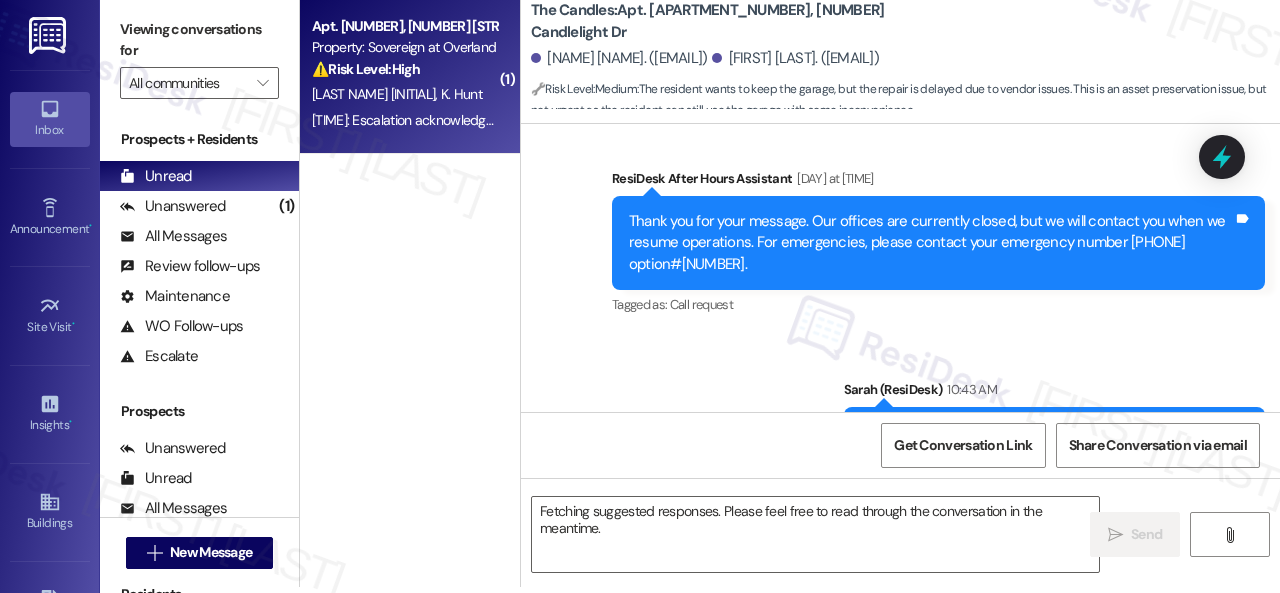 scroll, scrollTop: 0, scrollLeft: 0, axis: both 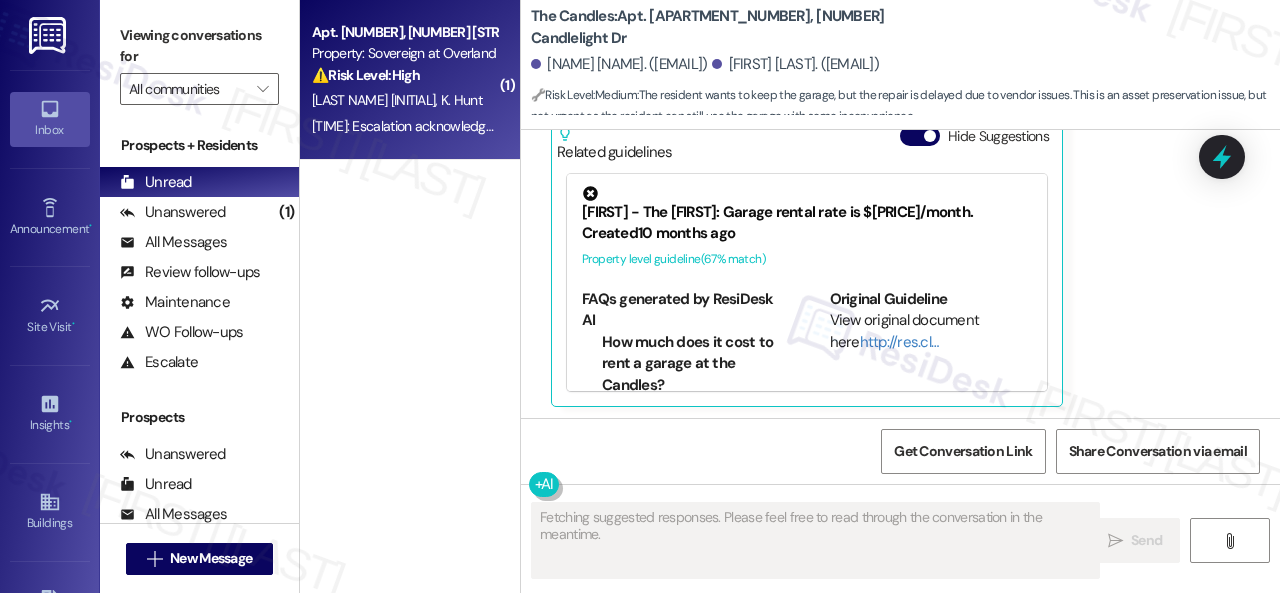 click on "S. Dunn K. Hunt" at bounding box center (404, 100) 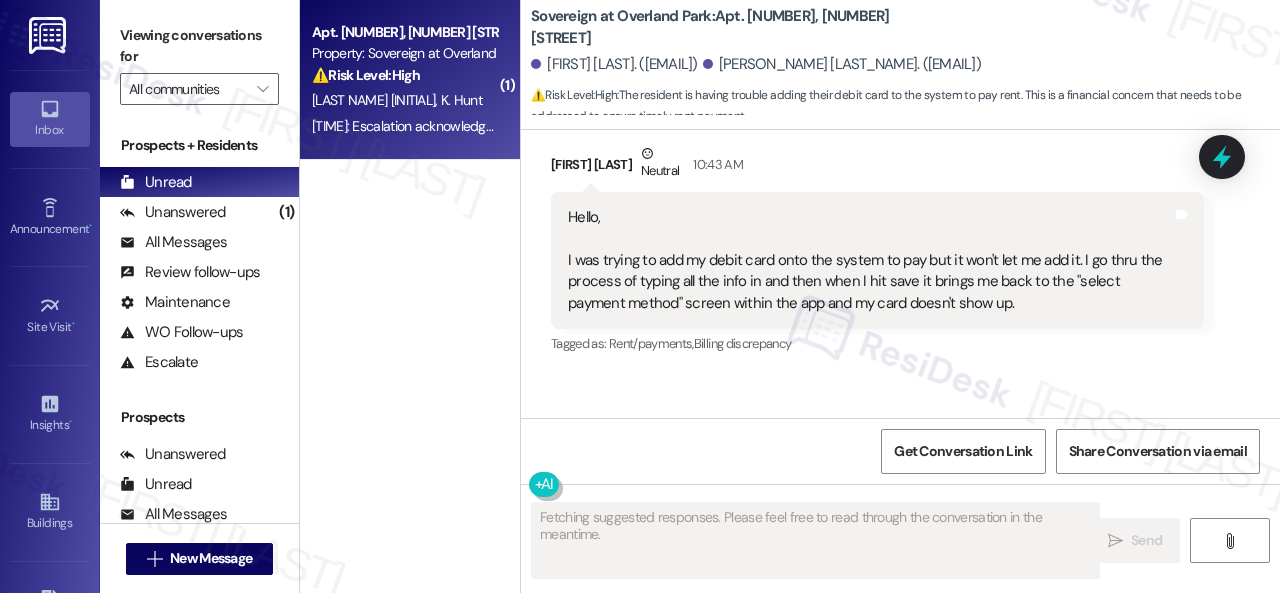scroll, scrollTop: 1896, scrollLeft: 0, axis: vertical 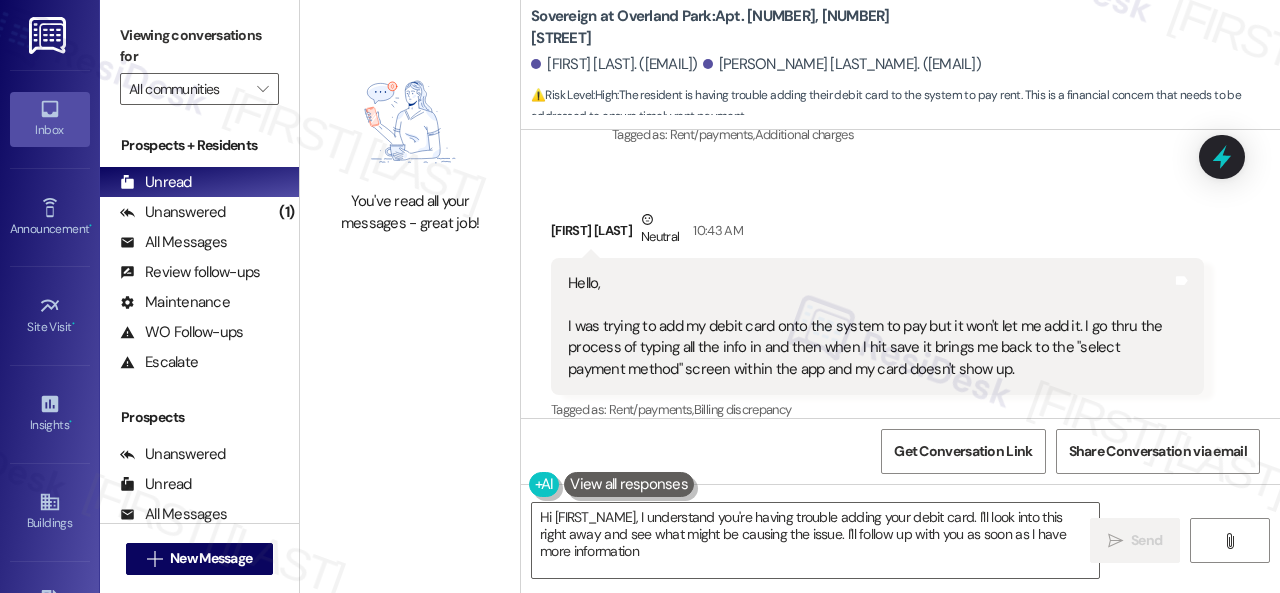 type on "Hi {{first_name}}, I understand you're having trouble adding your debit card. I'll look into this right away and see what might be causing the issue. I'll follow up with you as soon as I have more information!" 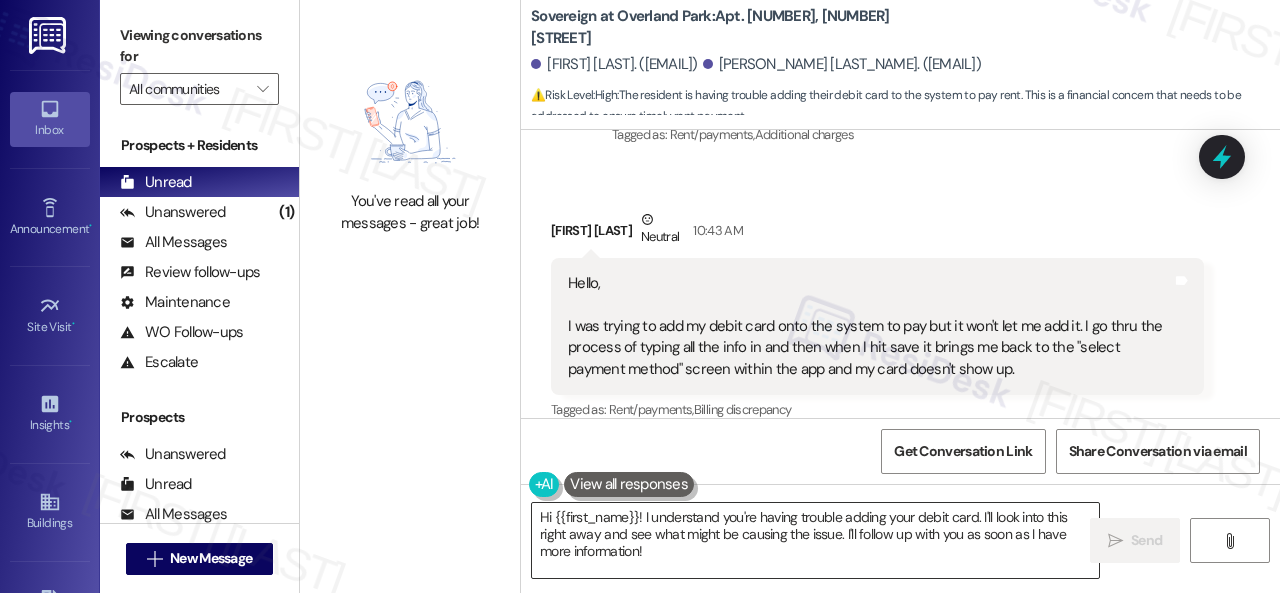 click on "Hi {{first_name}}, I understand you're having trouble adding your debit card. I'll look into this right away and see what might be causing the issue. I'll follow up with you as soon as I have more information!" at bounding box center (815, 540) 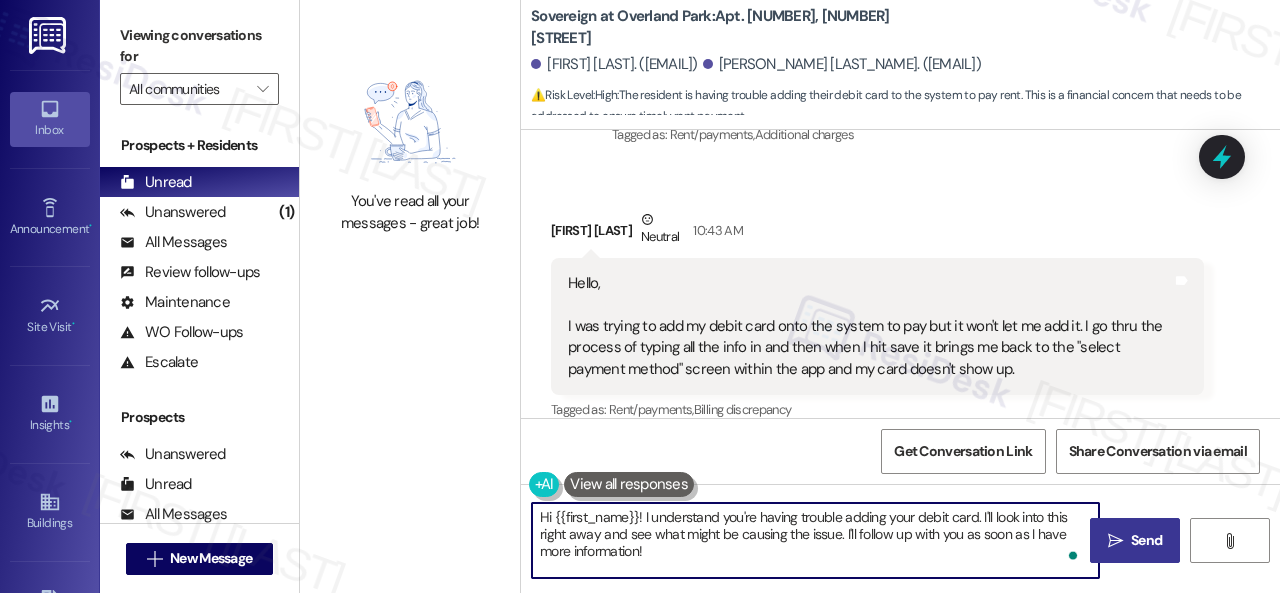click on "" at bounding box center (1115, 541) 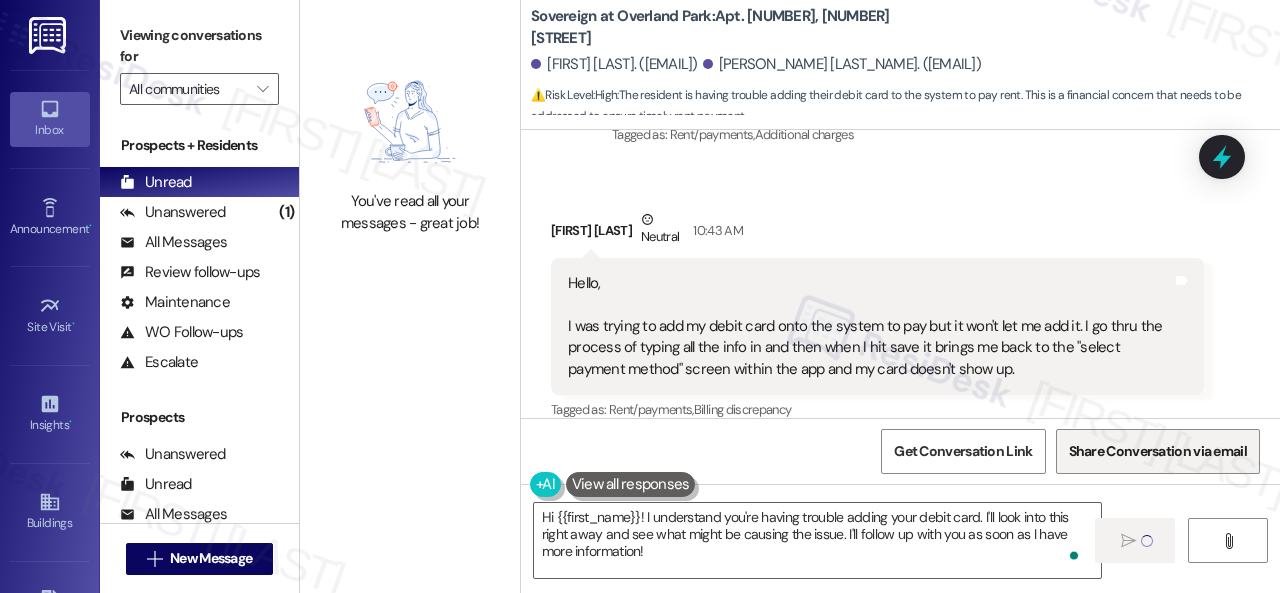 type 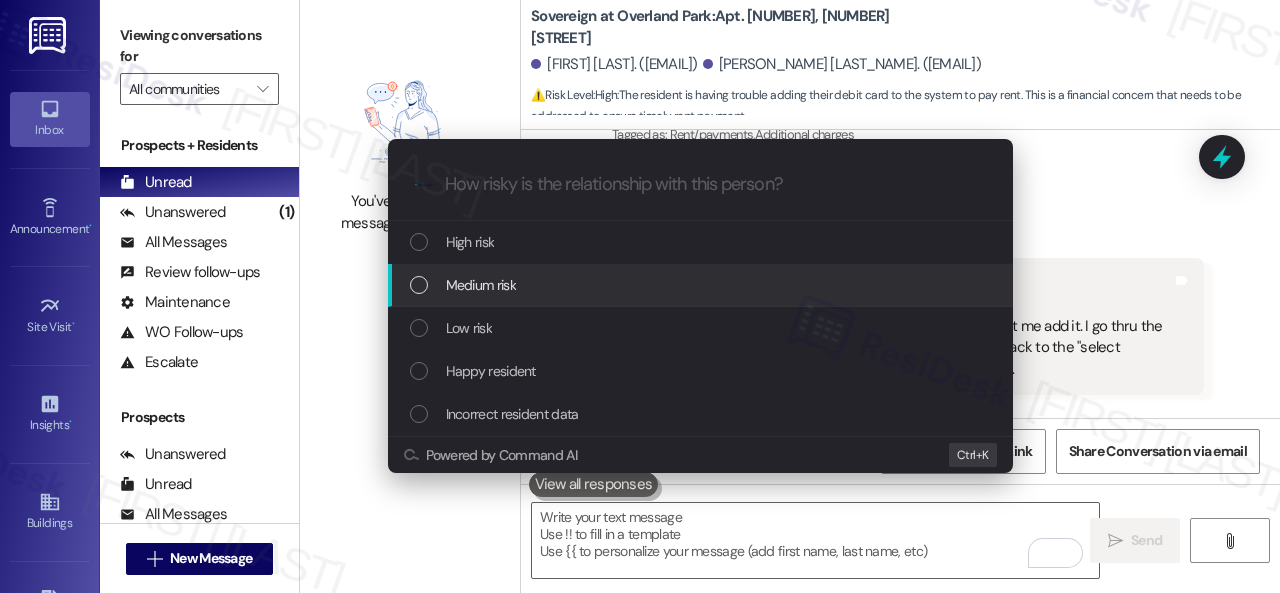 click on "Medium risk" at bounding box center (481, 285) 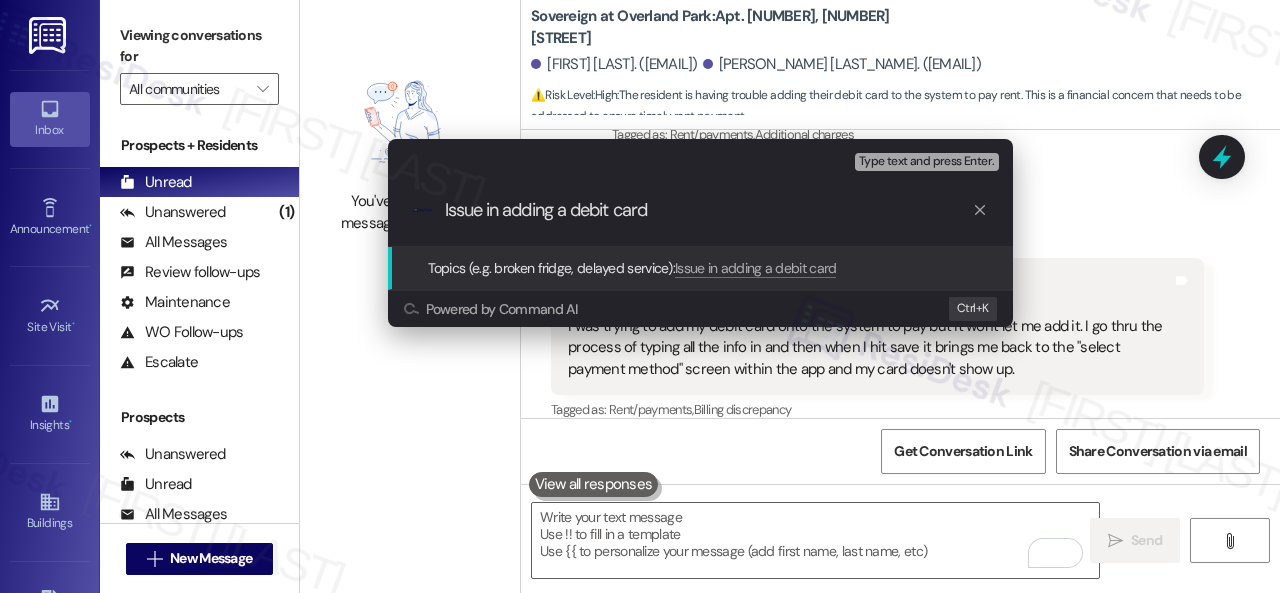type on "Issue in adding a debit card." 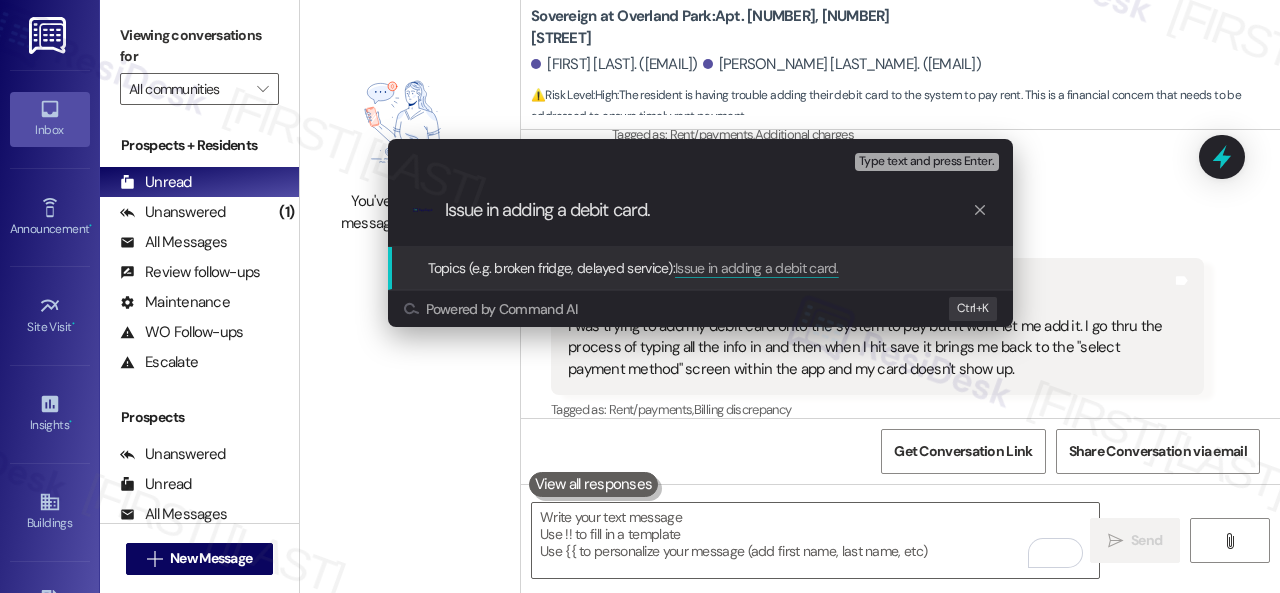 type 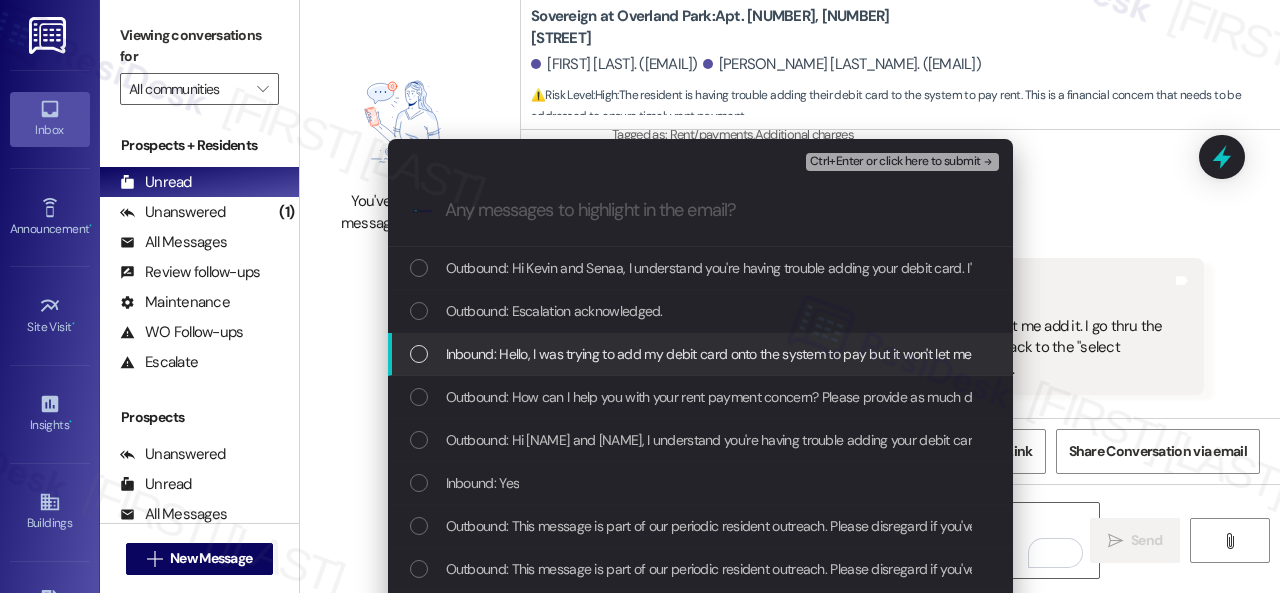 click on "Inbound: Hello,
I was trying to add my debit card onto the system to pay but it won't let me add it. I go thru the process of typing all the info in and then when I hit save it brings me back to the "select payment method" screen within the app and my card doesn't show up." at bounding box center [1226, 354] 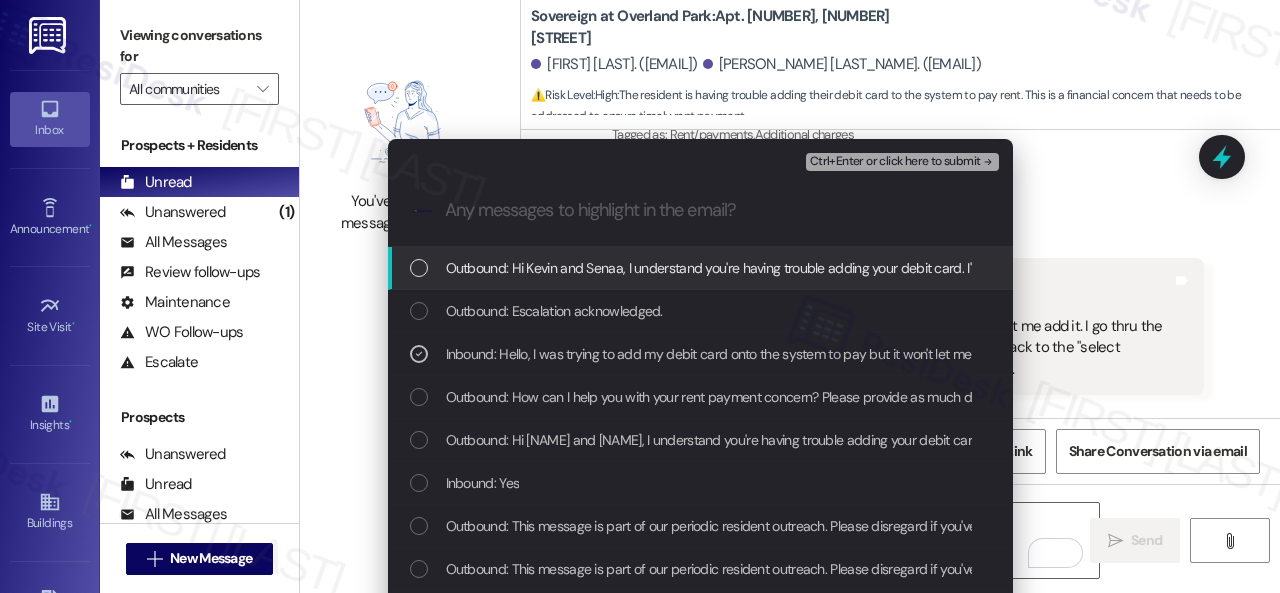 click on "Ctrl+Enter or click here to submit" at bounding box center [895, 162] 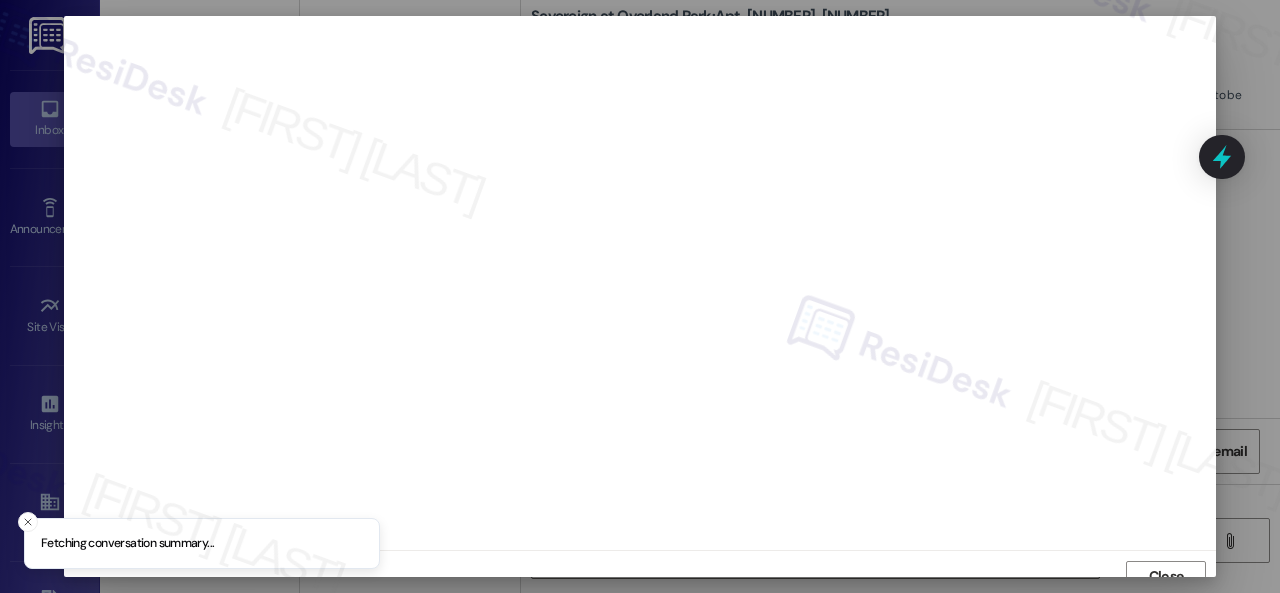 scroll, scrollTop: 15, scrollLeft: 0, axis: vertical 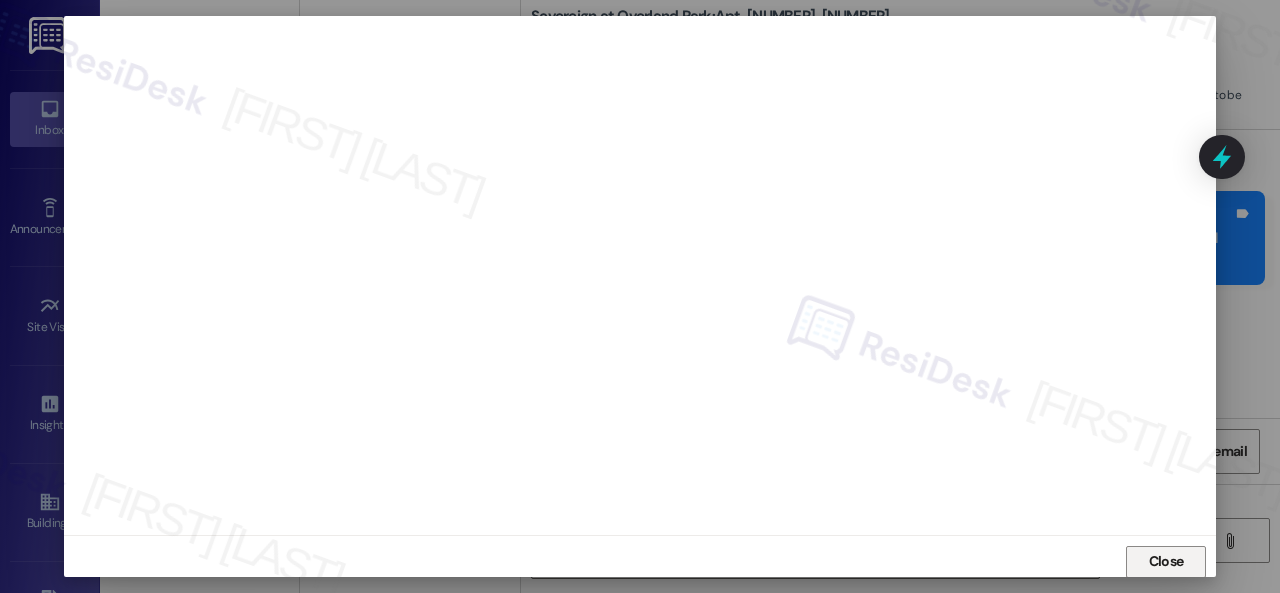 click on "Close" at bounding box center [1166, 561] 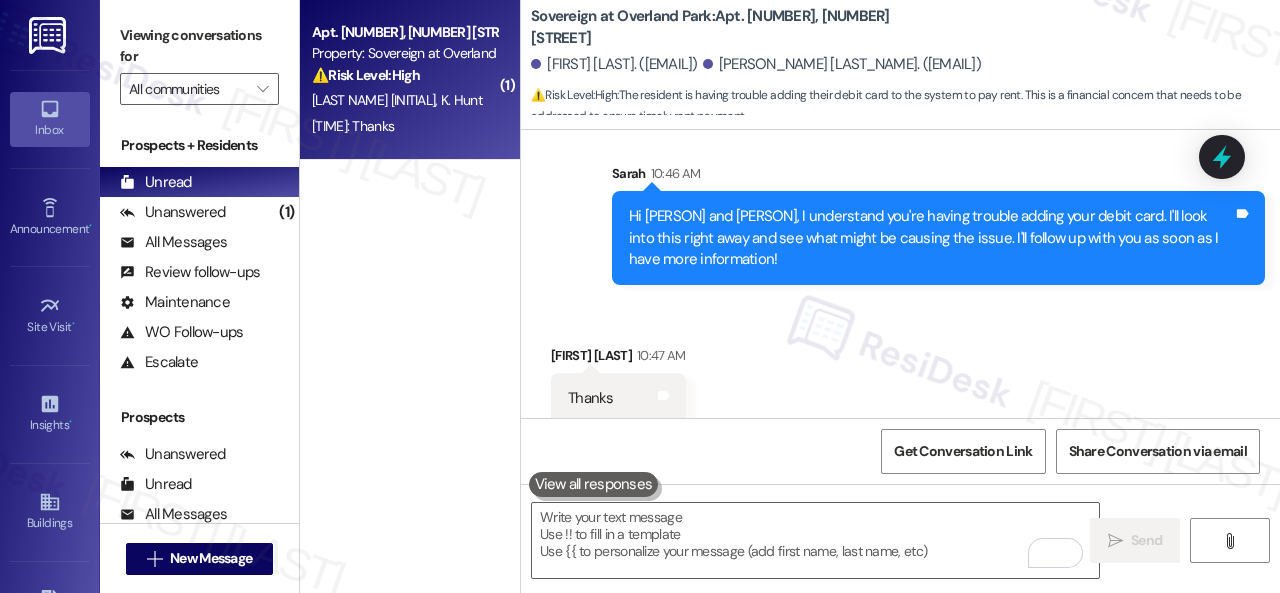 click on "Received via SMS Kevin Hunt 10:47 AM Thanks  Tags and notes" at bounding box center [900, 369] 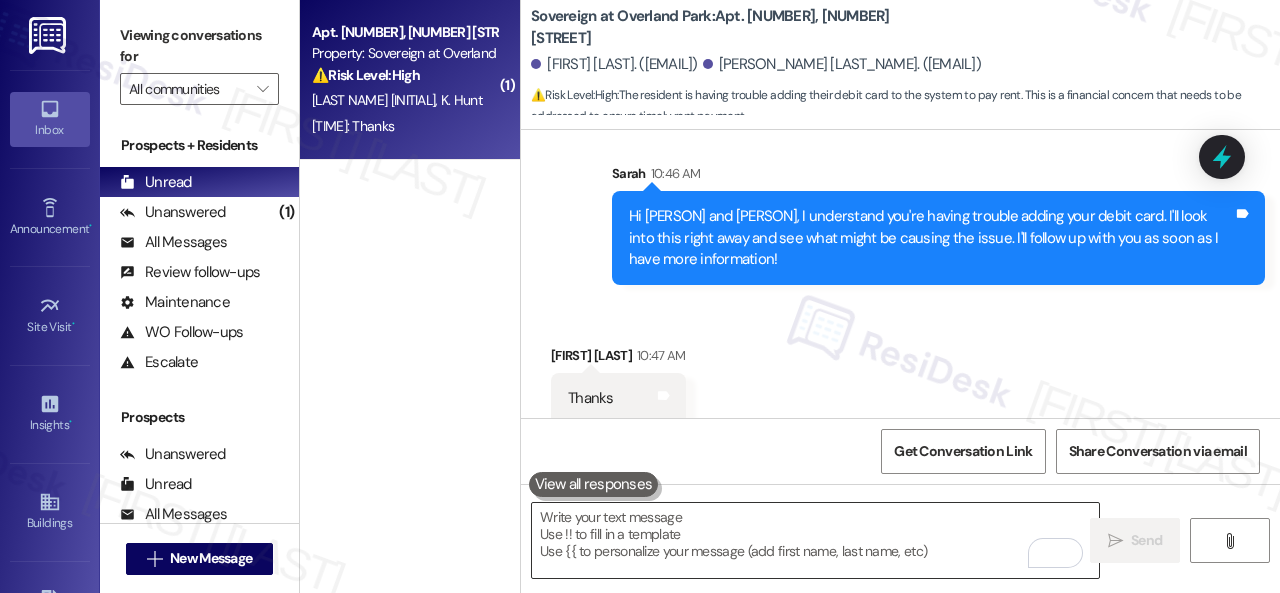 click at bounding box center (815, 540) 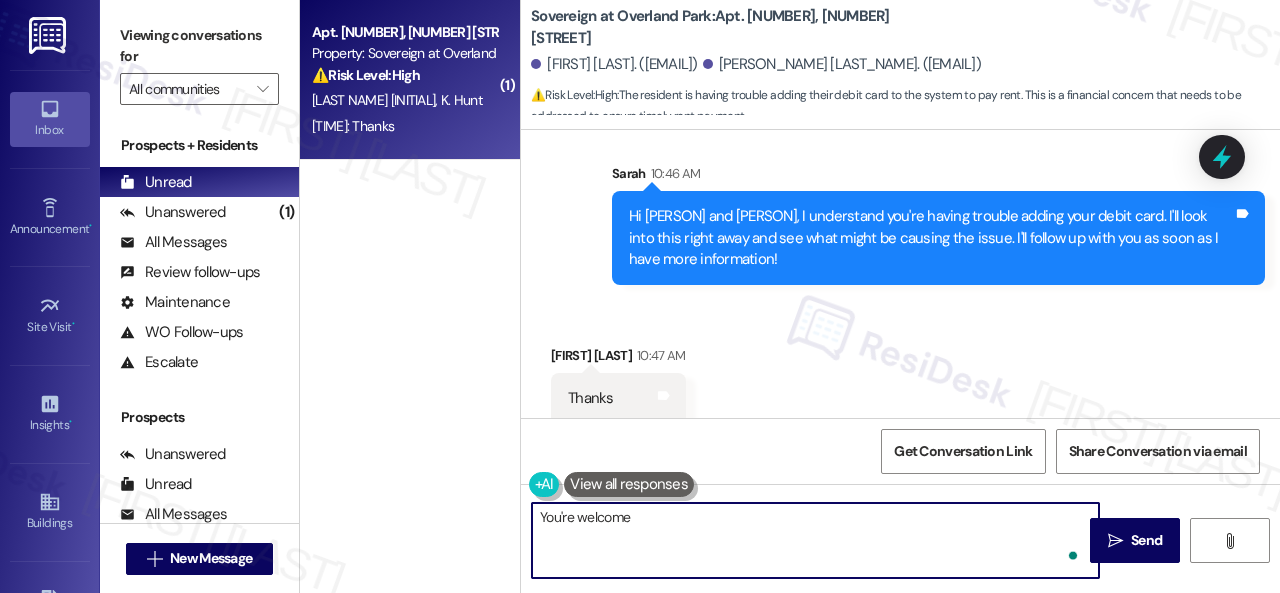 type on "You're welcome!" 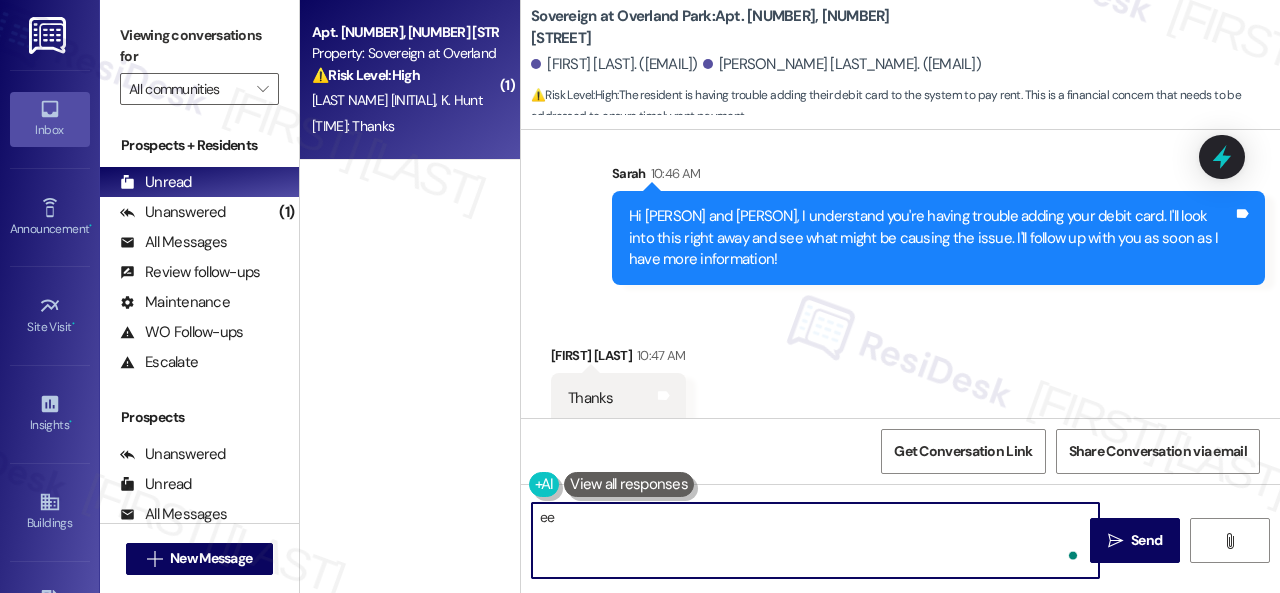 type on "ee" 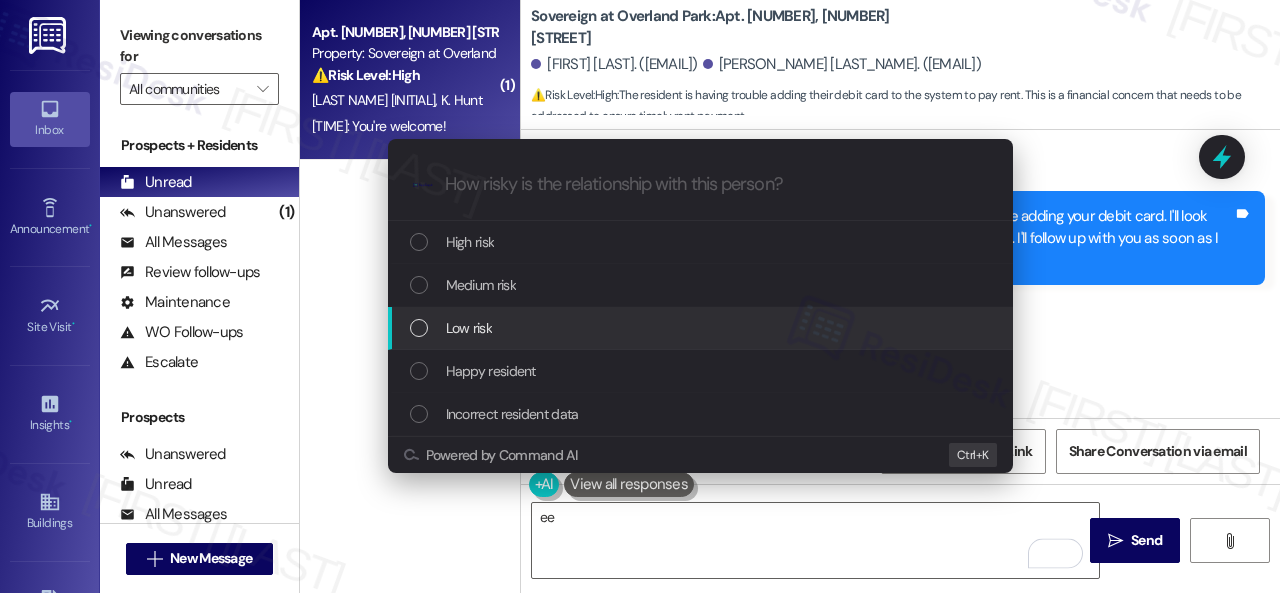 click on "Low risk" at bounding box center (469, 328) 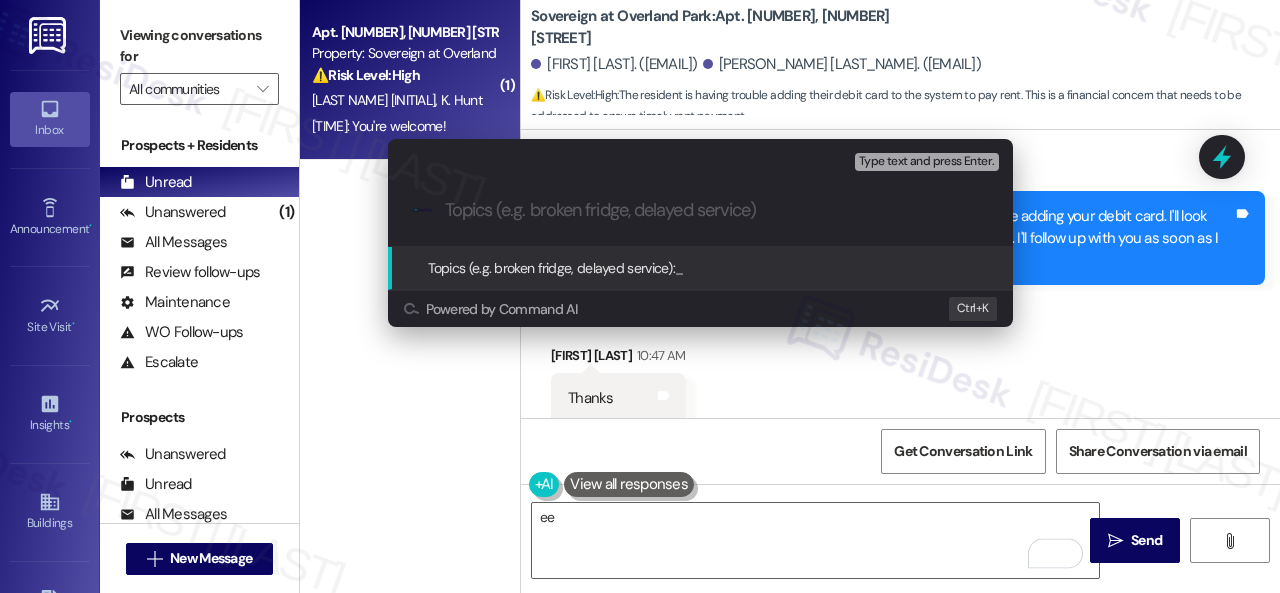 paste on "Issue in adding a debit card." 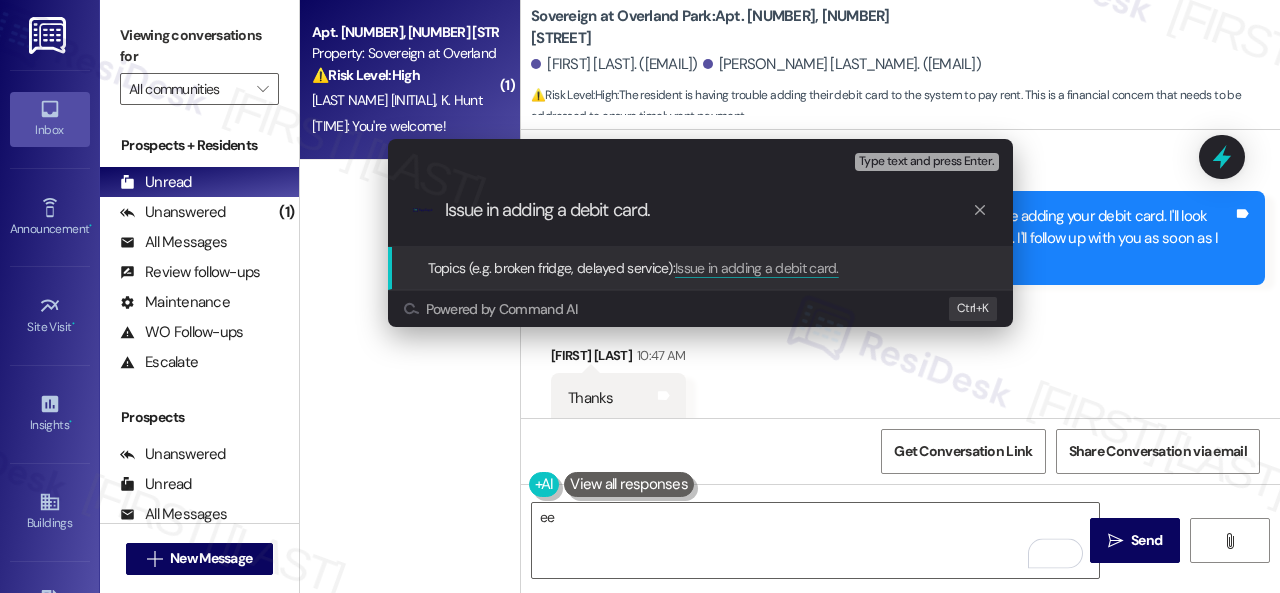 type 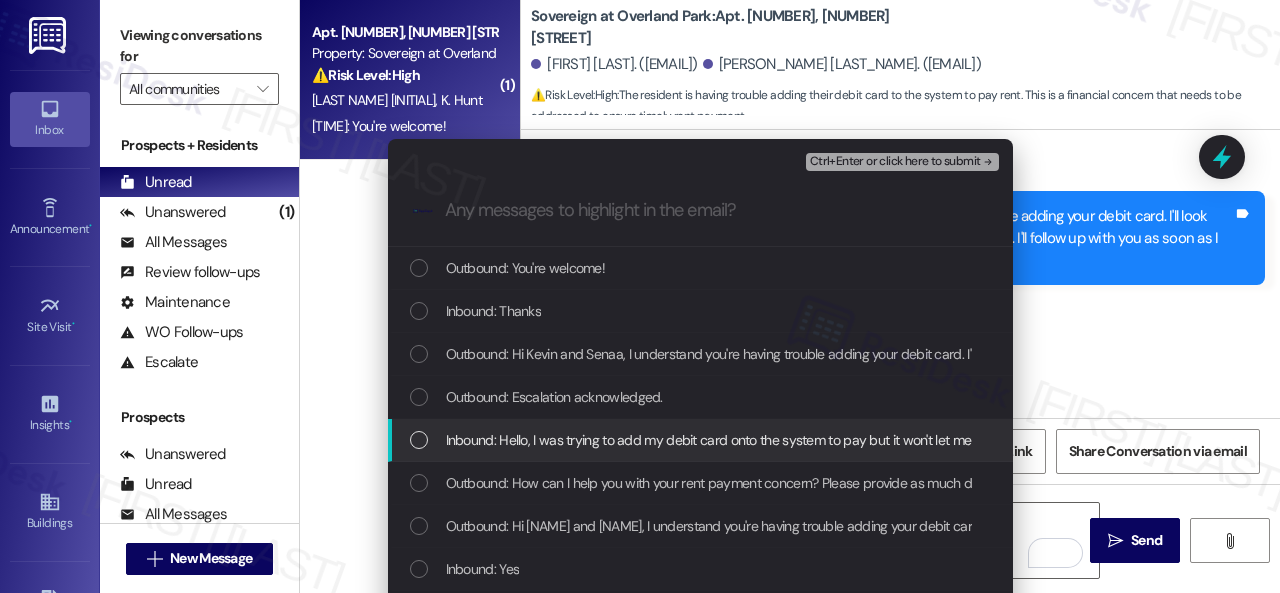 click on "Inbound: Hello,
I was trying to add my debit card onto the system to pay but it won't let me add it. I go thru the process of typing all the info in and then when I hit save it brings me back to the "select payment method" screen within the app and my card doesn't show up." at bounding box center [1226, 440] 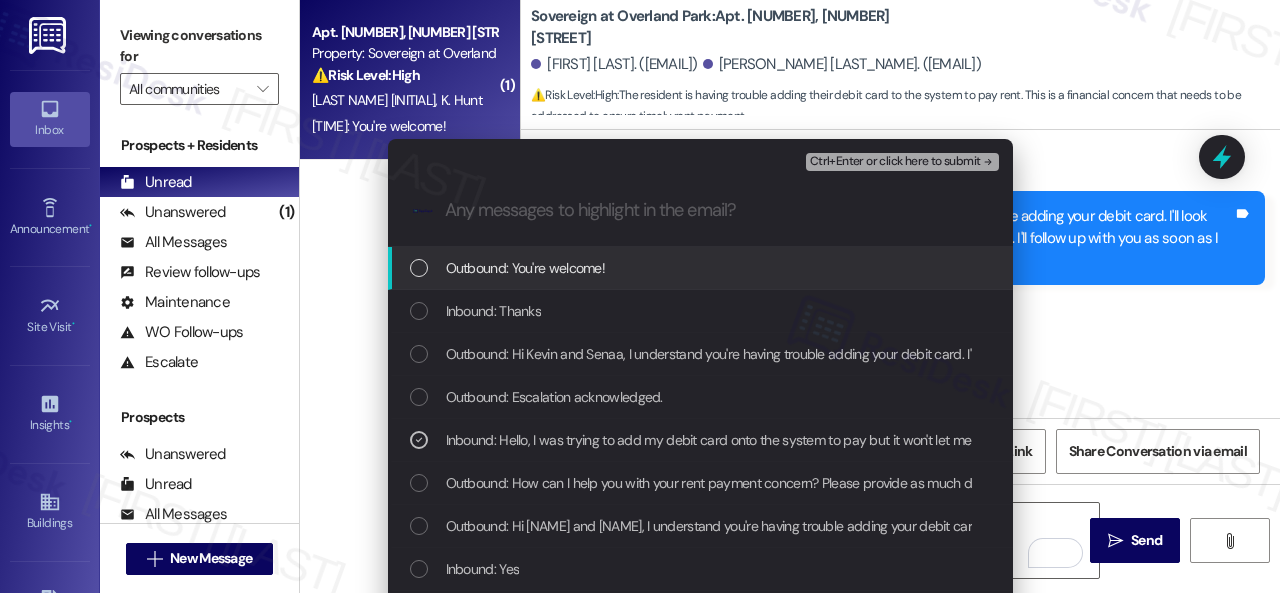 click on "Ctrl+Enter or click here to submit" at bounding box center (895, 162) 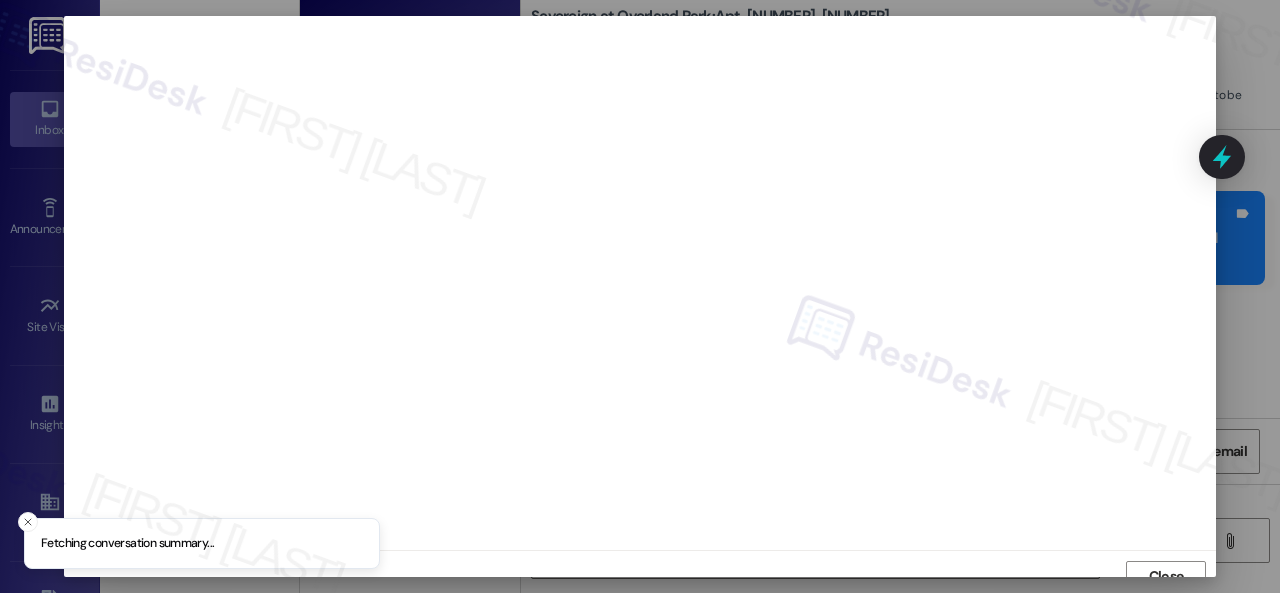 scroll, scrollTop: 15, scrollLeft: 0, axis: vertical 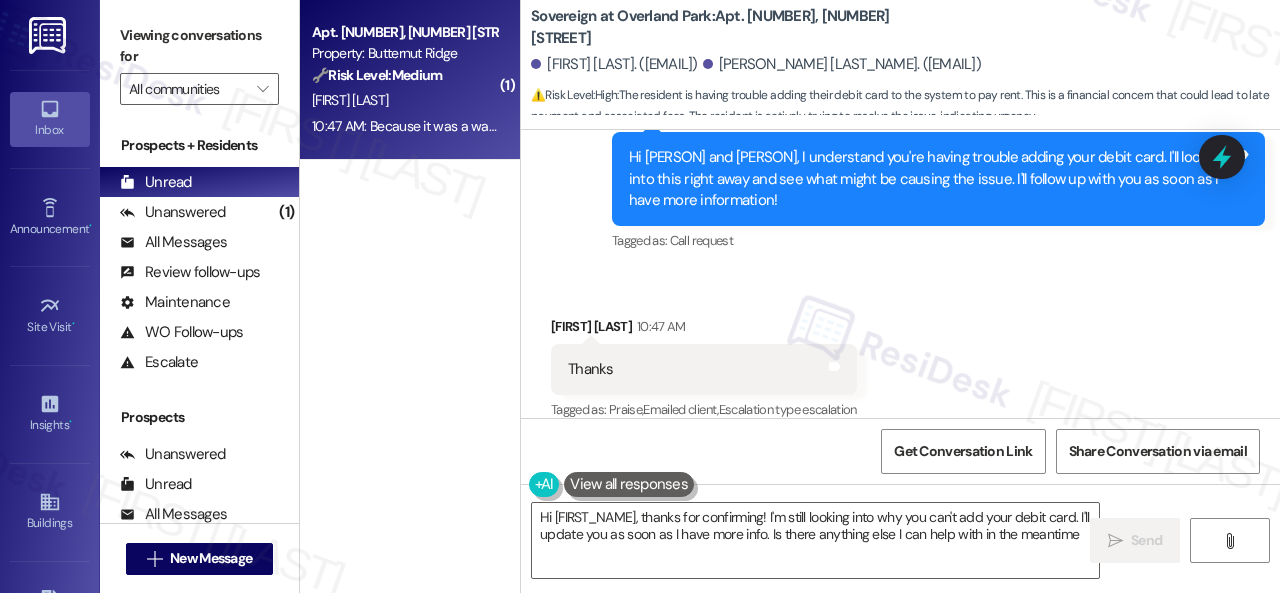 type on "Hi {{first_name}}, thanks for confirming! I'm still looking into why you can't add your debit card. I'll update you as soon as I have more info. Is there anything else I can help with in the meantime?" 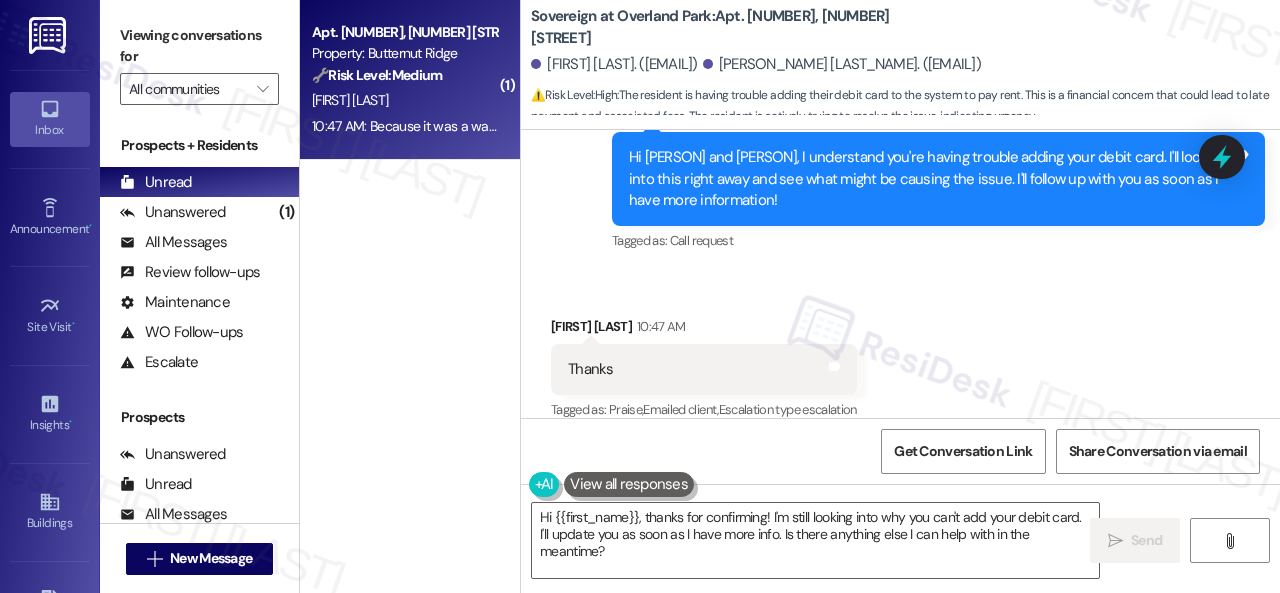 click on "10:47 AM: Because it was a water leak, I did call the emergency line and they came out last night. It ended up only being the water heater leaking and not a pipe. They replaced the heater this morning.  Pending carpet/pad replacement #291535 10:47 AM: Because it was a water leak, I did call the emergency line and they came out last night. It ended up only being the water heater leaking and not a pipe. They replaced the heater this morning.  Pending carpet/pad replacement #291535" at bounding box center [404, 126] 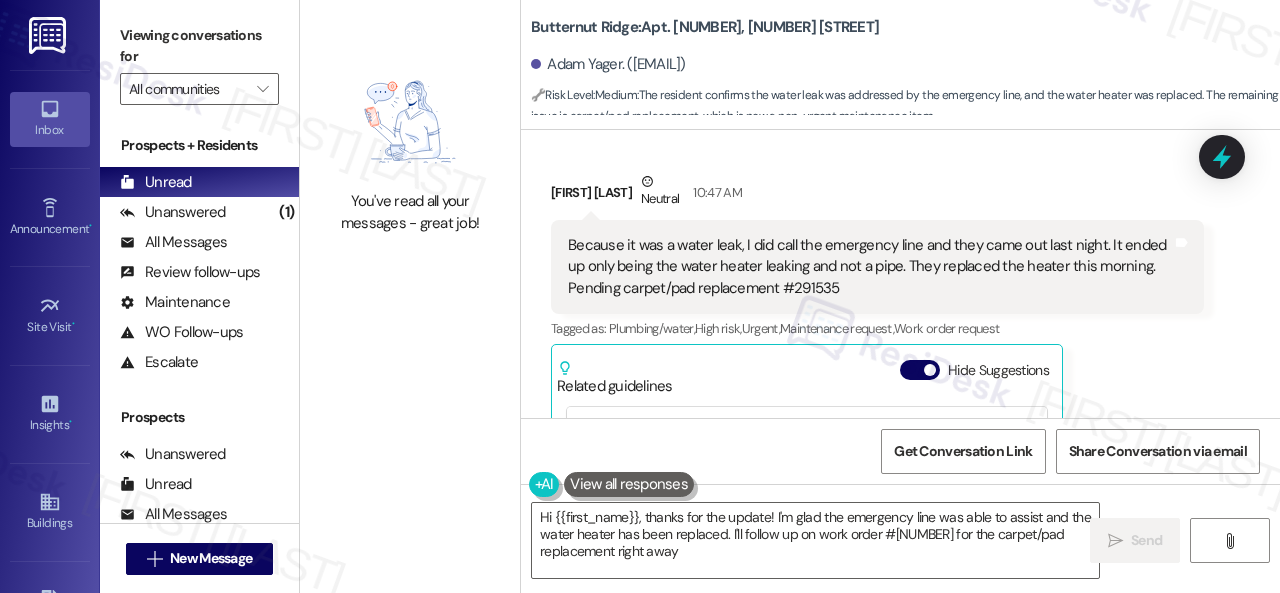 scroll, scrollTop: 2696, scrollLeft: 0, axis: vertical 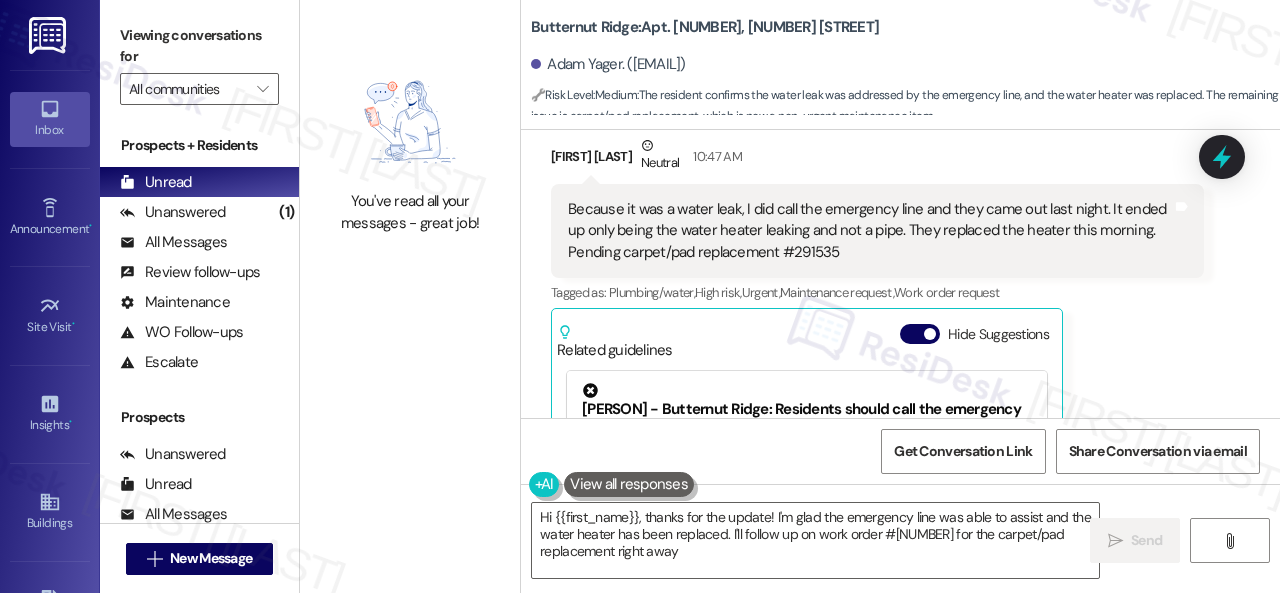 type on "Hi {{first_name}}, thanks for the update! I'm glad the emergency line was able to assist and the water heater has been replaced. I'll follow up on work order #291535 for the carpet/pad replacement right away!" 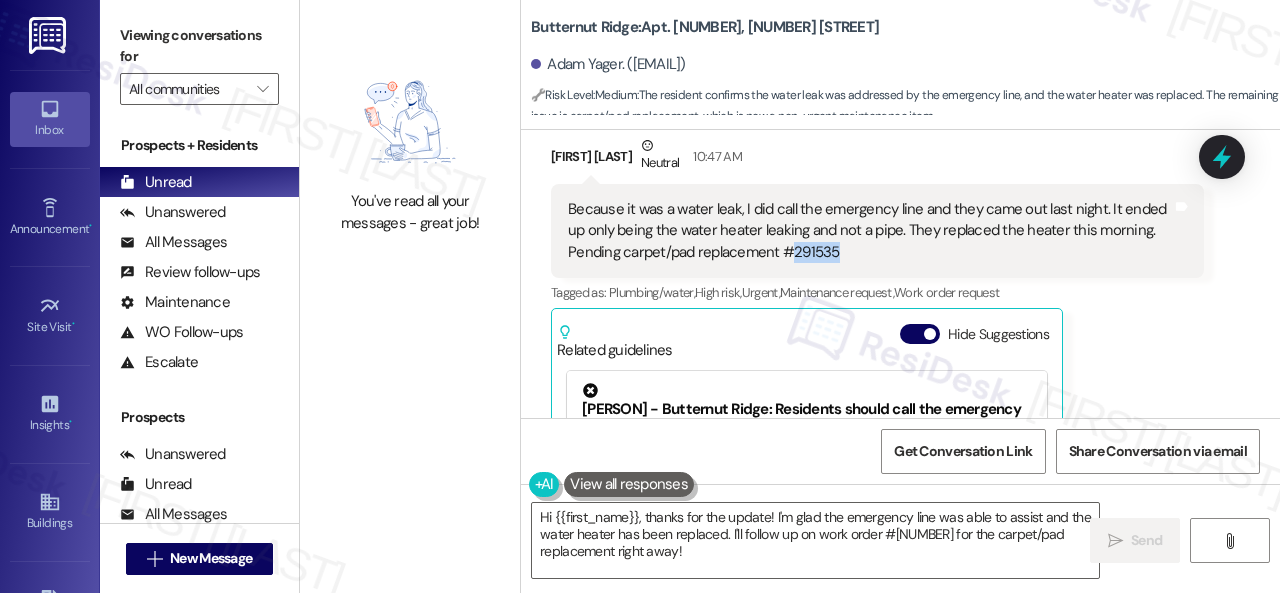 drag, startPoint x: 788, startPoint y: 251, endPoint x: 847, endPoint y: 251, distance: 59 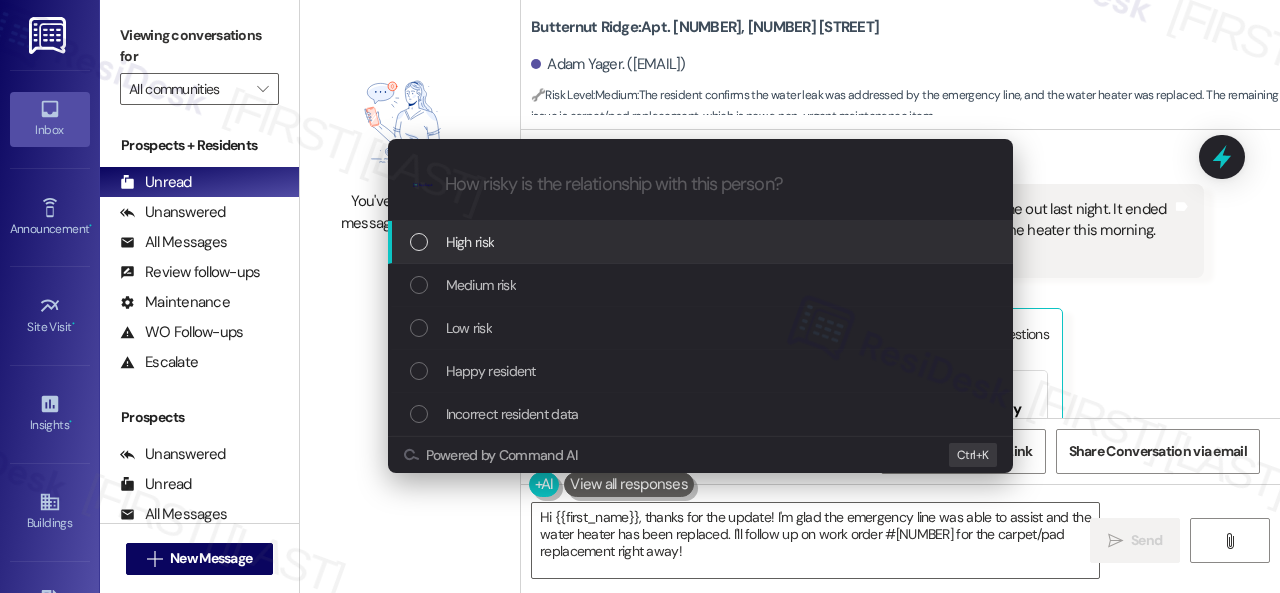 click on "High risk" at bounding box center (470, 242) 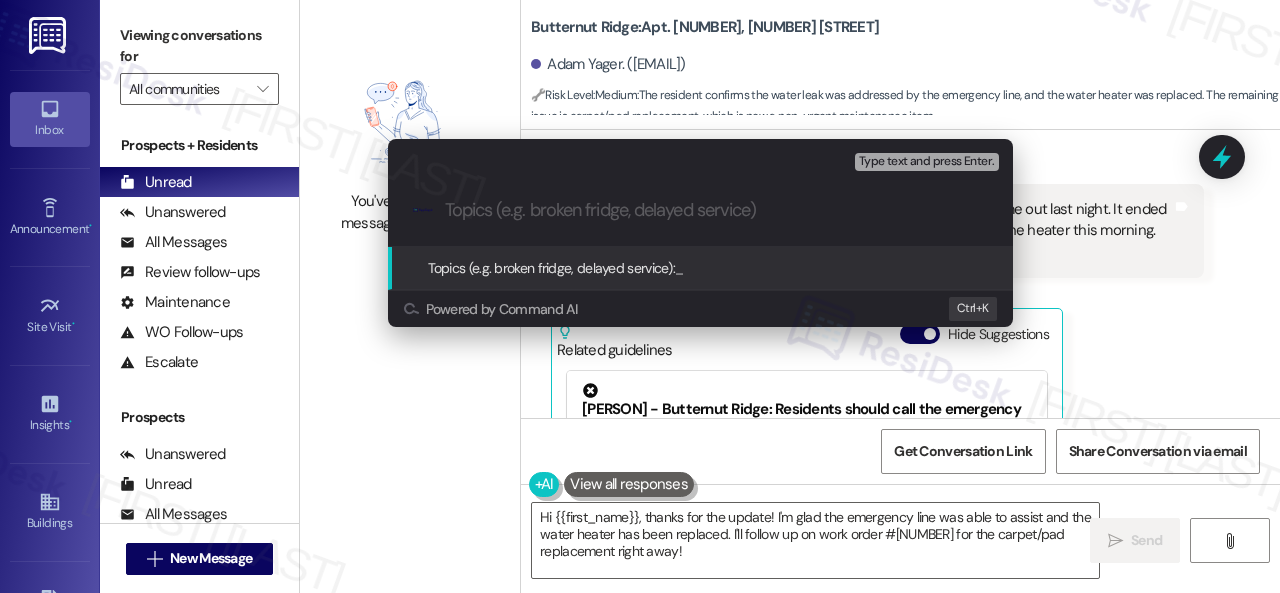 paste on "Follow-up on work order 291535" 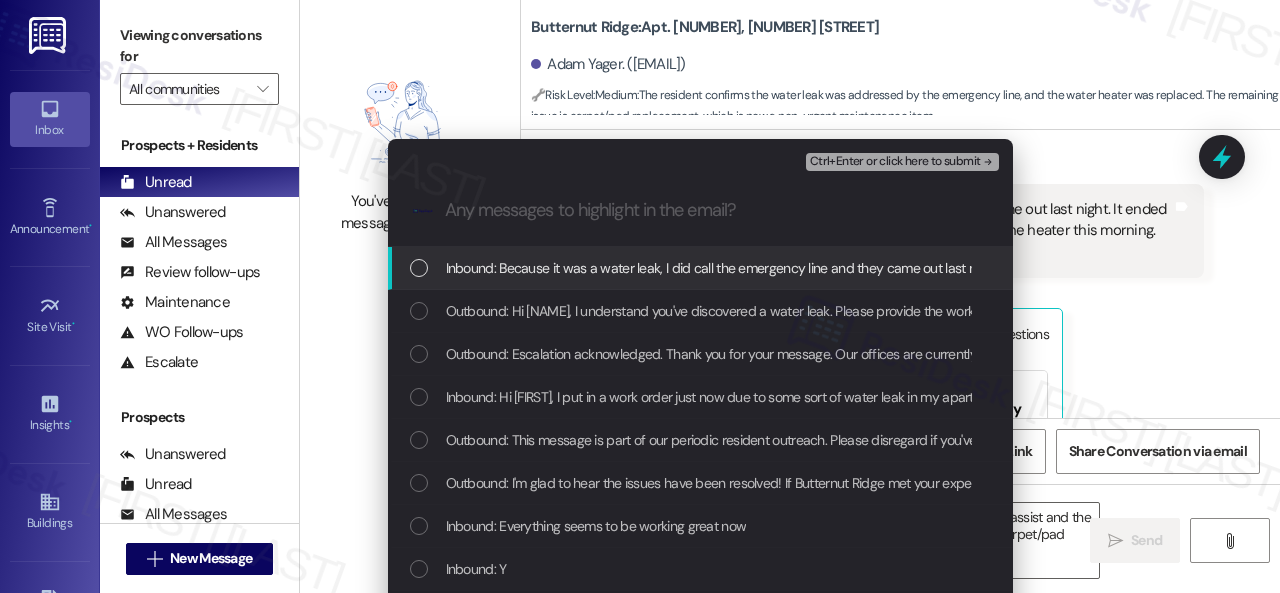 click on "Inbound: Because it was a water leak, I did call the emergency line and they came out last night. It ended up only being the water heater leaking and not a pipe. They replaced the heater this morning.  Pending carpet/pad replacement #291535" at bounding box center [1155, 268] 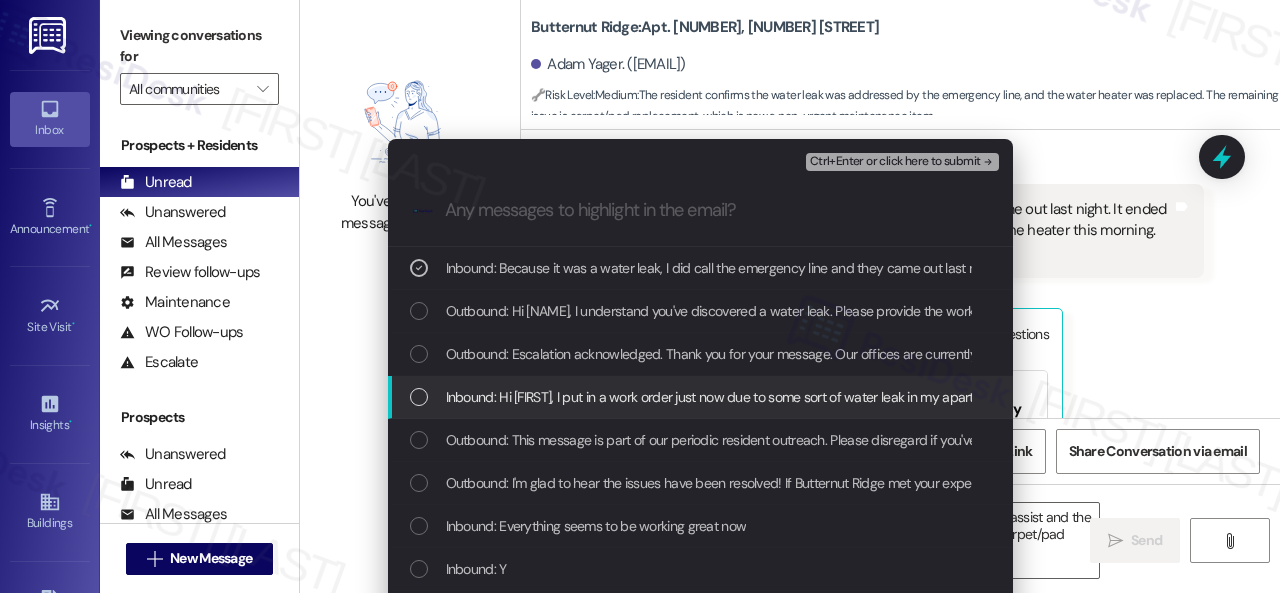 click on "Inbound: Hi Sarah,  I put in a work order just now due to some sort of water leak in my apartment.  I just got back from a work trip and the carpet in the sunroom is wet in some areas and soaked in others.  Either pipe leak or water heater. Not sure if an emergency or not but wanted you to be aware. Please let me know if that can be addressed today (Friday) as it might be a higher priority item being a possible water leak. -Adam 5760J1" at bounding box center (1714, 397) 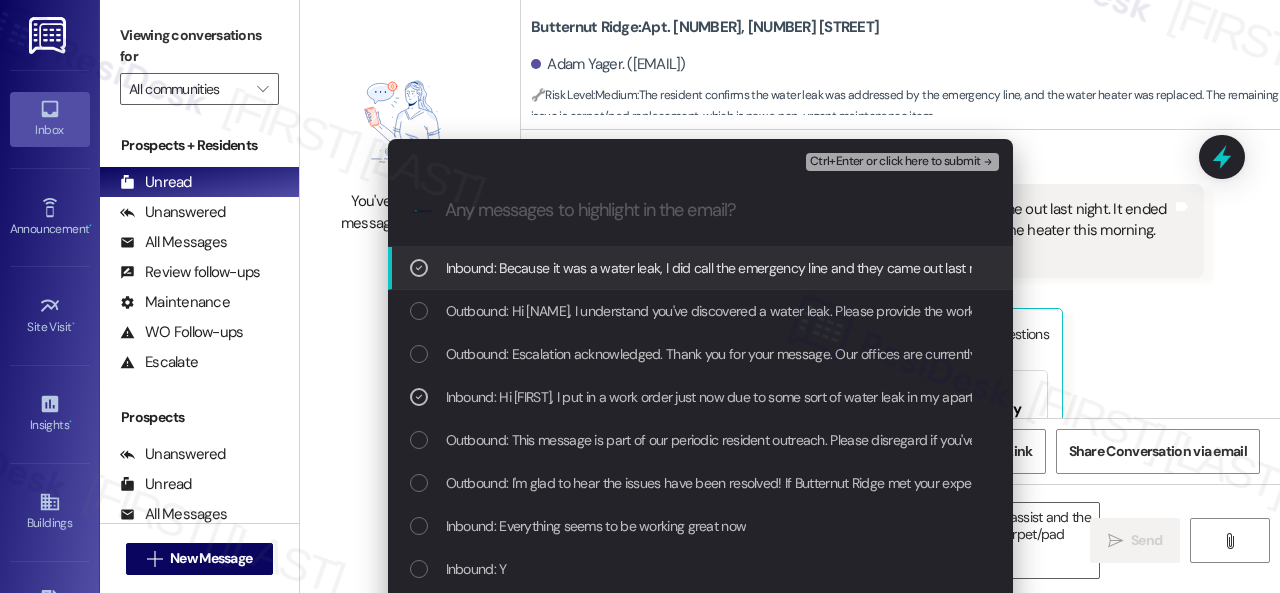 click on "Ctrl+Enter or click here to submit" at bounding box center (895, 162) 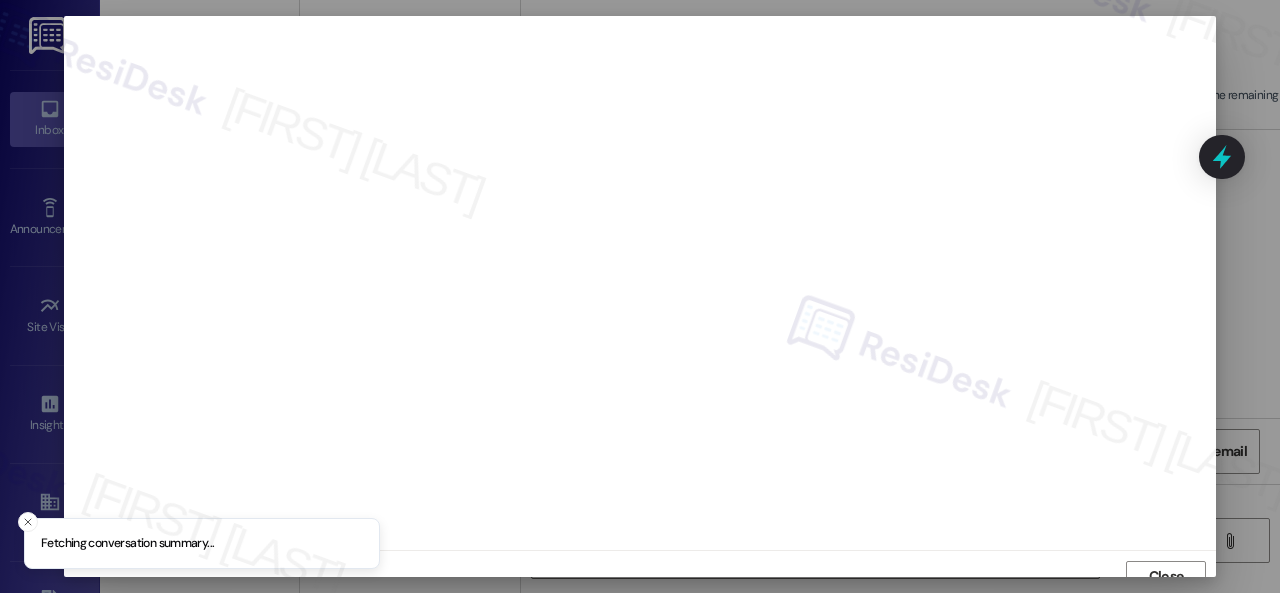scroll, scrollTop: 15, scrollLeft: 0, axis: vertical 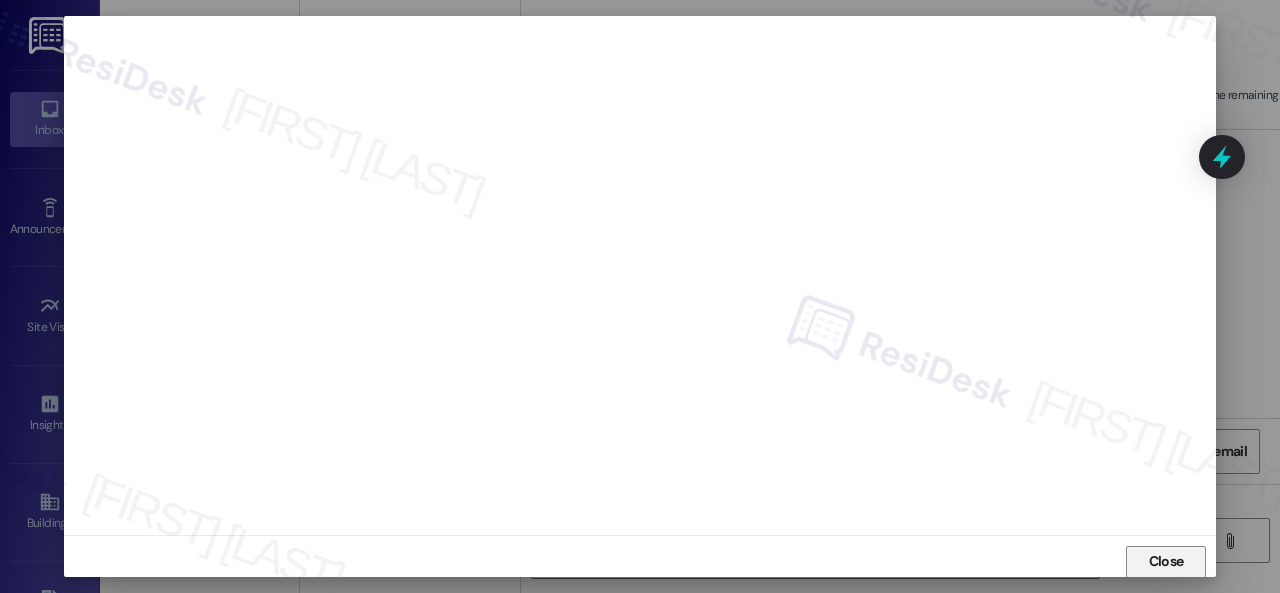 click on "Close" at bounding box center [1166, 562] 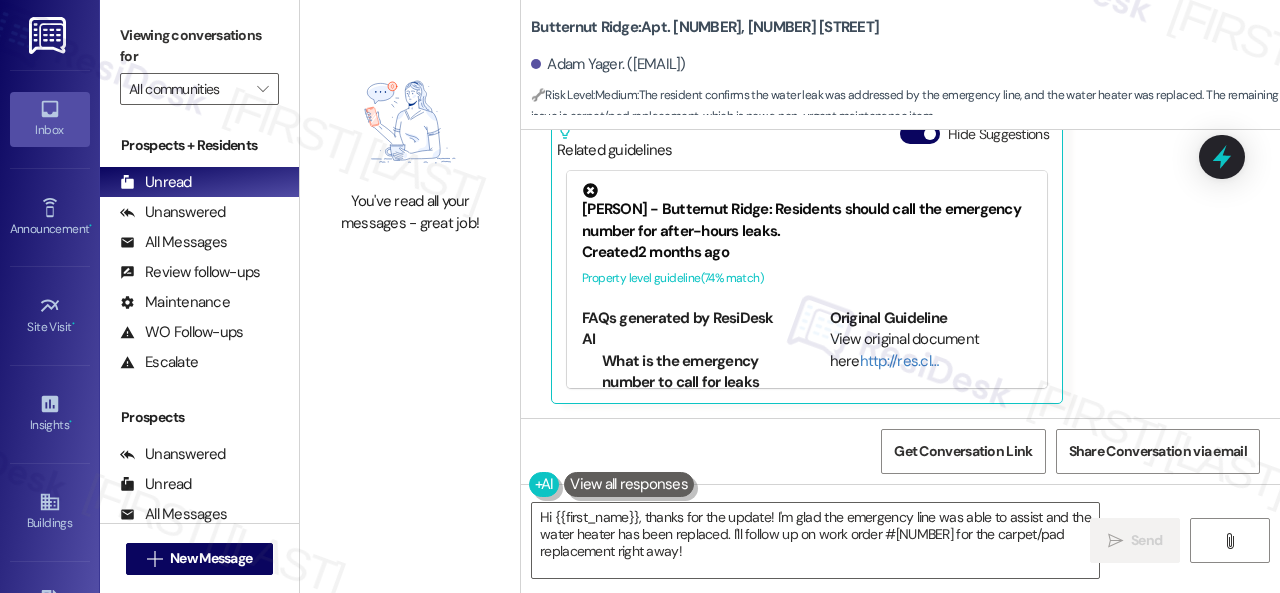 scroll, scrollTop: 2897, scrollLeft: 0, axis: vertical 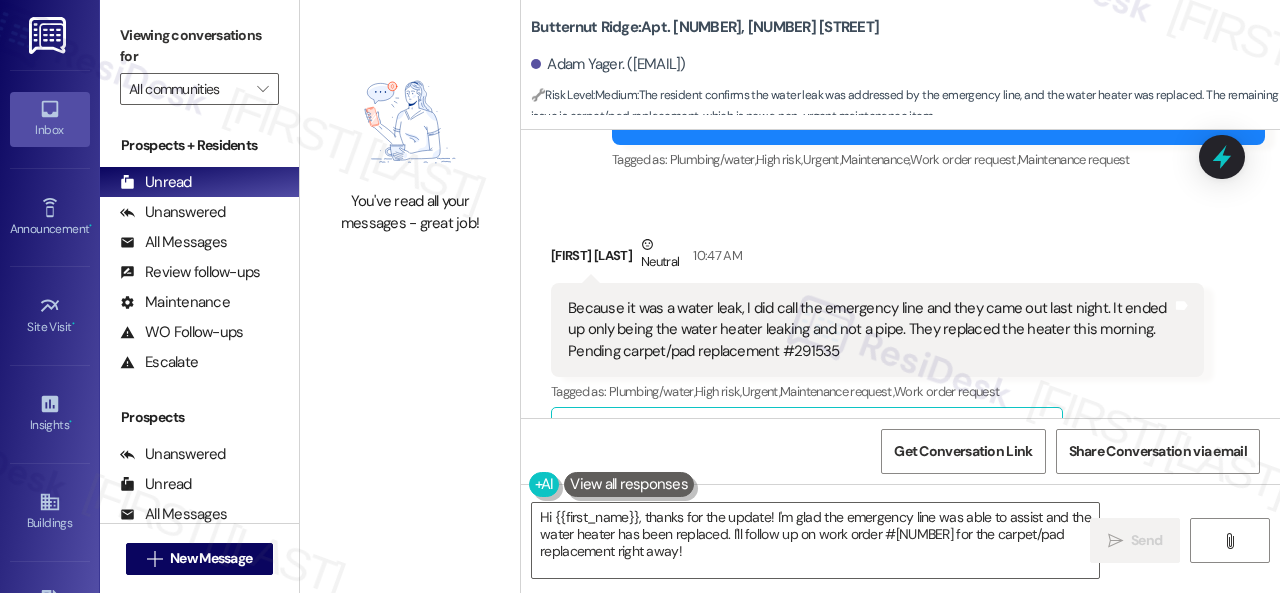 click on "Received via SMS Adam Yager   Neutral 10:47 AM Because it was a water leak, I did call the emergency line and they came out last night. It ended up only being the water heater leaking and not a pipe. They replaced the heater this morning.  Pending carpet/pad replacement #291535 Tags and notes Tagged as:   Plumbing/water ,  Click to highlight conversations about Plumbing/water High risk ,  Click to highlight conversations about High risk Urgent ,  Click to highlight conversations about Urgent Maintenance request ,  Click to highlight conversations about Maintenance request Work order request Click to highlight conversations about Work order request  Related guidelines Hide Suggestions Nolan - Butternut Ridge: Residents should call the emergency number for after-hours leaks.
Created  2 months ago Property level guideline  ( 74 % match) FAQs generated by ResiDesk AI What is the emergency number to call for leaks after business hours? When should I call the emergency number for a leak? Original Guideline  ( 66" at bounding box center [877, 468] 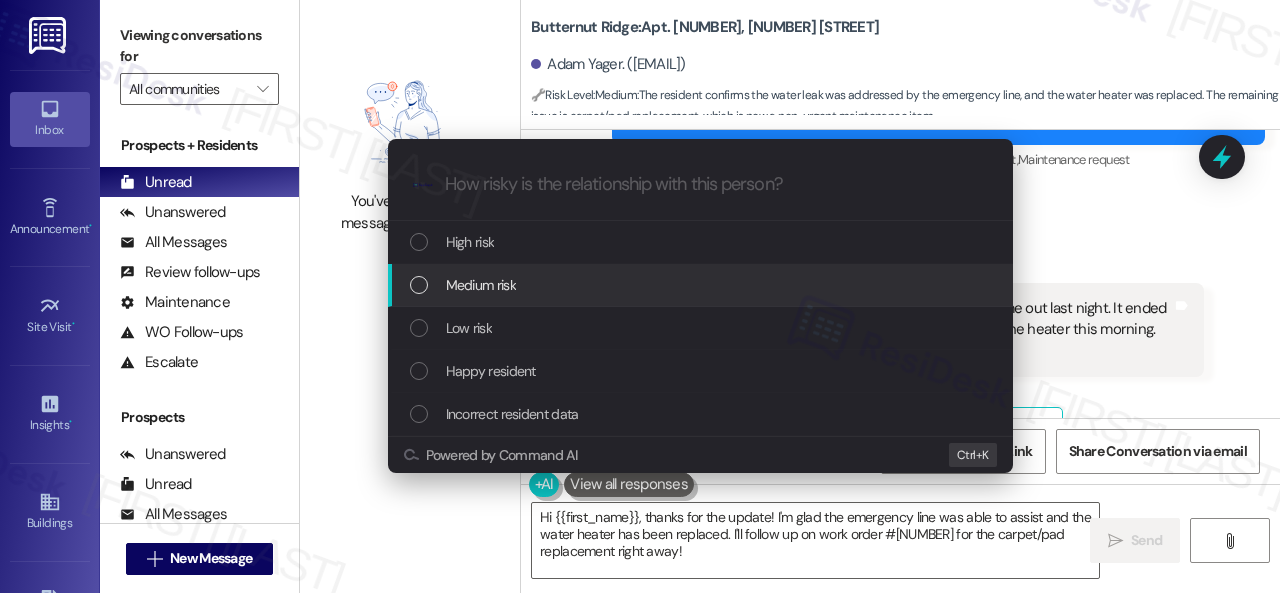 click on "Medium risk" at bounding box center [481, 285] 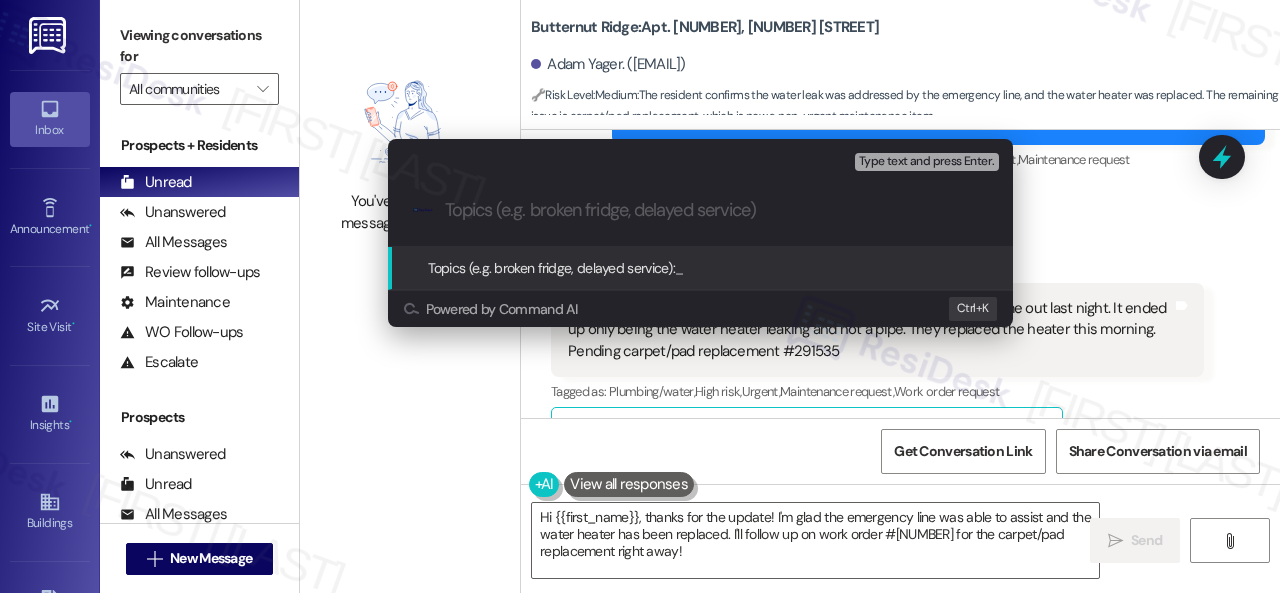 click on "Escalate Conversation Medium risk Topics (e.g. broken fridge, delayed service) Any messages to highlight in the email? Type text and press Enter. .cls-1{fill:#0a055f;}.cls-2{fill:#0cc4c4;} resideskLogoBlueOrange Topics (e.g. broken fridge, delayed service):  _ Powered by Command AI Ctrl+ K" at bounding box center (640, 296) 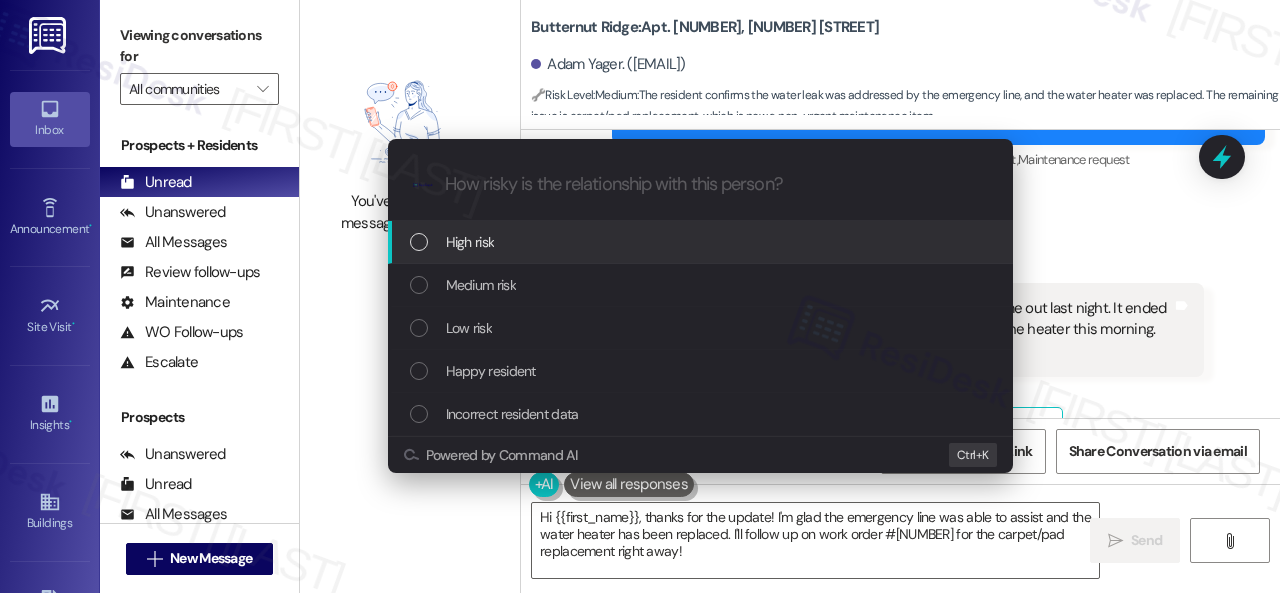 click on "High risk" at bounding box center [470, 242] 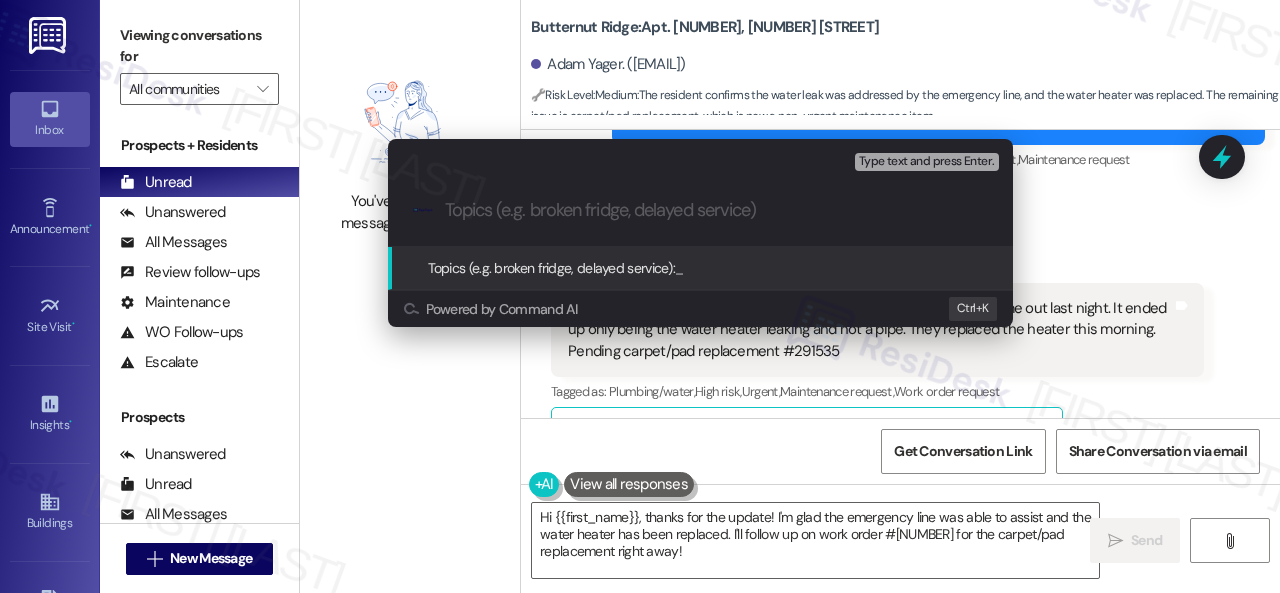 paste on "Follow-up on work order 291535" 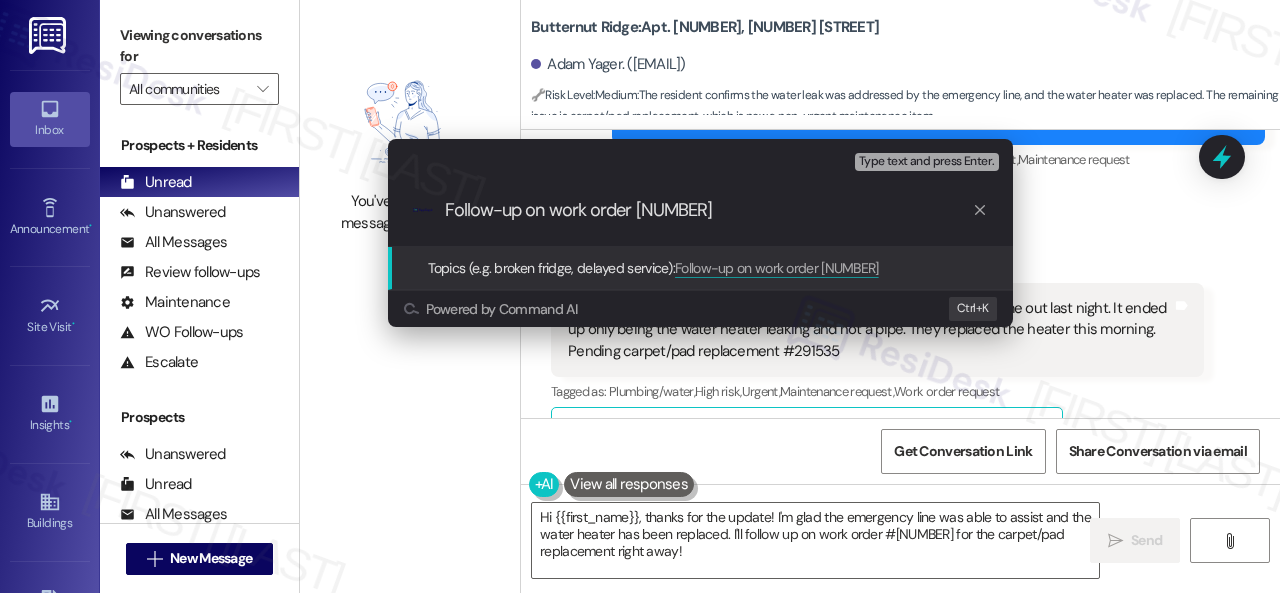 type 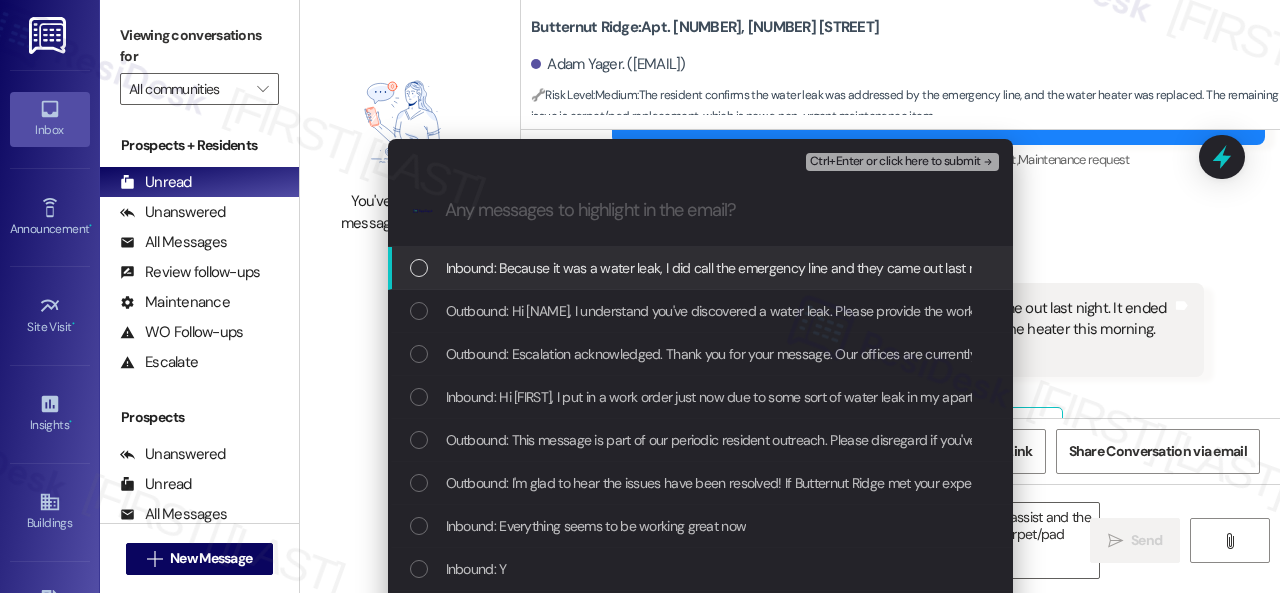 click on "Inbound: Because it was a water leak, I did call the emergency line and they came out last night. It ended up only being the water heater leaking and not a pipe. They replaced the heater this morning.  Pending carpet/pad replacement #291535" at bounding box center [1155, 268] 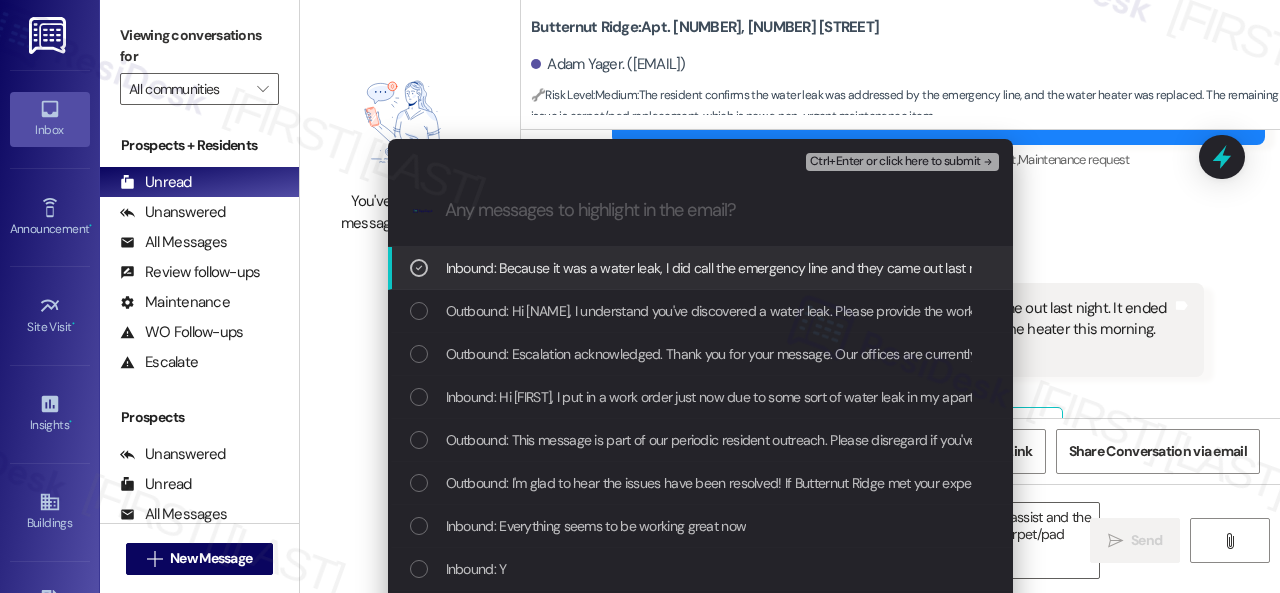 click on "Ctrl+Enter or click here to submit" at bounding box center (895, 162) 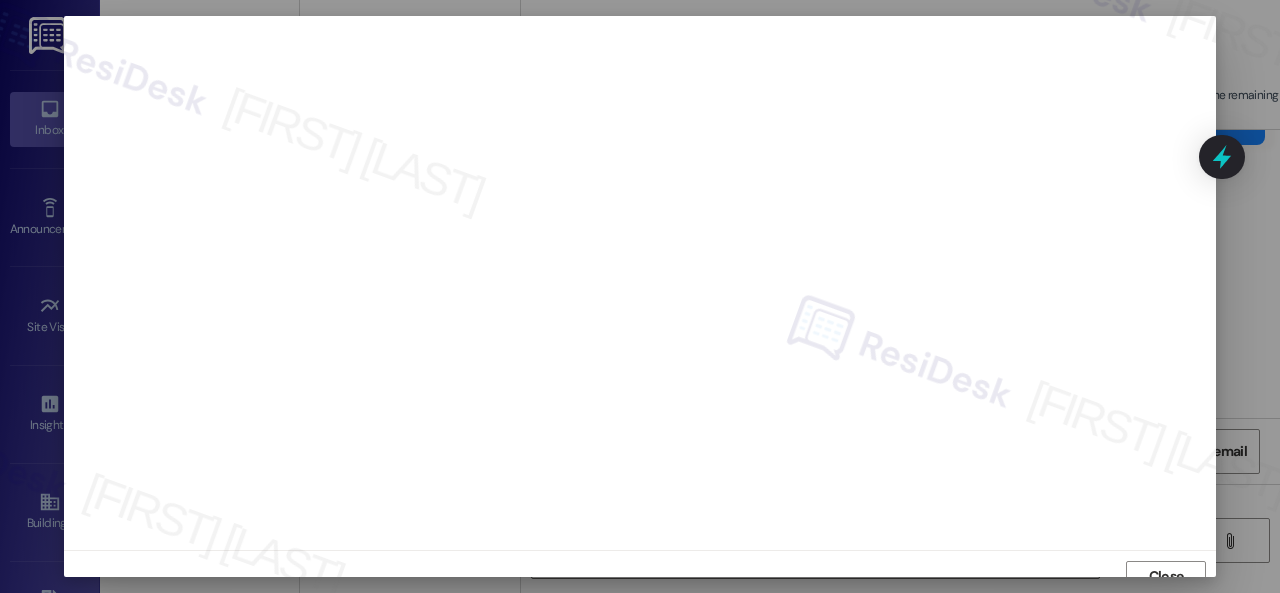 scroll, scrollTop: 15, scrollLeft: 0, axis: vertical 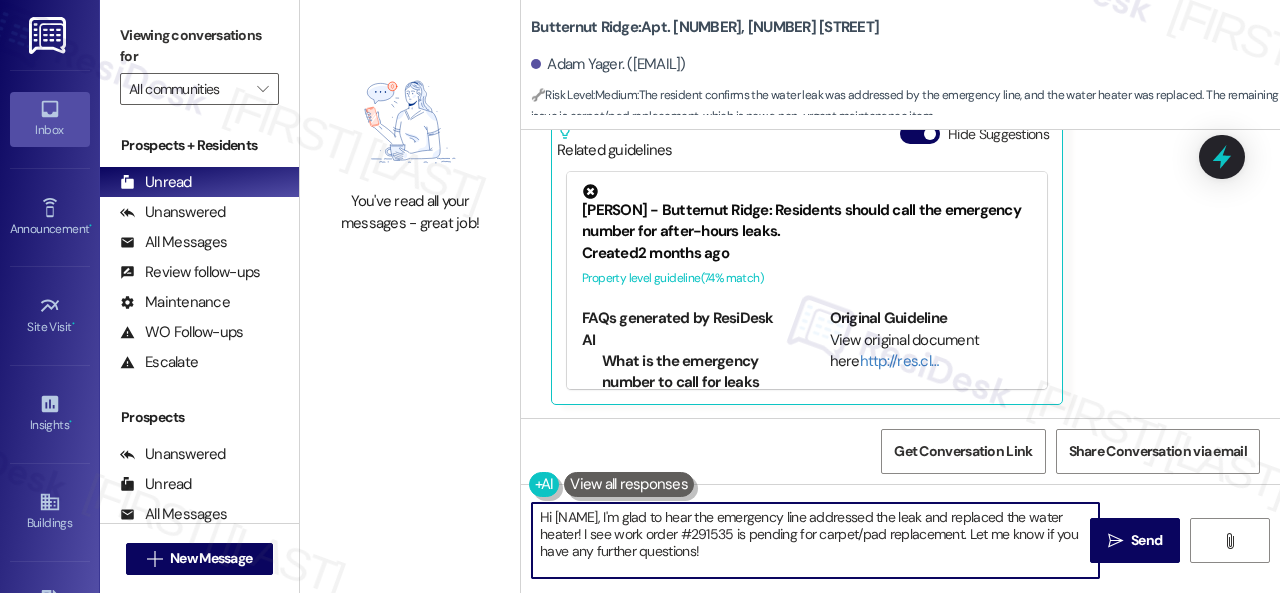 drag, startPoint x: 610, startPoint y: 511, endPoint x: 400, endPoint y: 447, distance: 219.53587 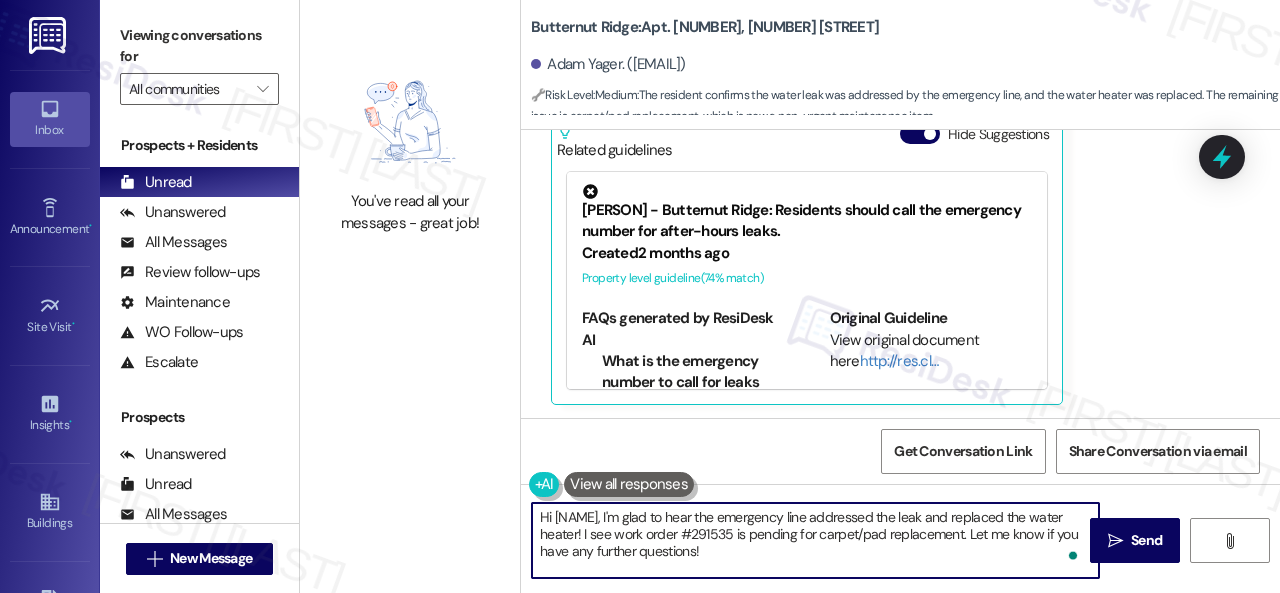paste on "Thank you. I've made a follow-up with the site team regarding your work order. Let me know when you have an update or need anything else." 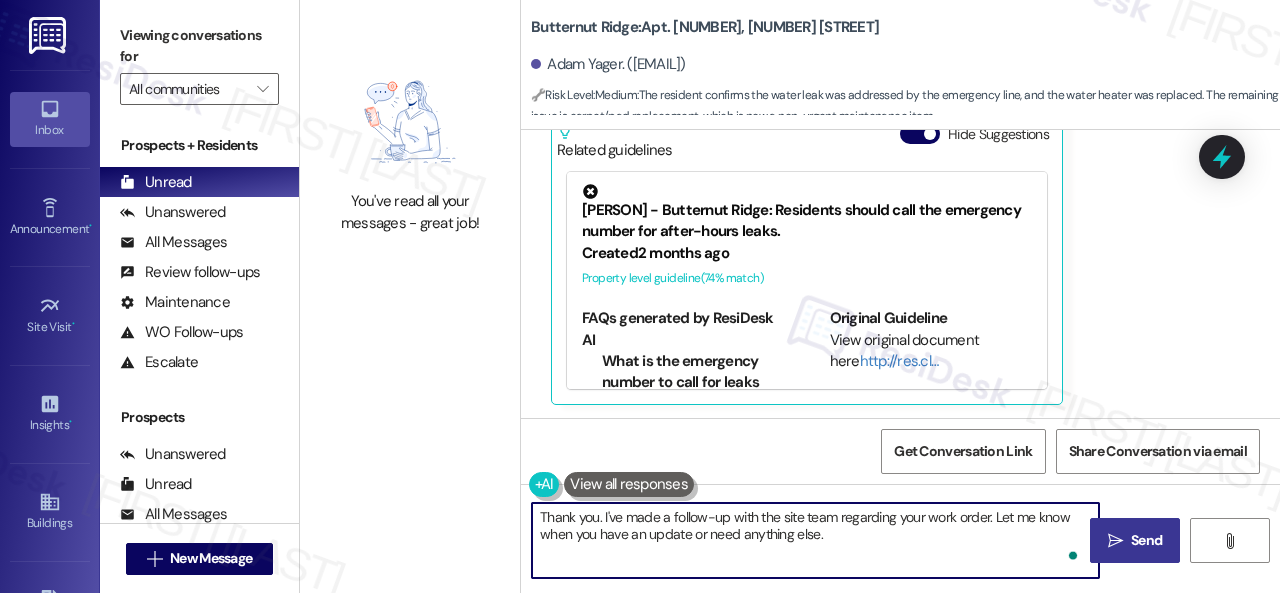 type on "Thank you. I've made a follow-up with the site team regarding your work order. Let me know when you have an update or need anything else." 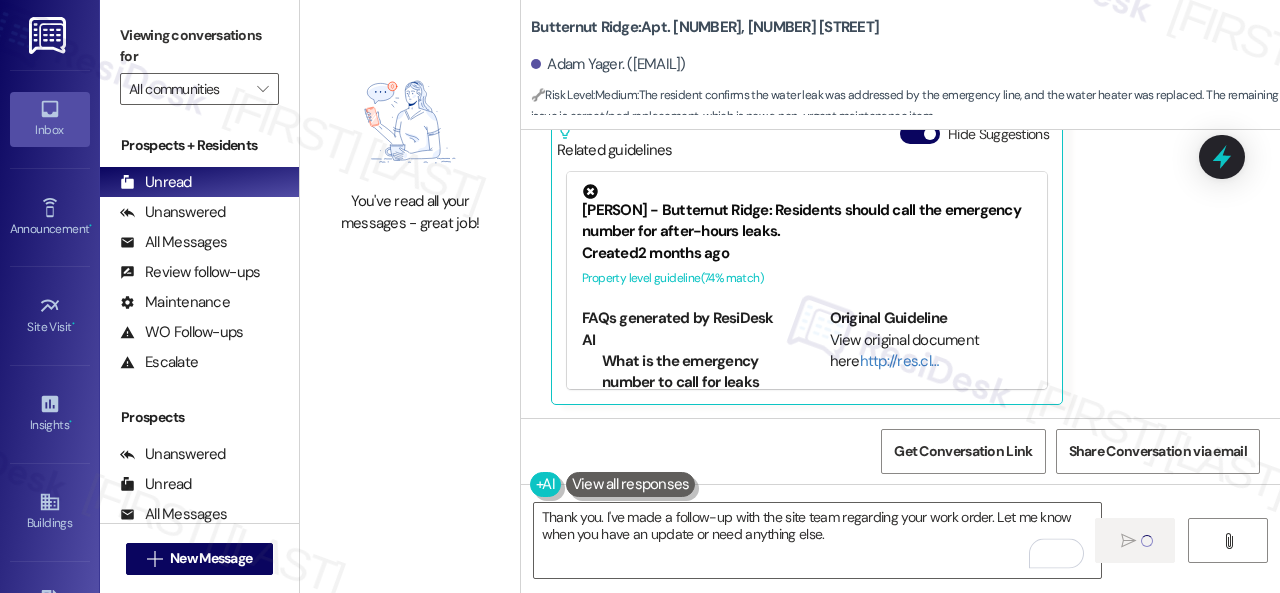 type 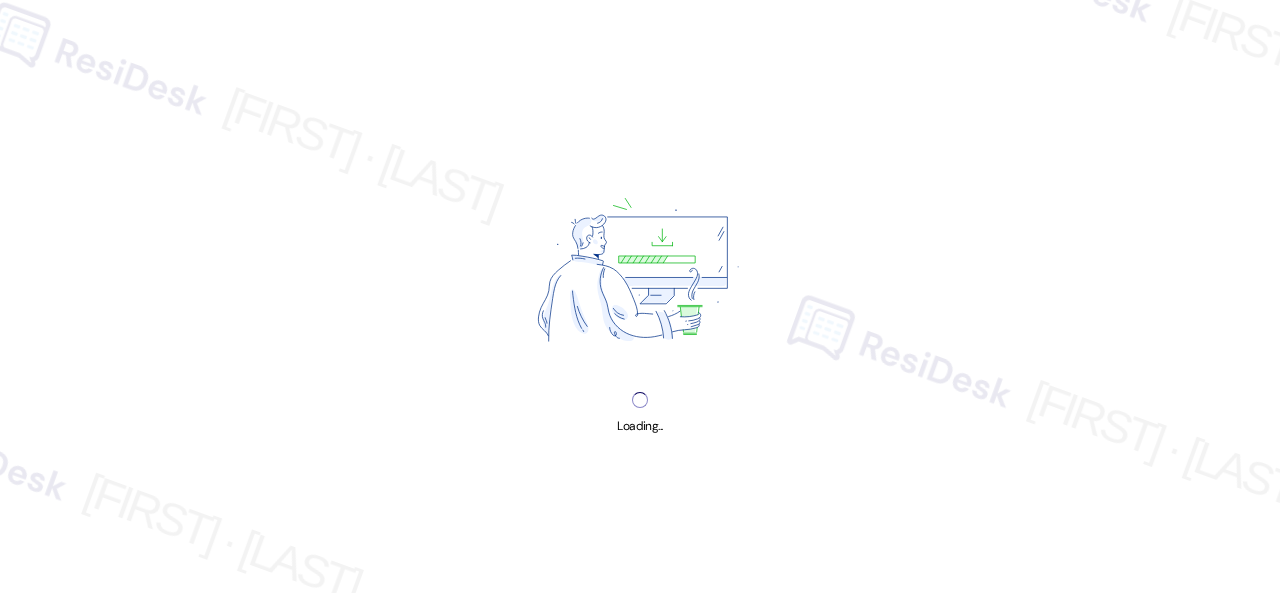 scroll, scrollTop: 0, scrollLeft: 0, axis: both 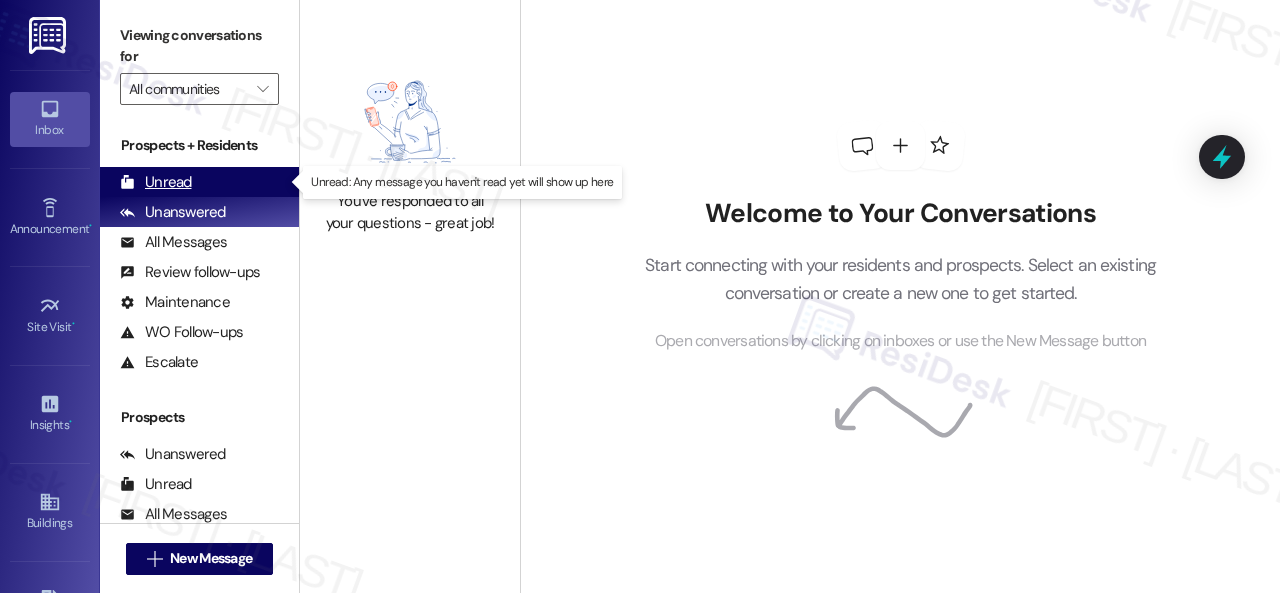 click on "Unread" at bounding box center (156, 182) 